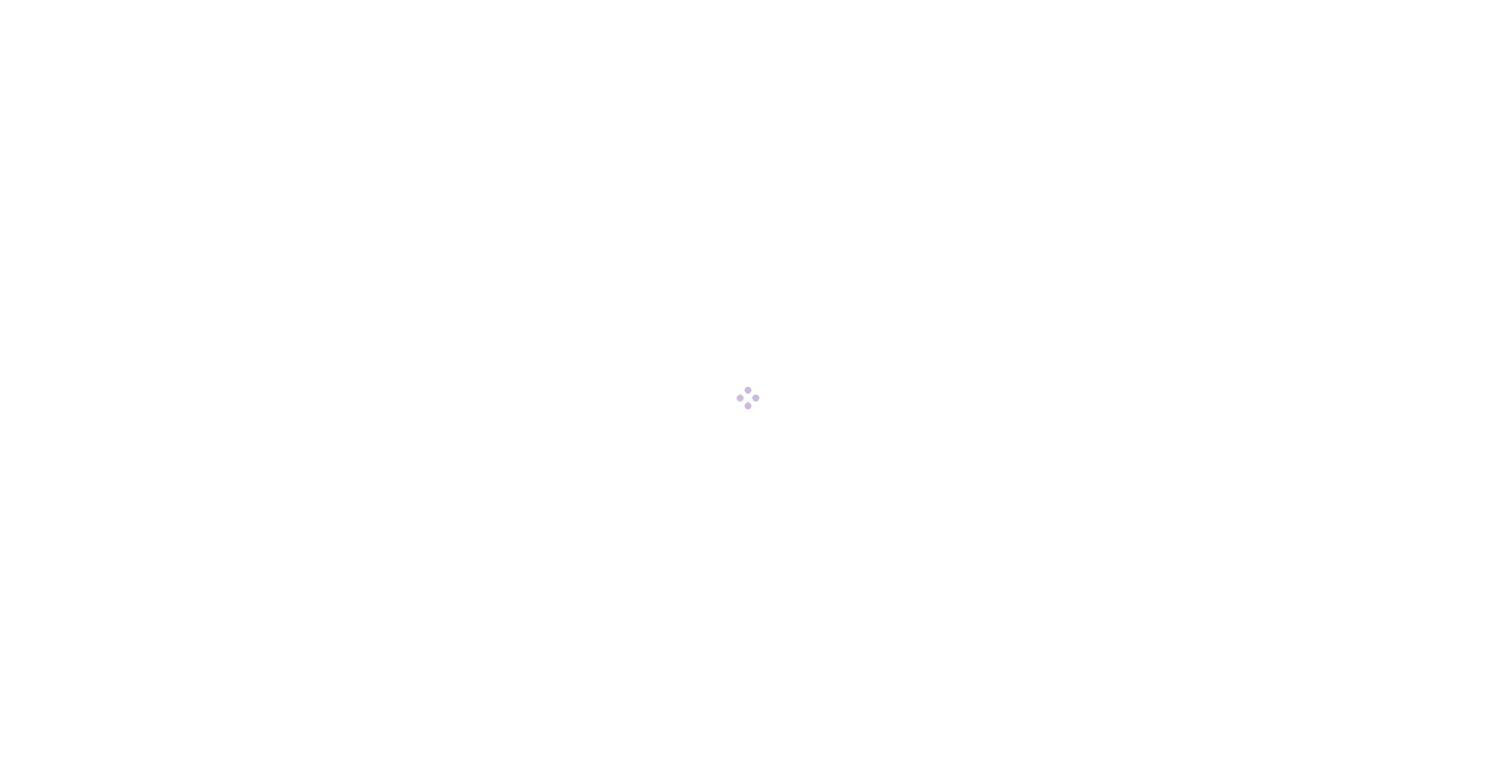 scroll, scrollTop: 0, scrollLeft: 0, axis: both 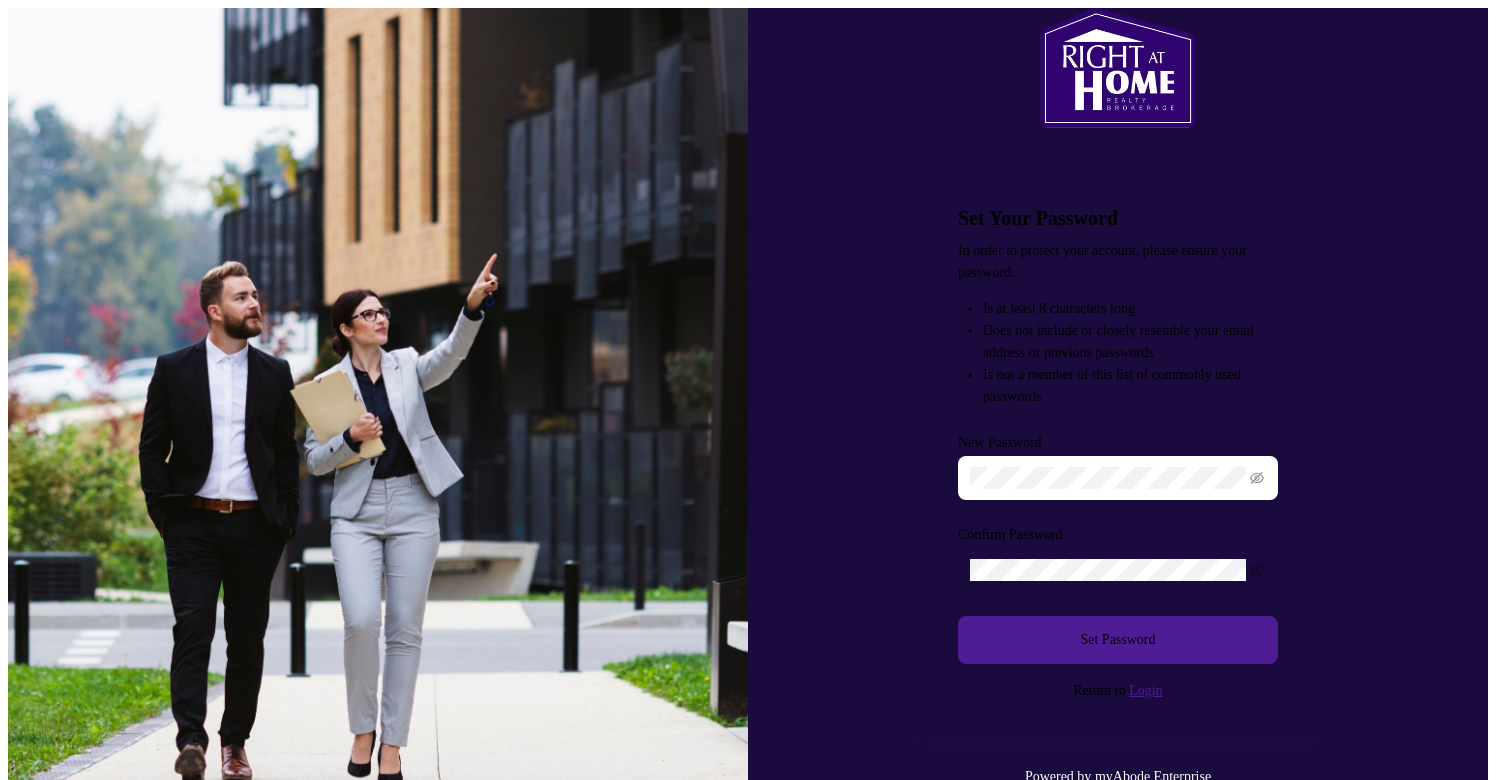 click at bounding box center (1118, 478) 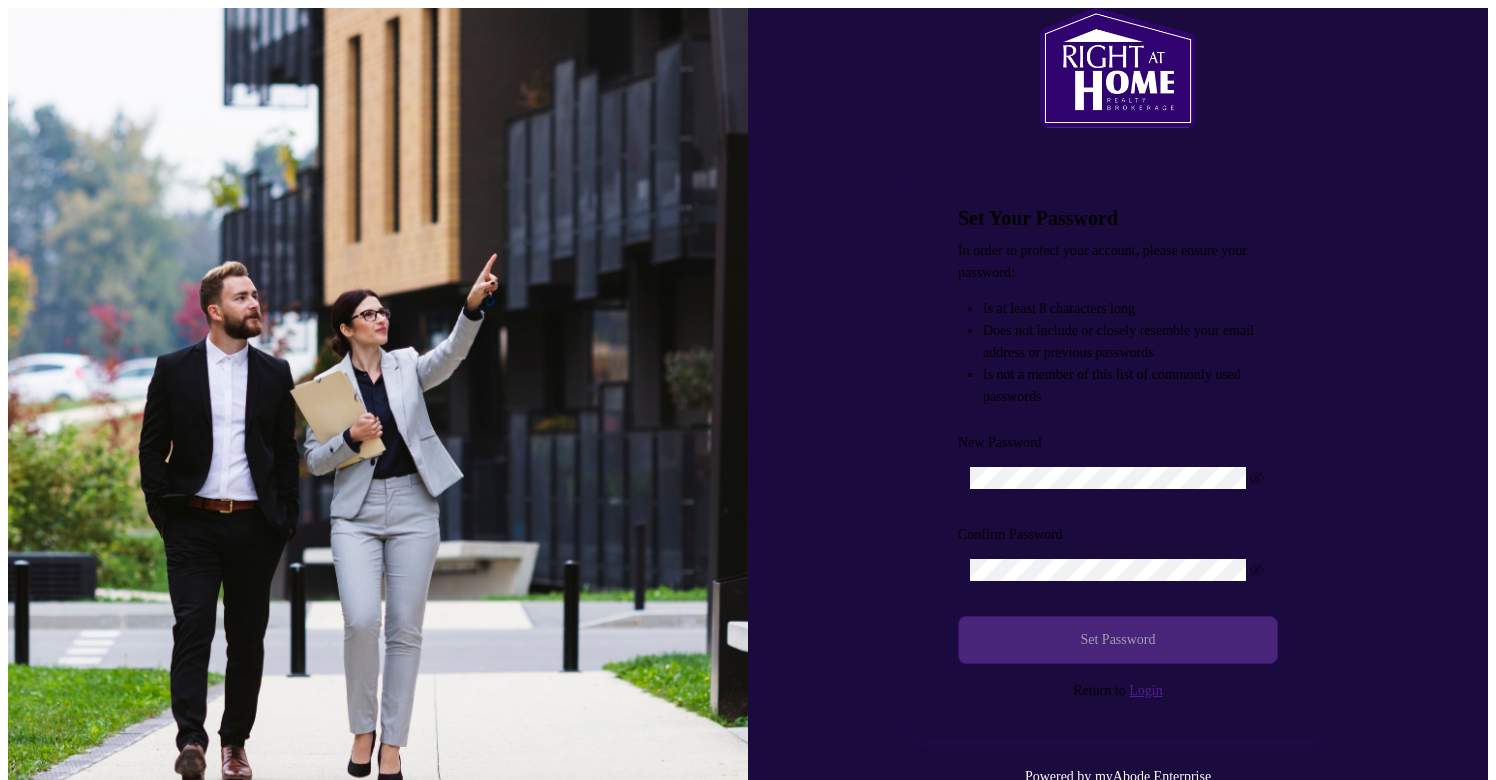 click on "Set Password" at bounding box center [1118, 640] 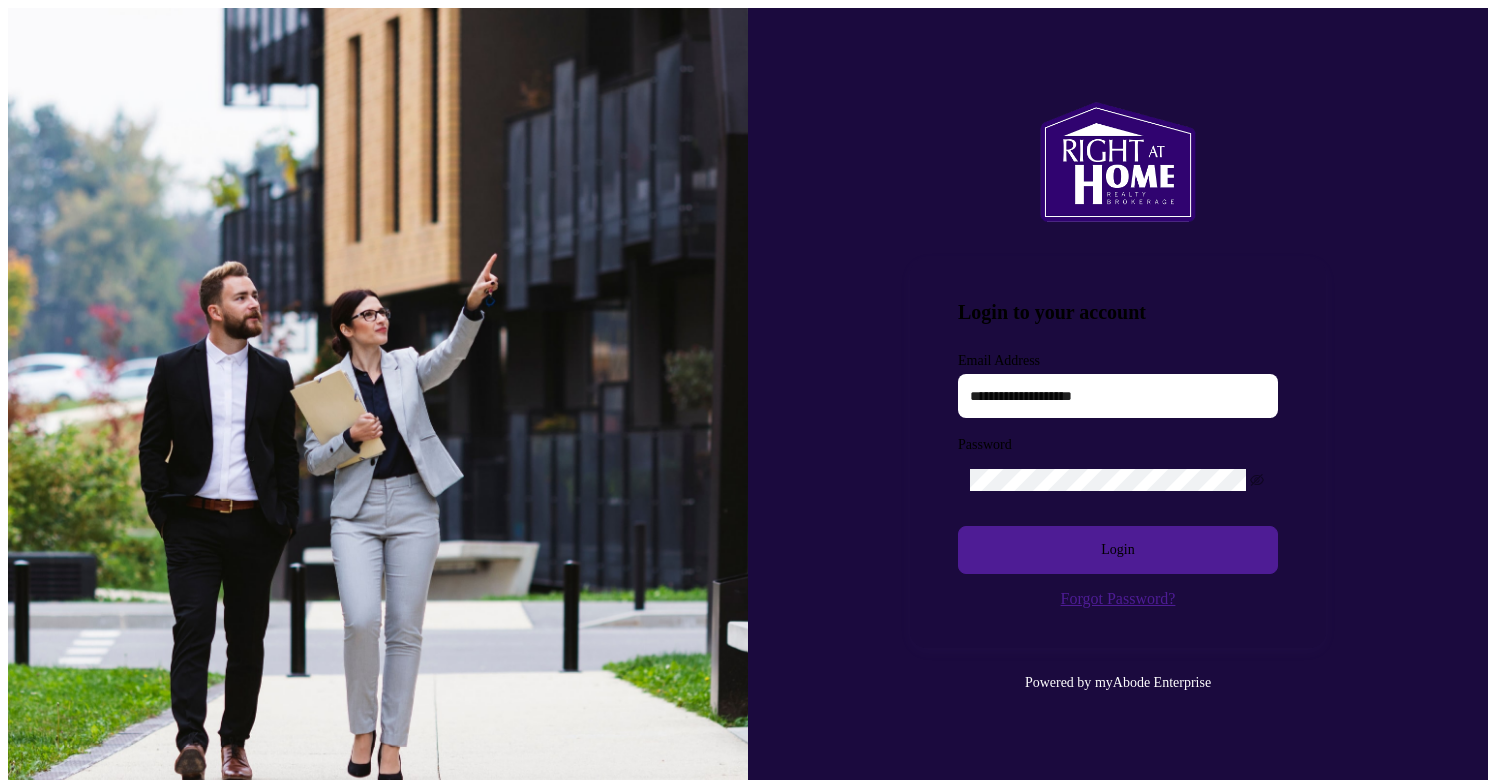 click on "**********" at bounding box center (1118, 462) 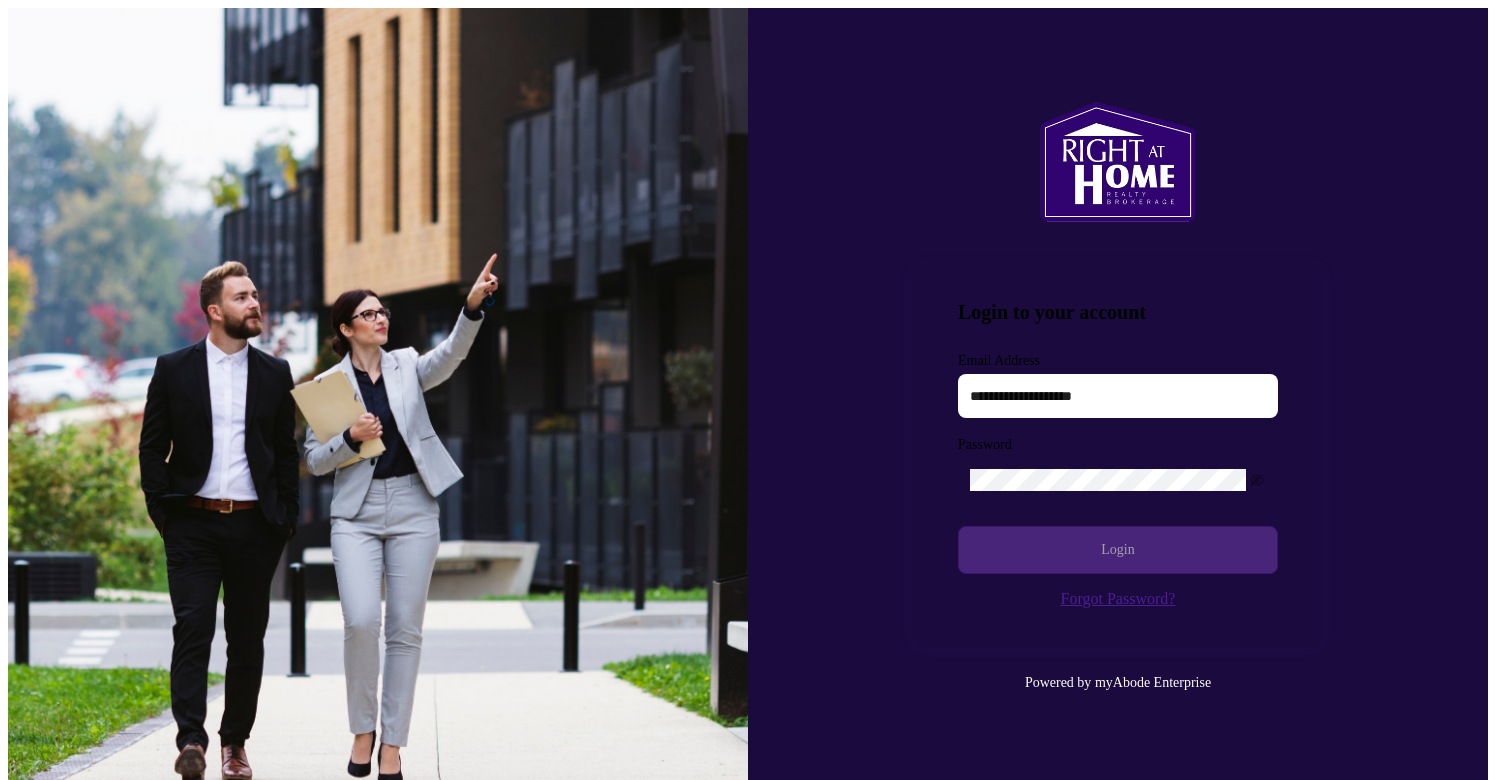 click on "Login" at bounding box center (1118, 550) 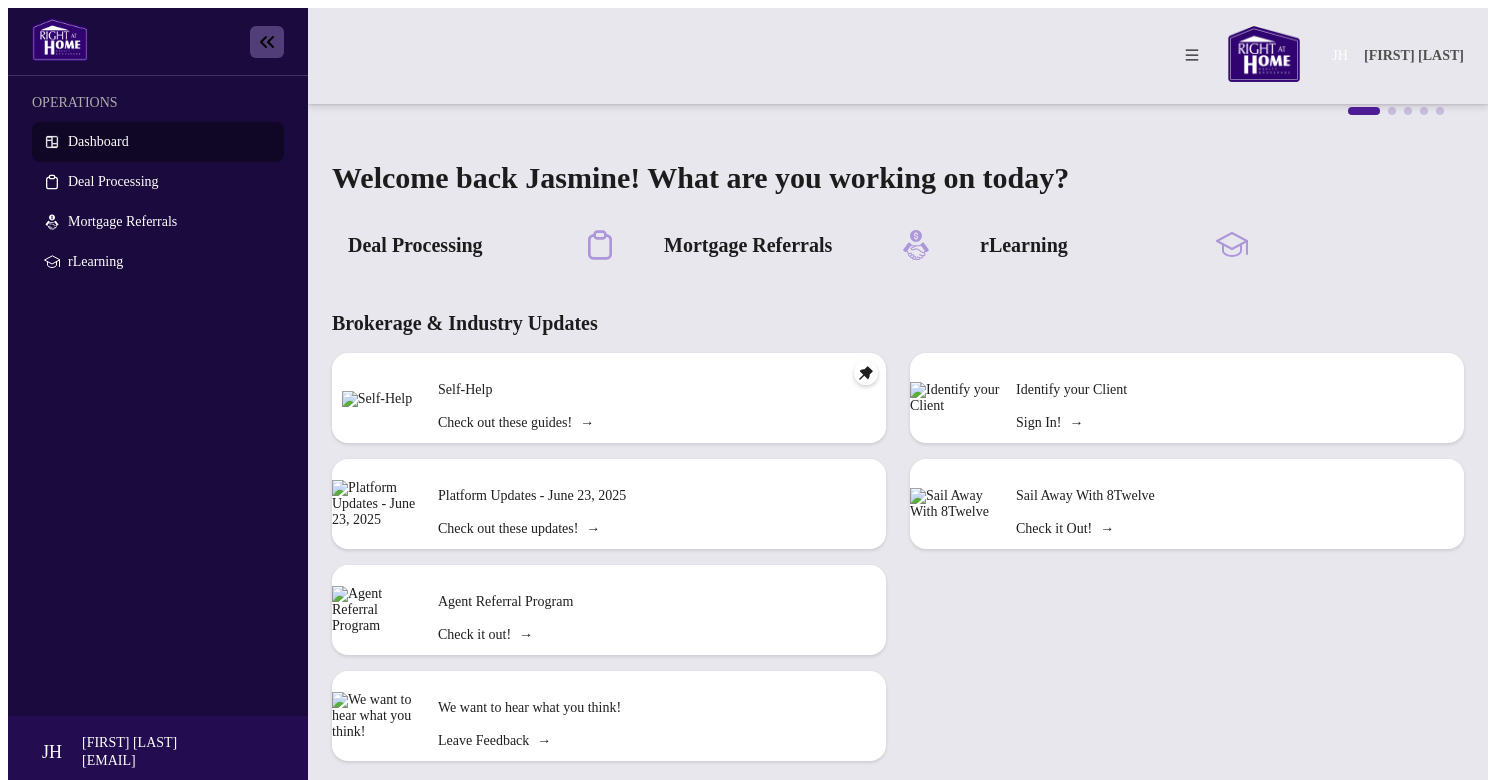 scroll, scrollTop: 125, scrollLeft: 0, axis: vertical 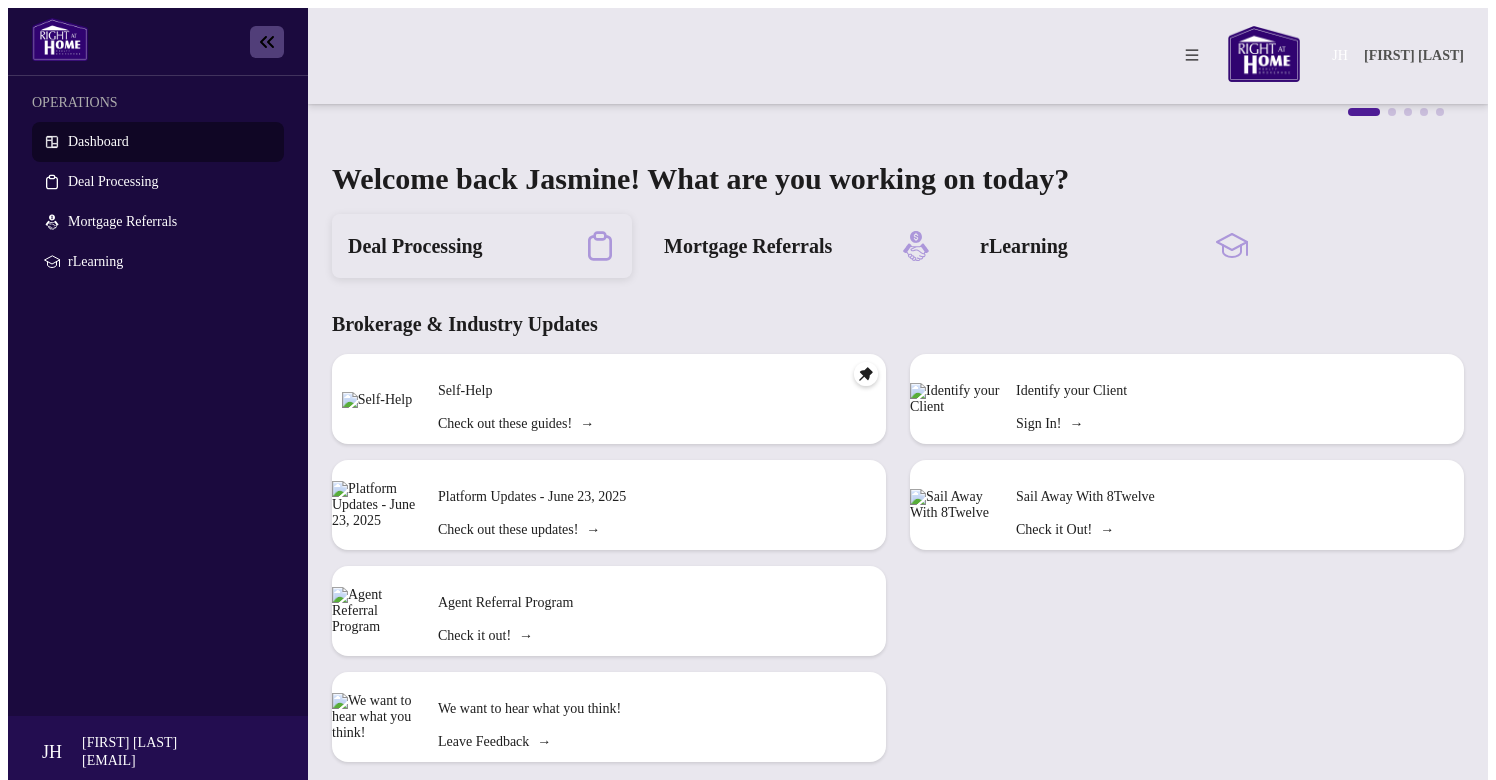 click on "Deal Processing" at bounding box center [482, 246] 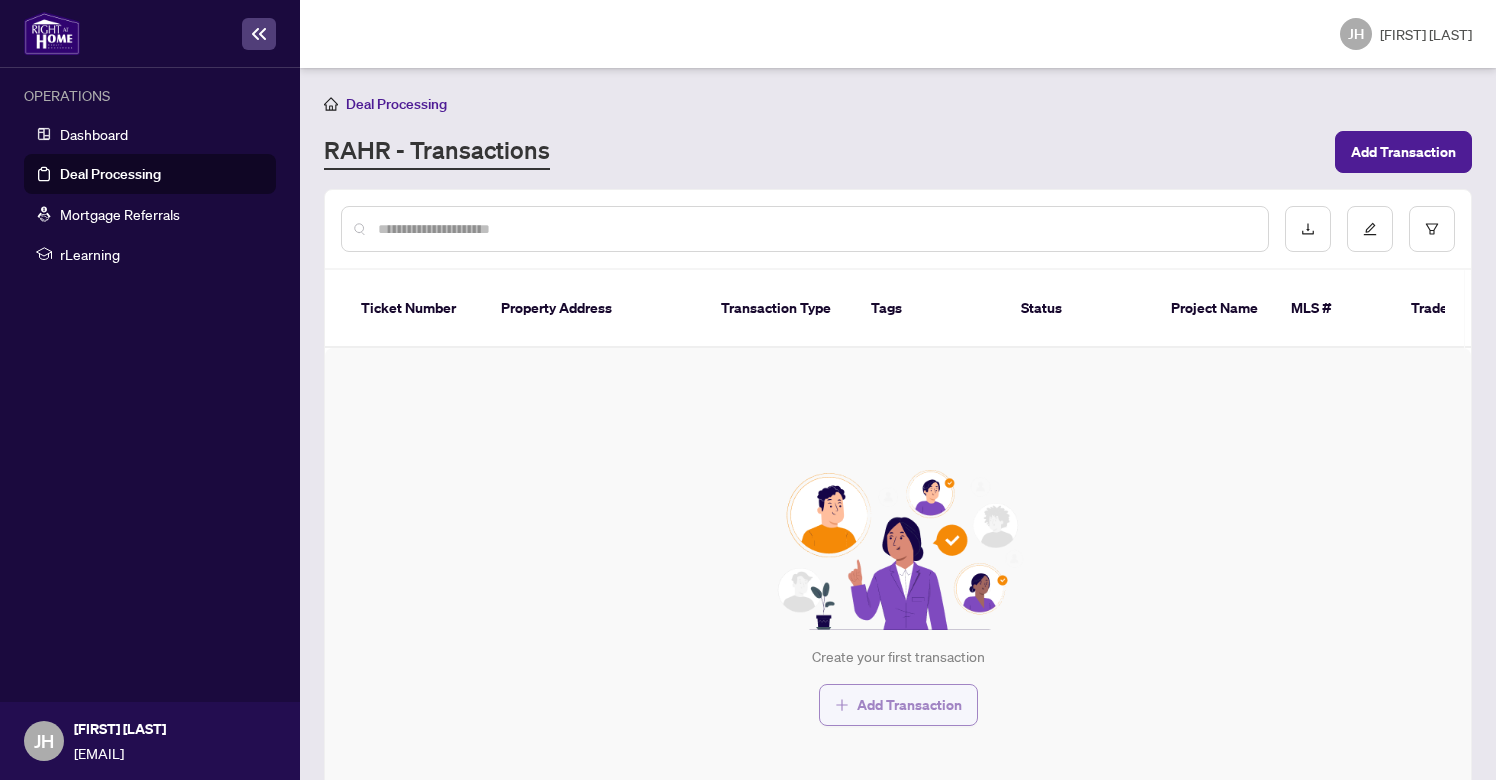 click on "Add Transaction" at bounding box center [909, 705] 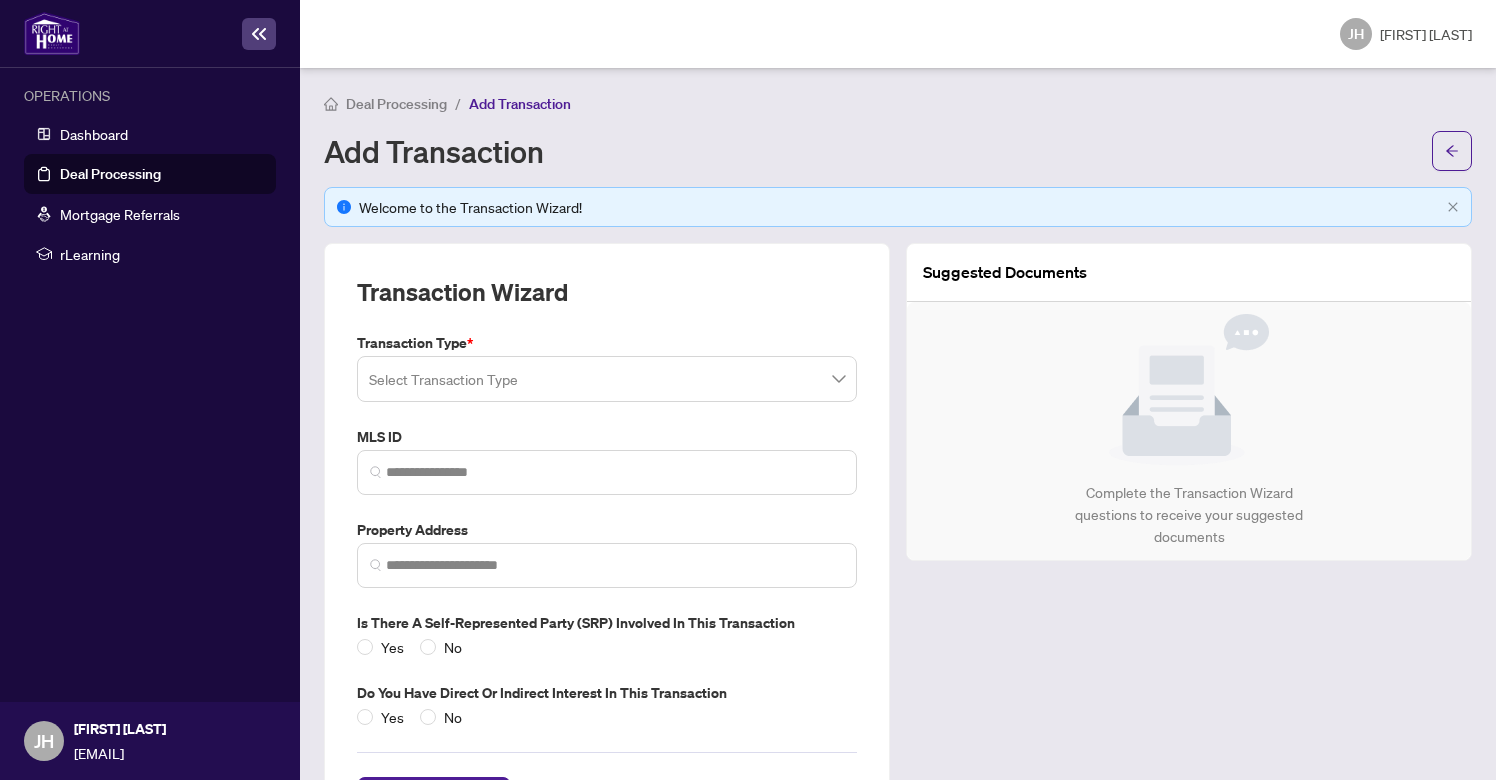 click at bounding box center [607, 379] 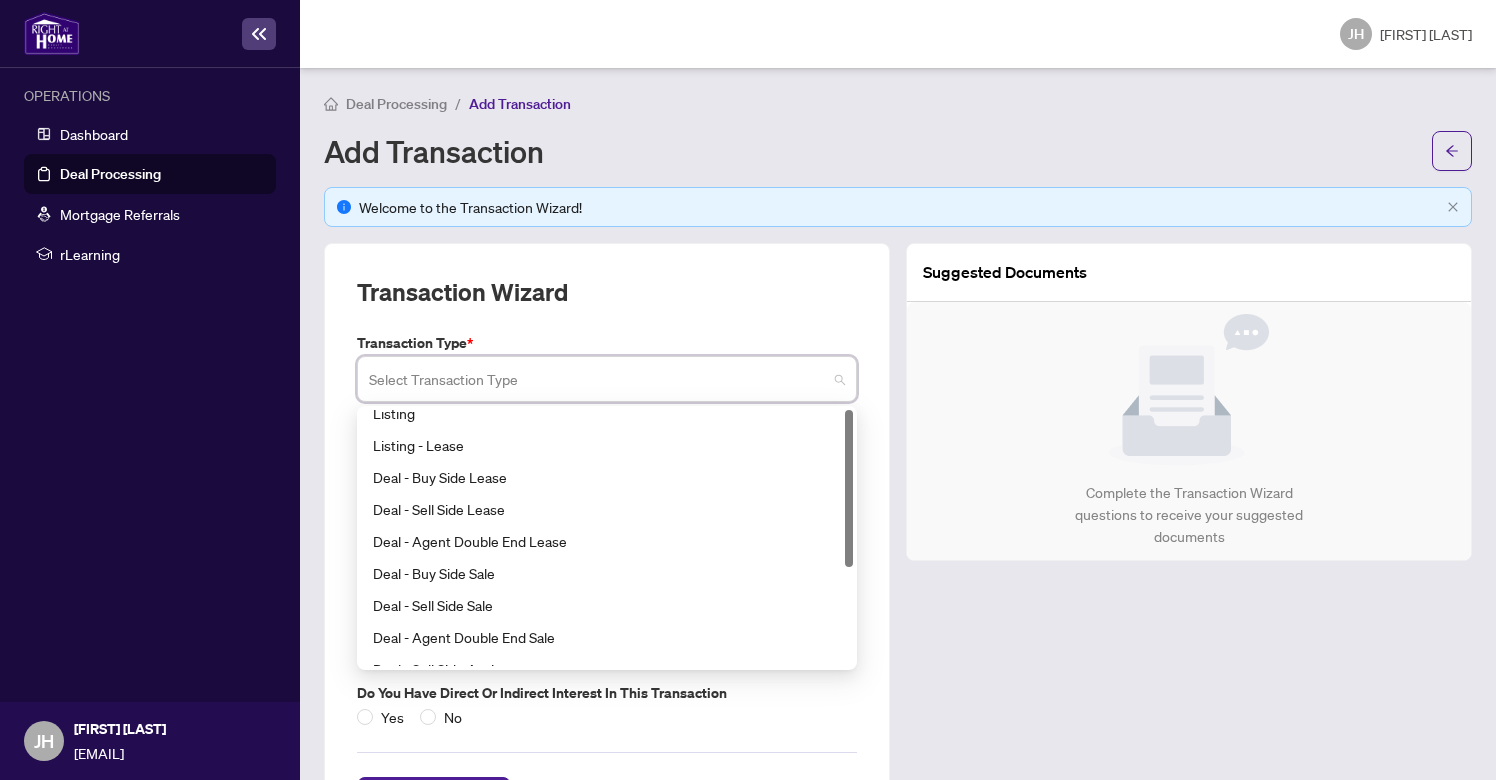 scroll, scrollTop: 0, scrollLeft: 0, axis: both 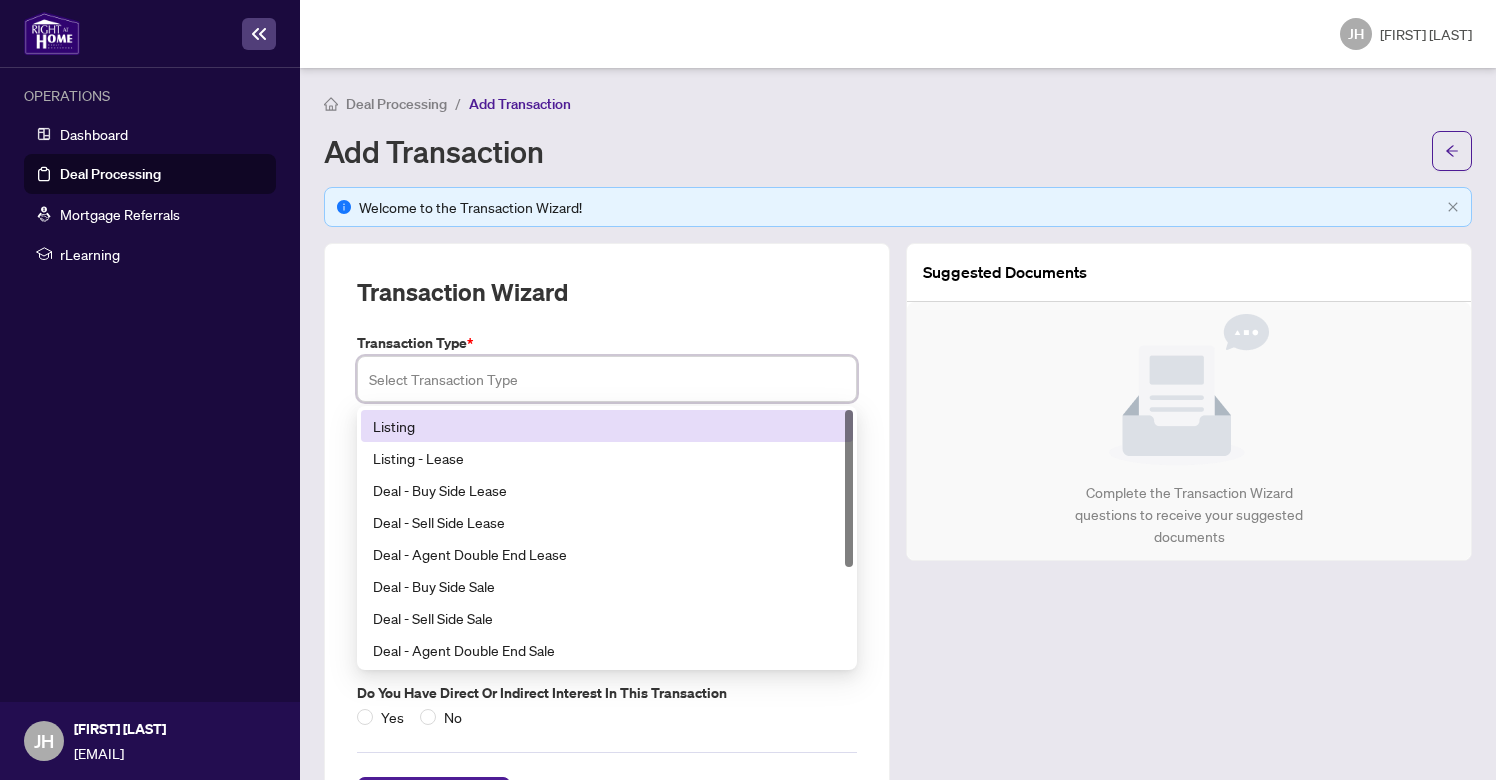 click on "Listing" at bounding box center (607, 426) 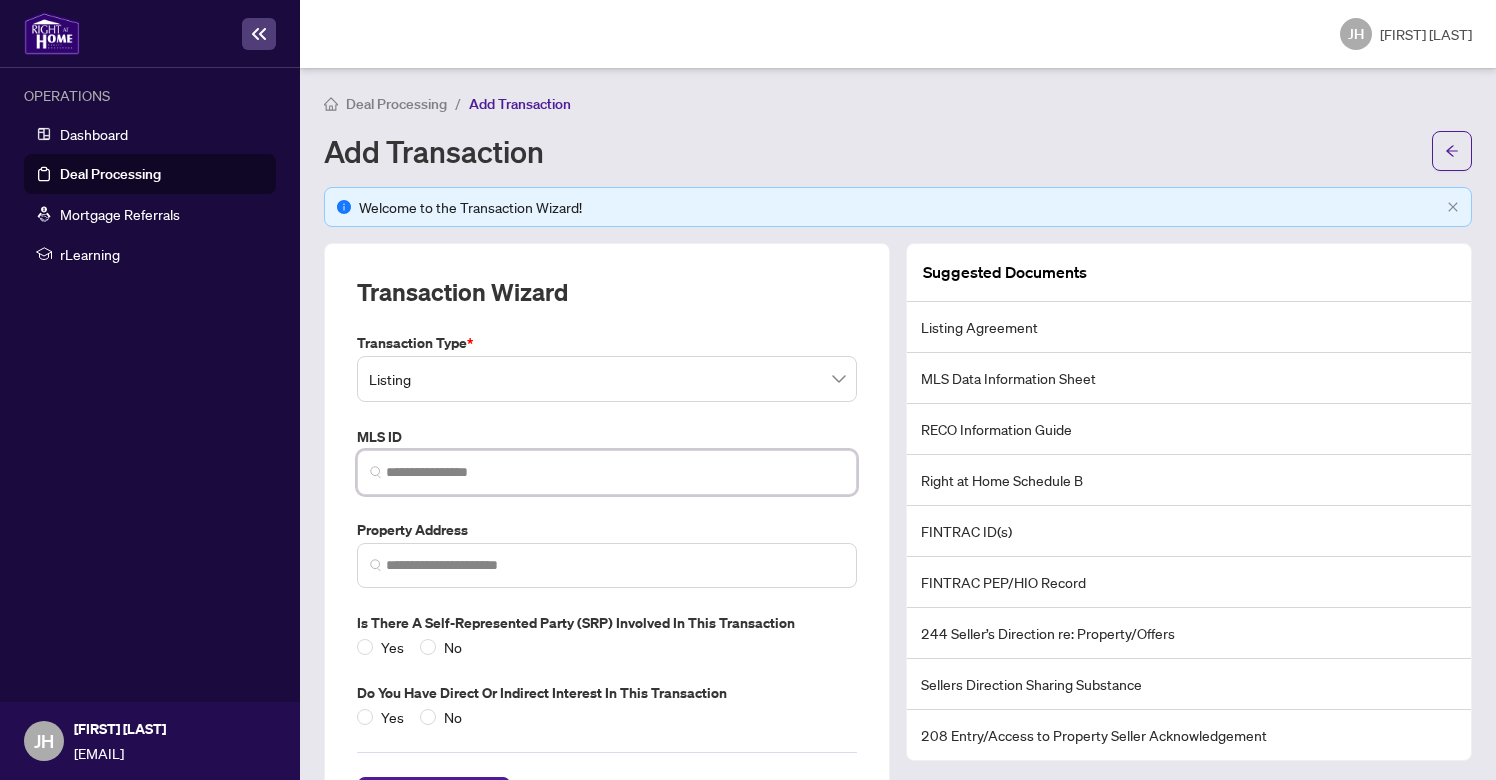 click at bounding box center (615, 472) 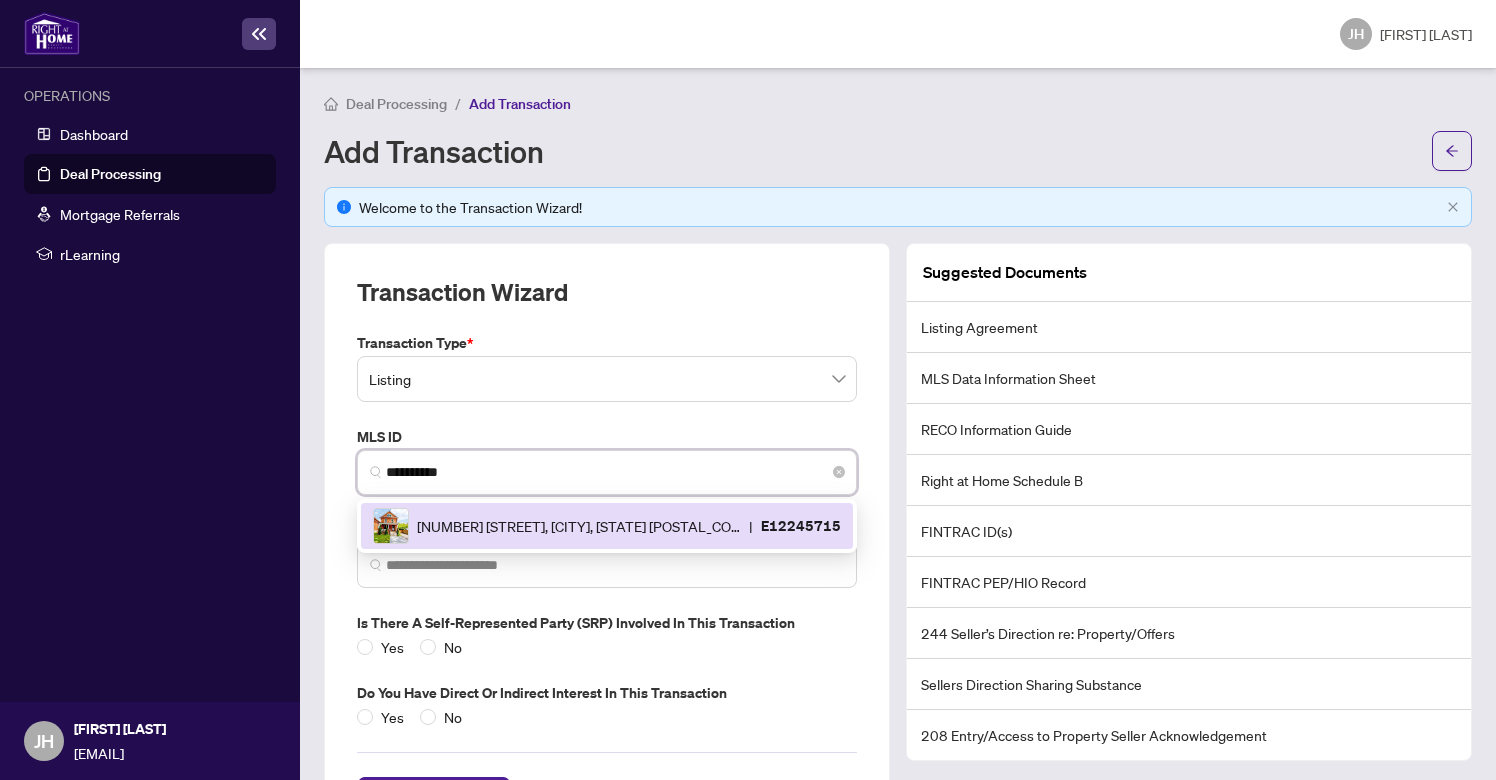 click on "[NUMBER] [STREET], [CITY], [STATE] [POSTAL_CODE], [COUNTRY]" at bounding box center [579, 526] 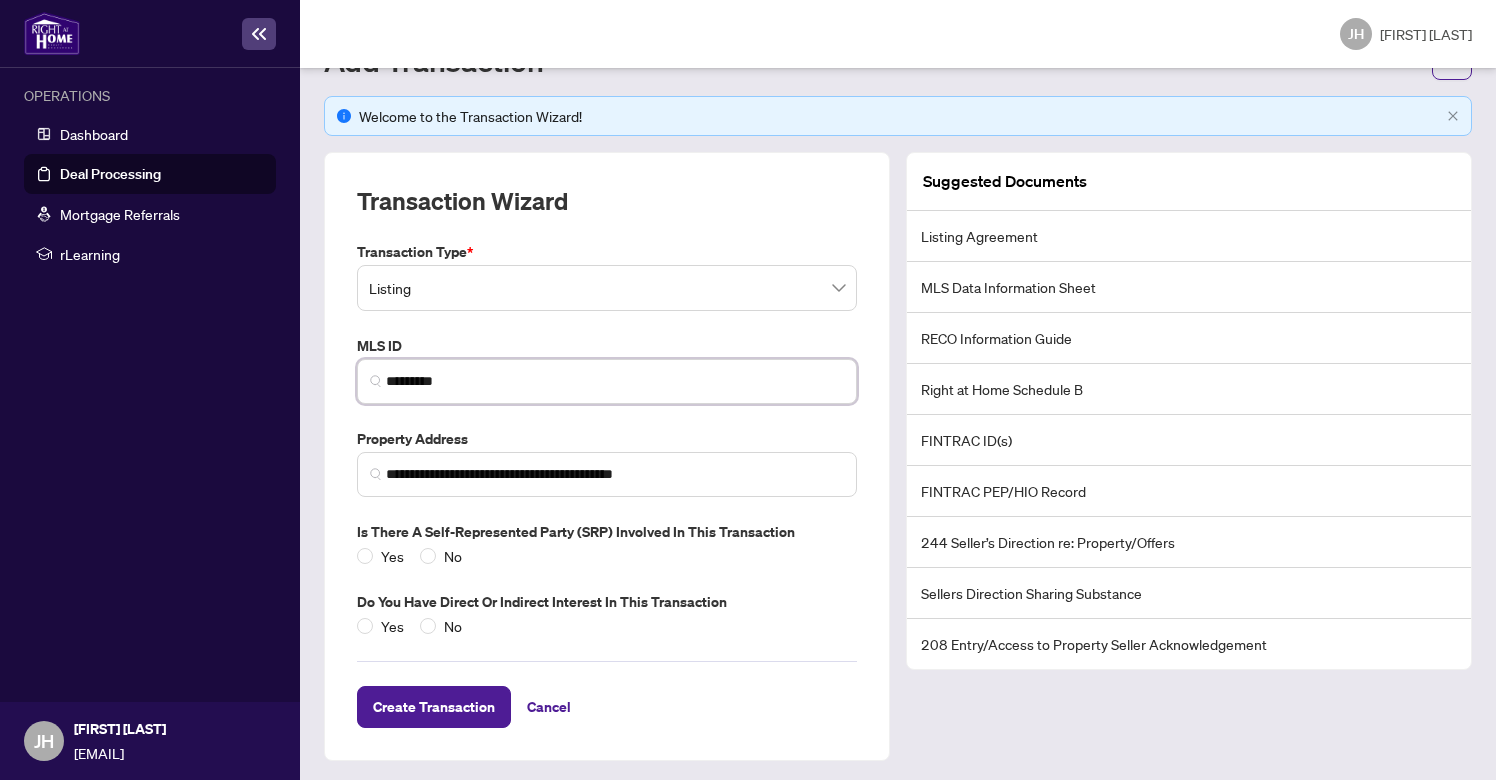 scroll, scrollTop: 90, scrollLeft: 0, axis: vertical 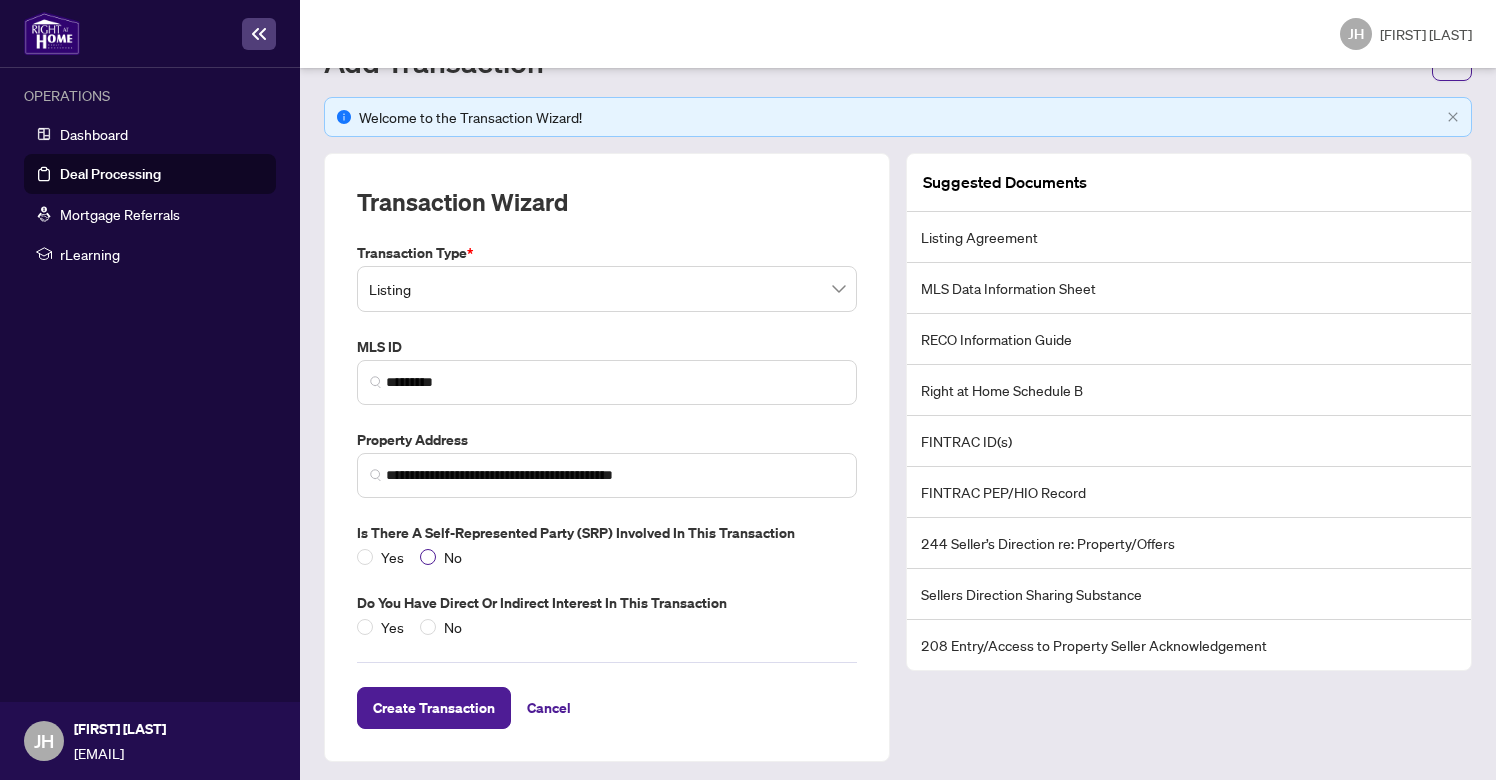 click on "No" at bounding box center [392, 557] 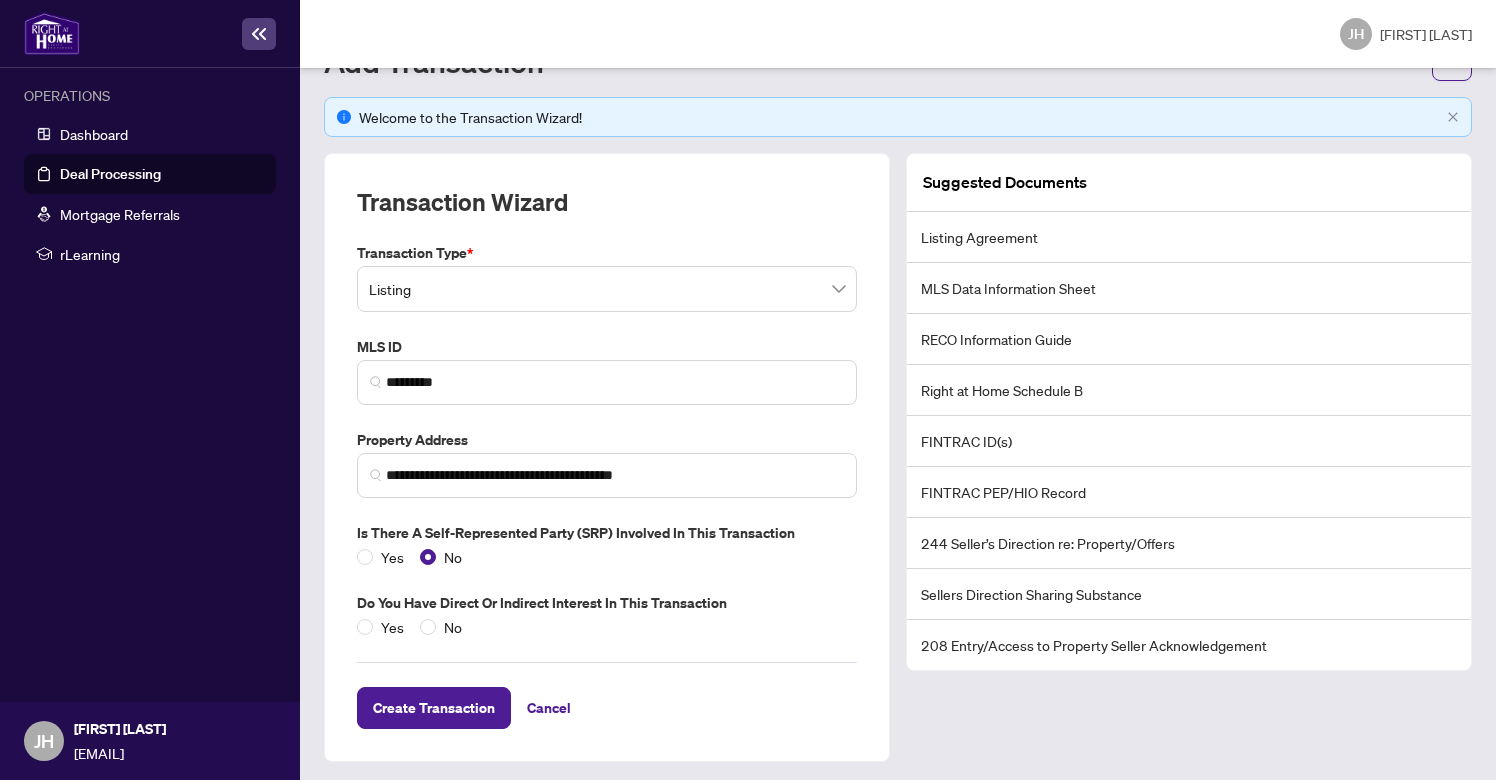 scroll, scrollTop: 0, scrollLeft: 0, axis: both 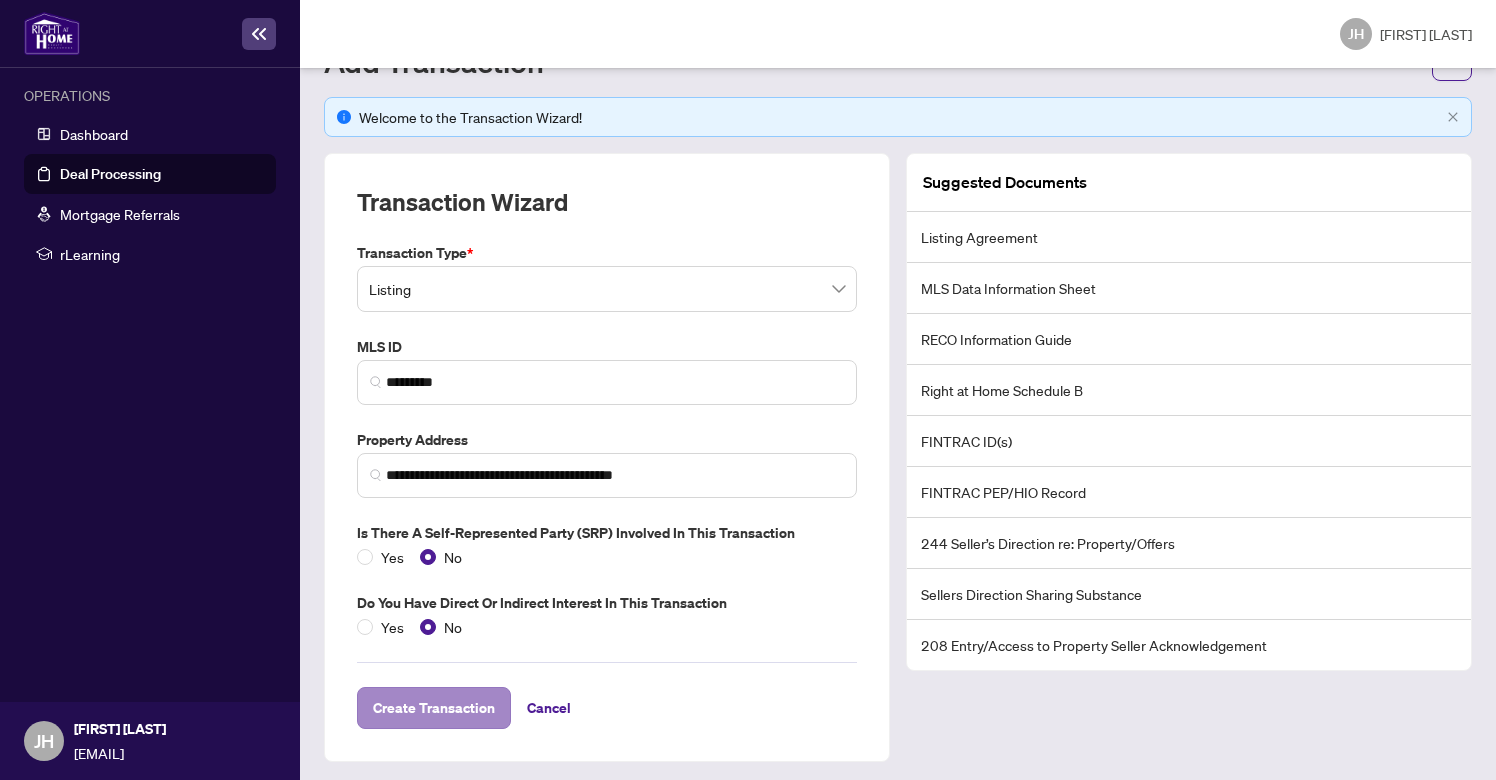 click on "Create Transaction" at bounding box center (434, 708) 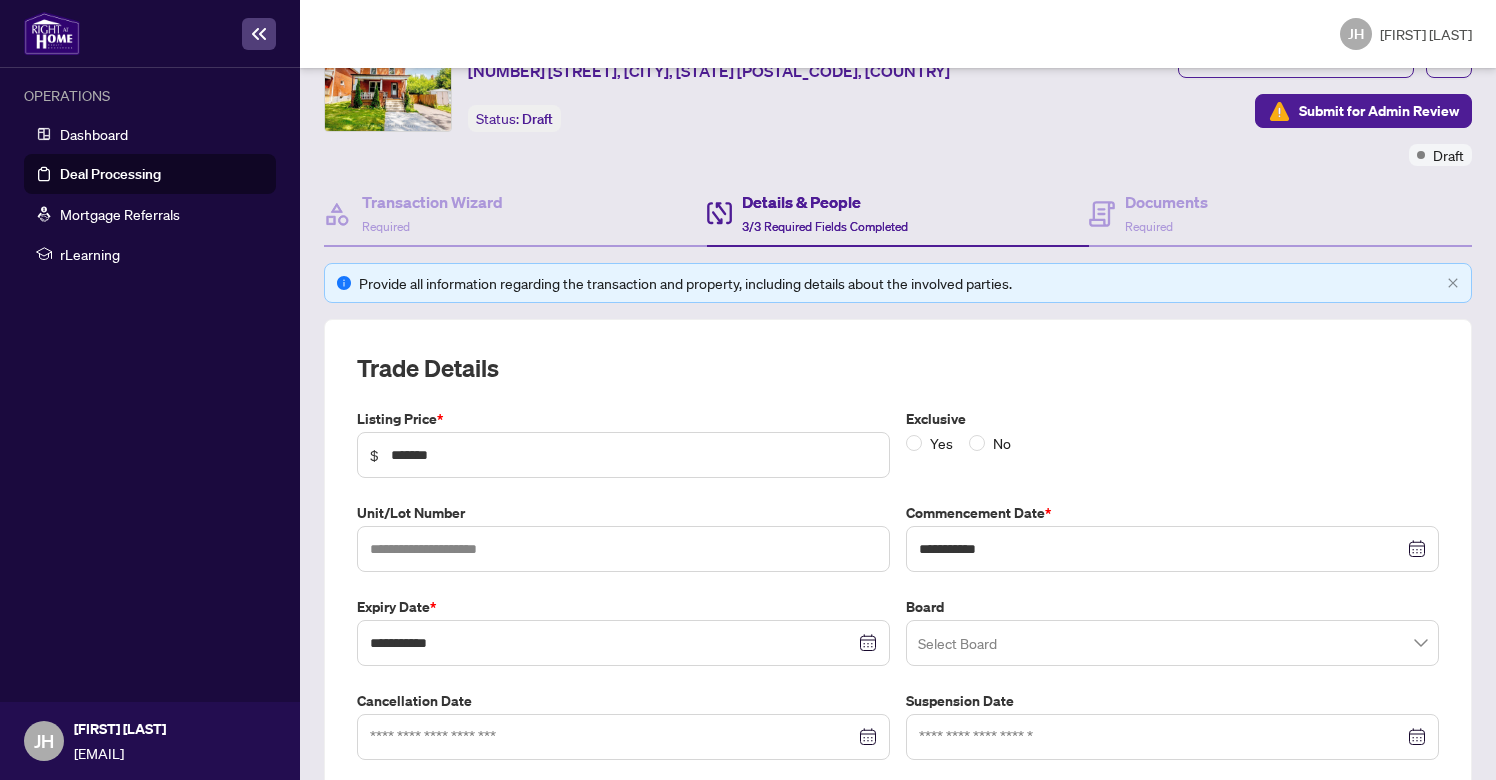 scroll, scrollTop: 224, scrollLeft: 0, axis: vertical 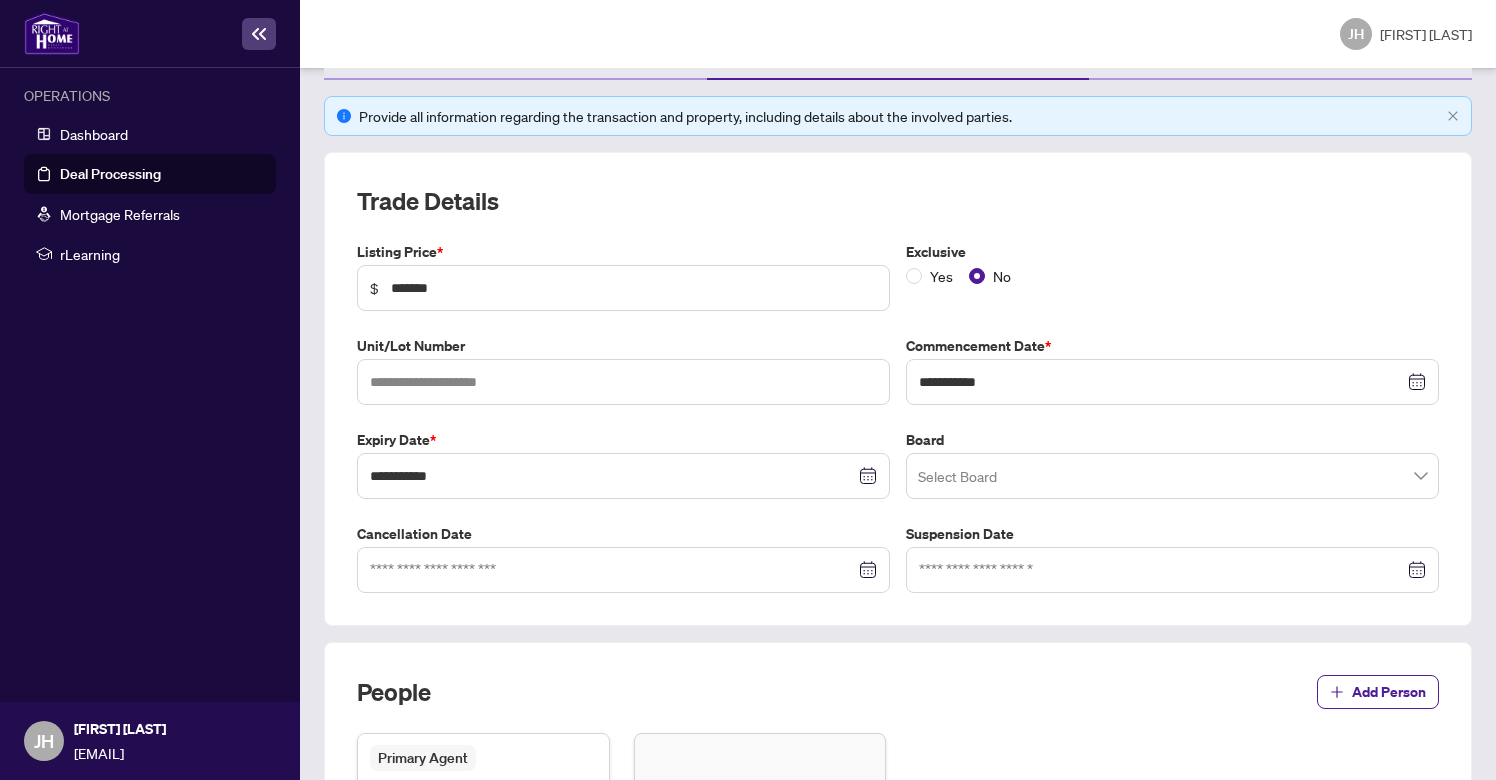 click on "JH [NAME]" at bounding box center [898, 34] 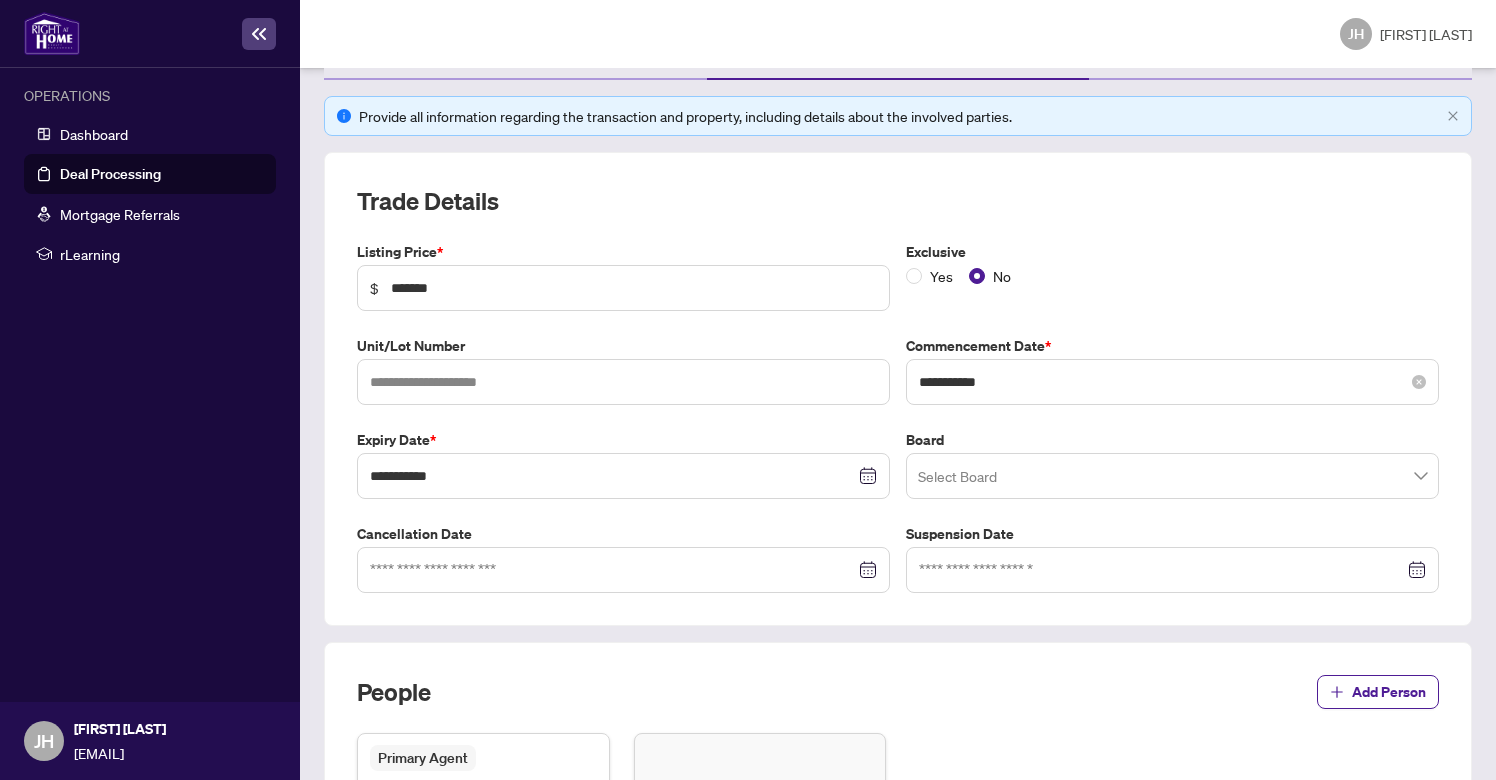click on "**********" at bounding box center [1172, 382] 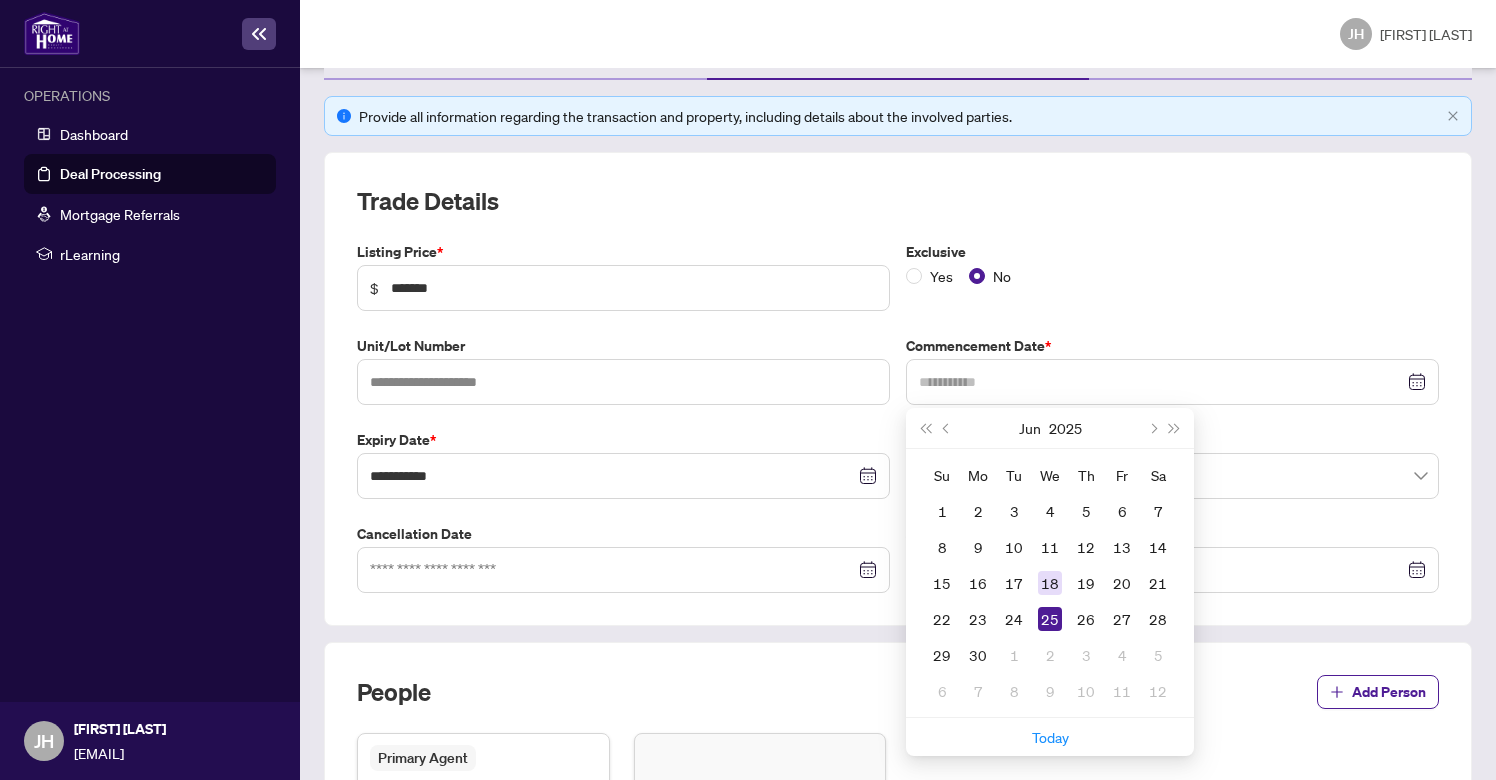 click on "18" at bounding box center [1050, 583] 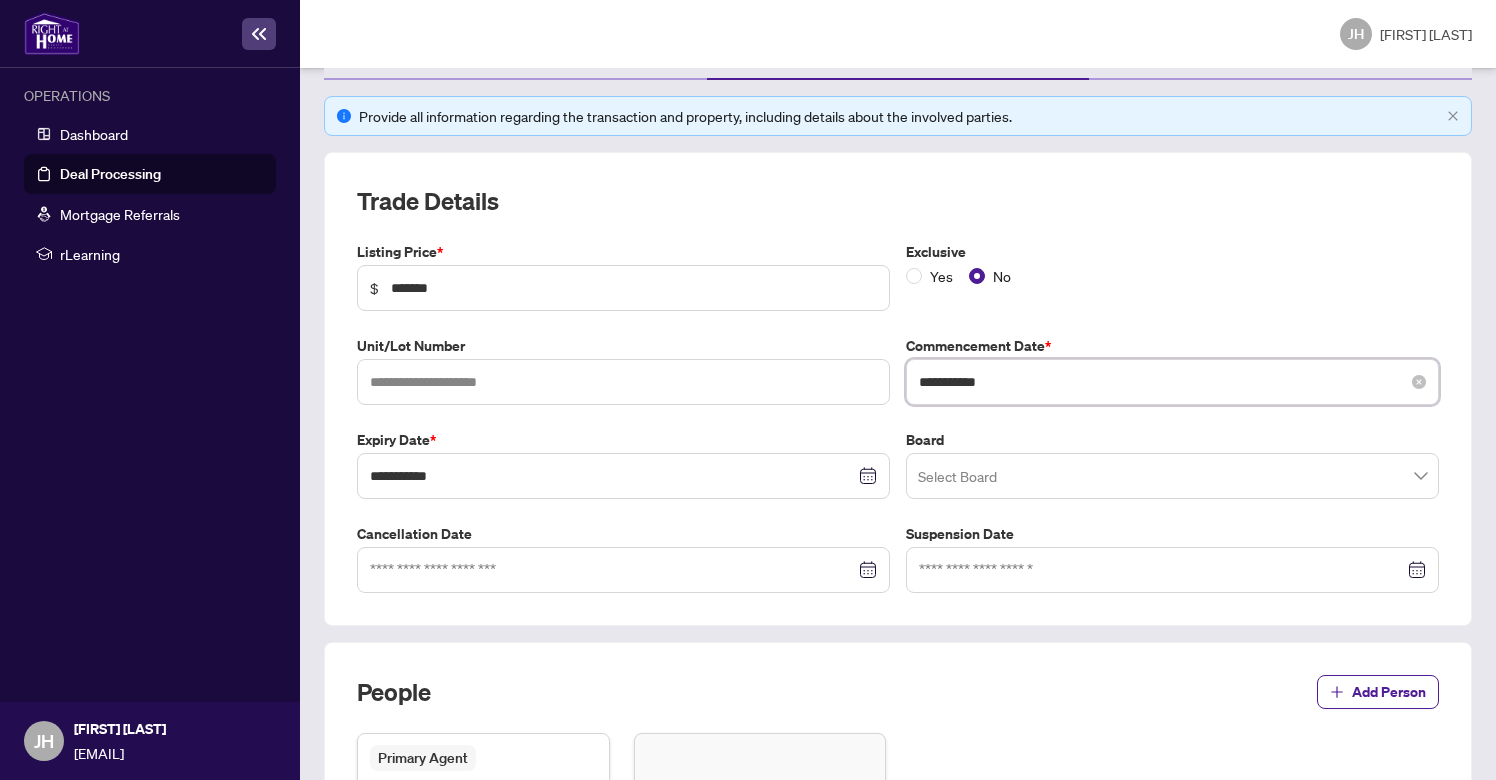 click on "**********" at bounding box center (1161, 382) 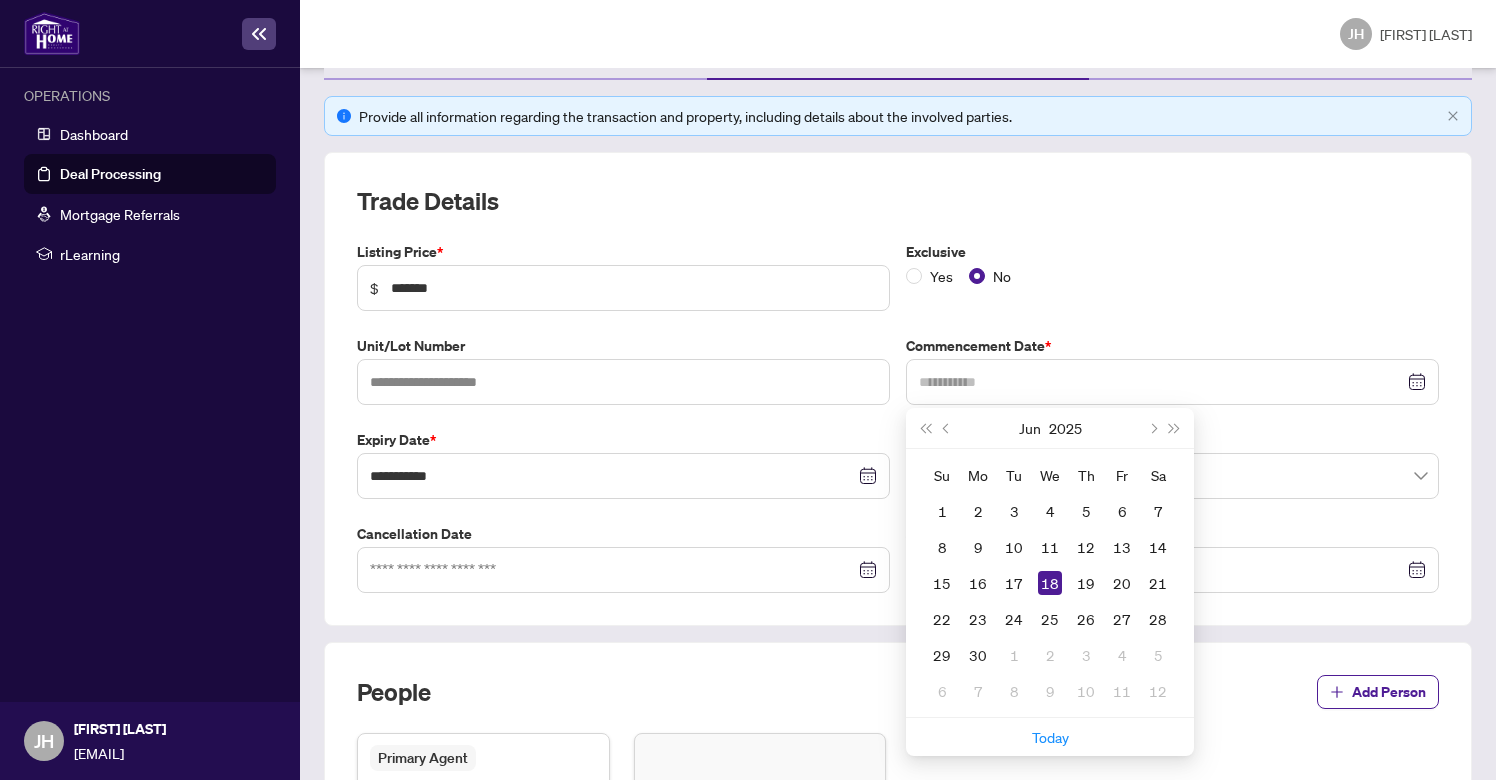 click on "18" at bounding box center (1050, 583) 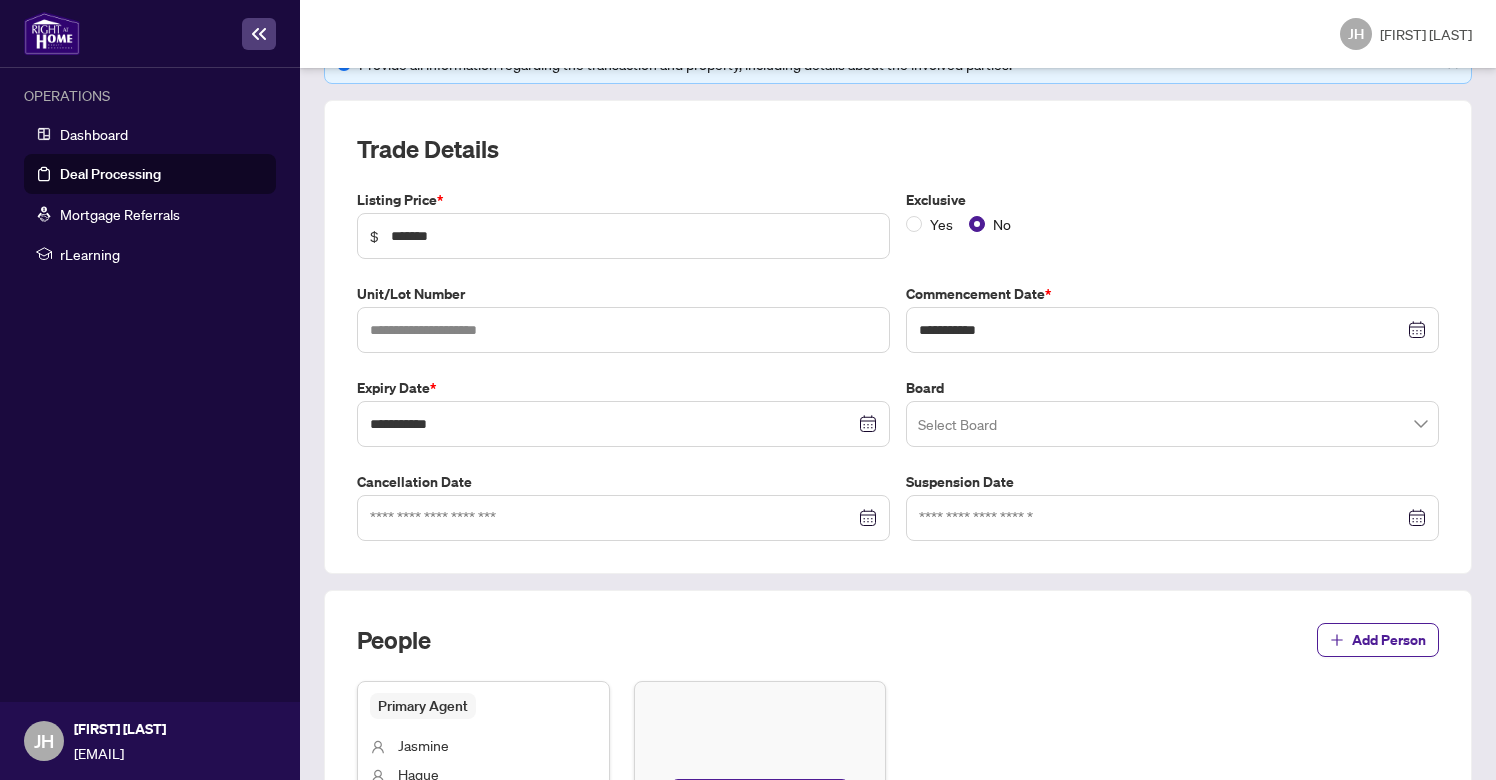 scroll, scrollTop: 321, scrollLeft: 0, axis: vertical 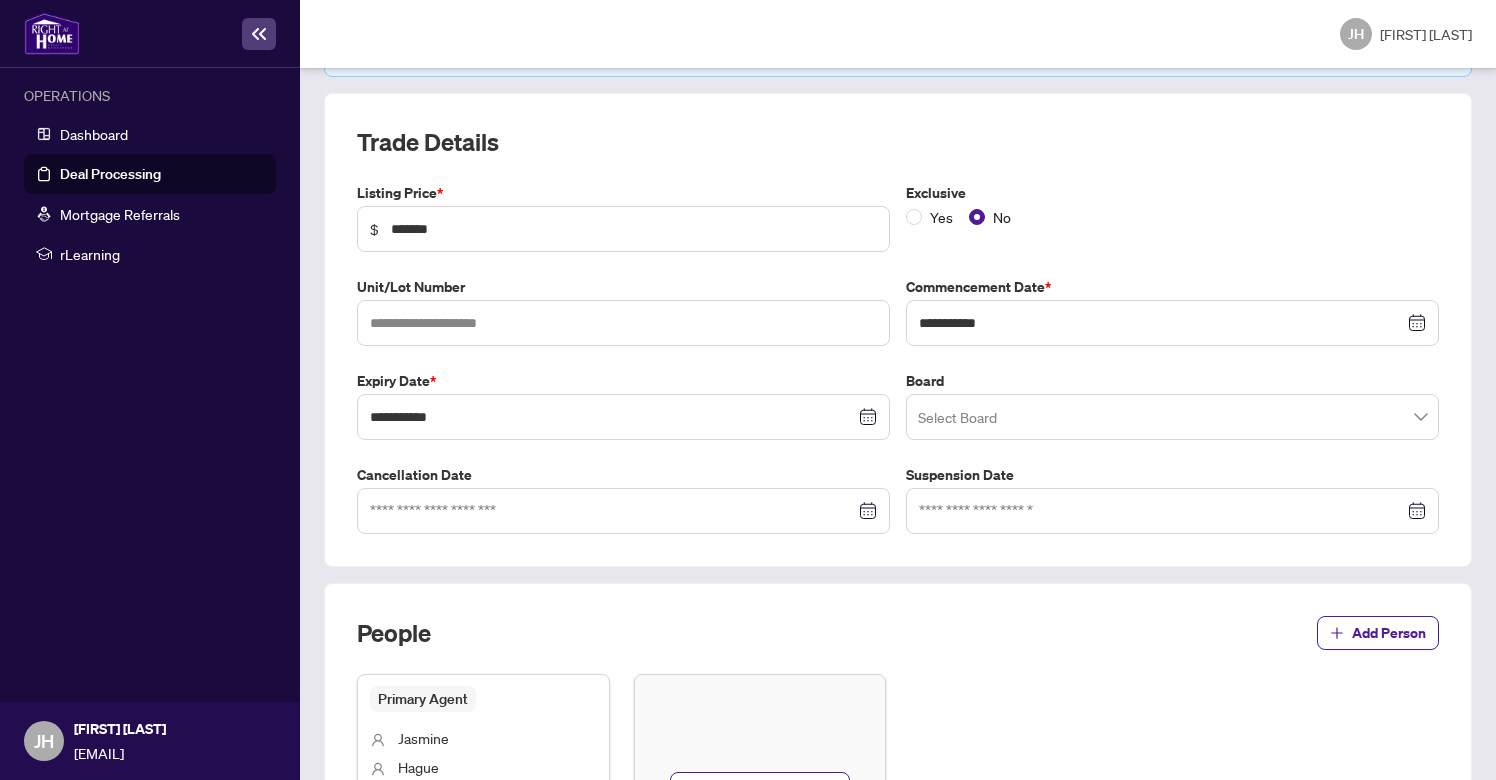 click on "**********" at bounding box center (898, 358) 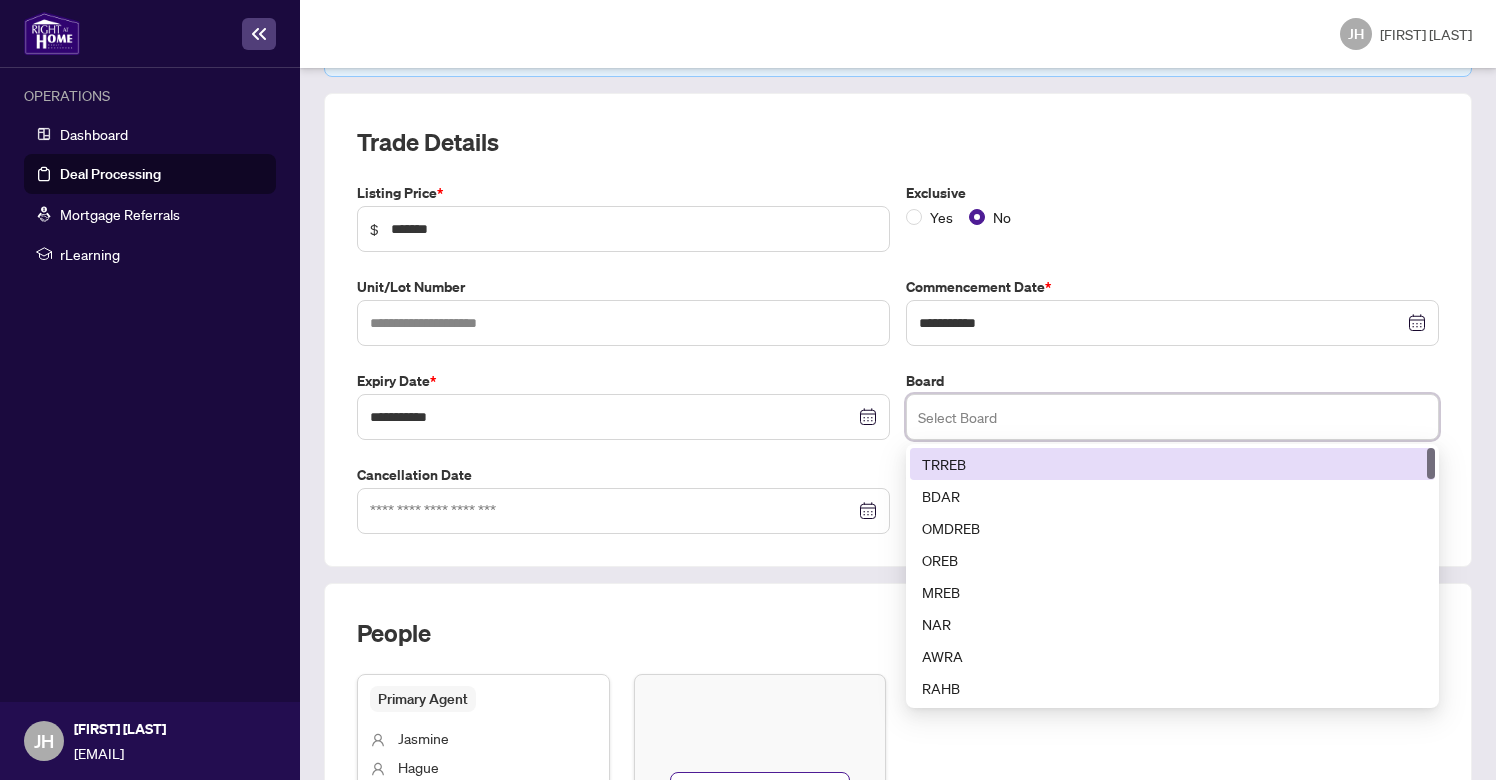 click on "TRREB" at bounding box center (1172, 464) 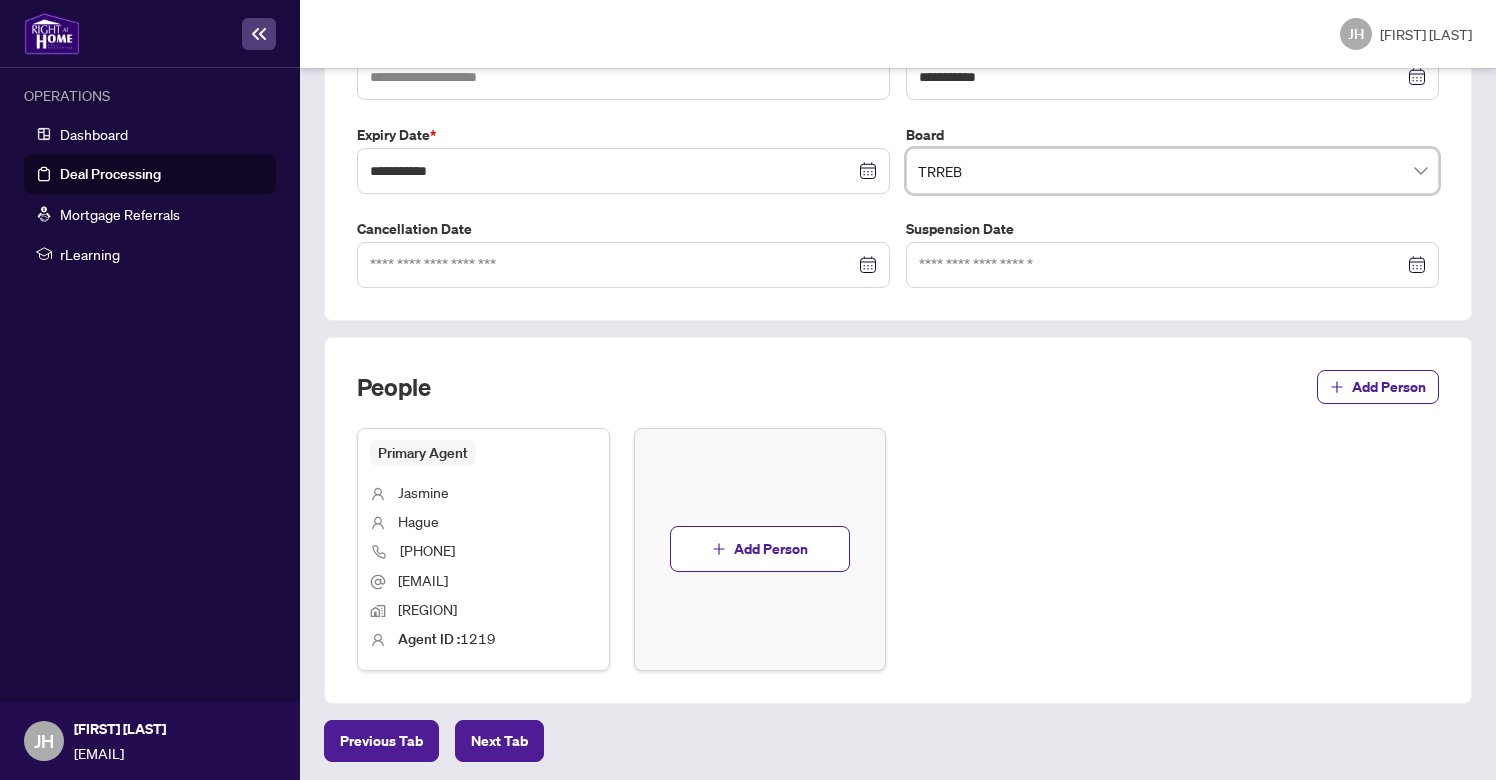 scroll, scrollTop: 566, scrollLeft: 0, axis: vertical 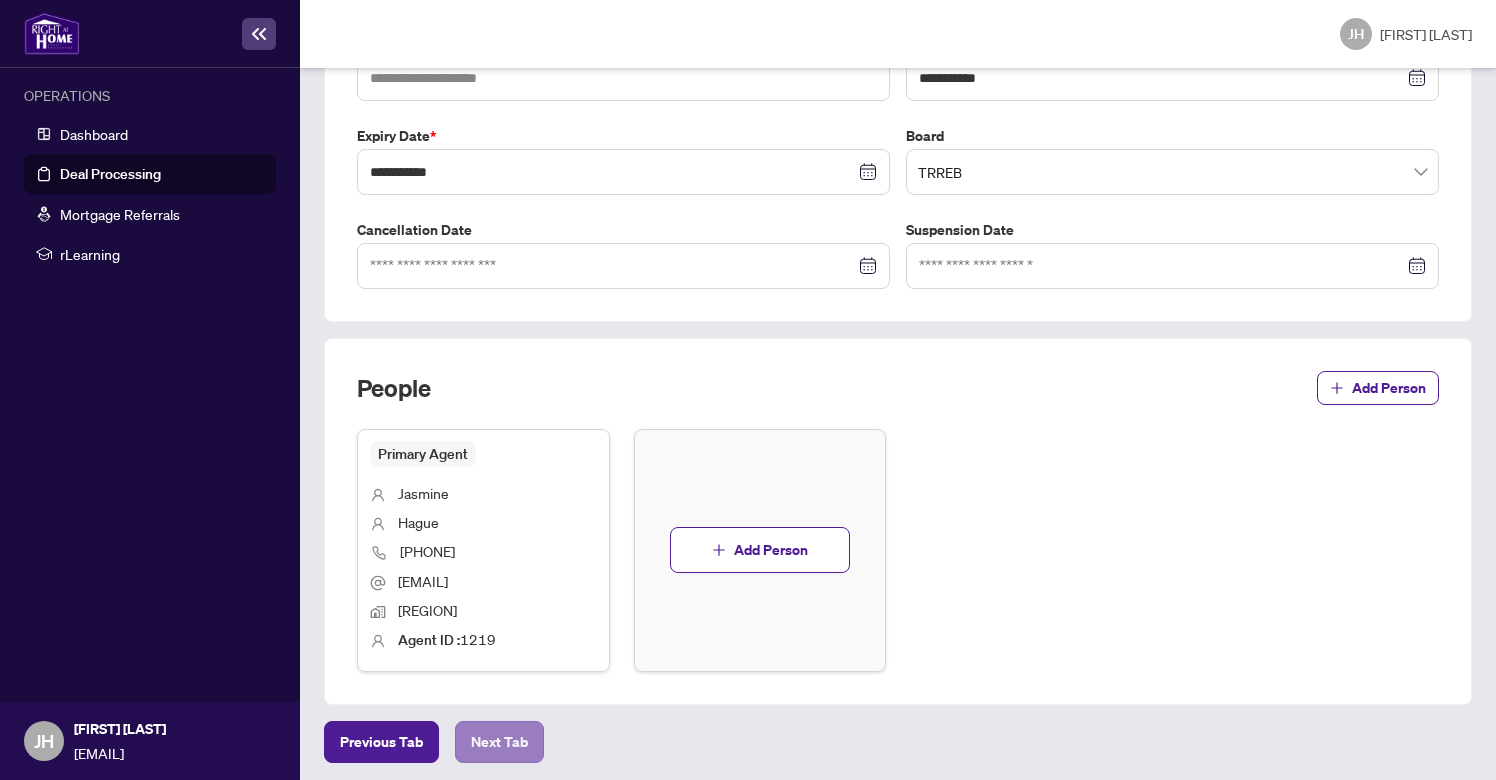 click on "Next Tab" at bounding box center [381, 742] 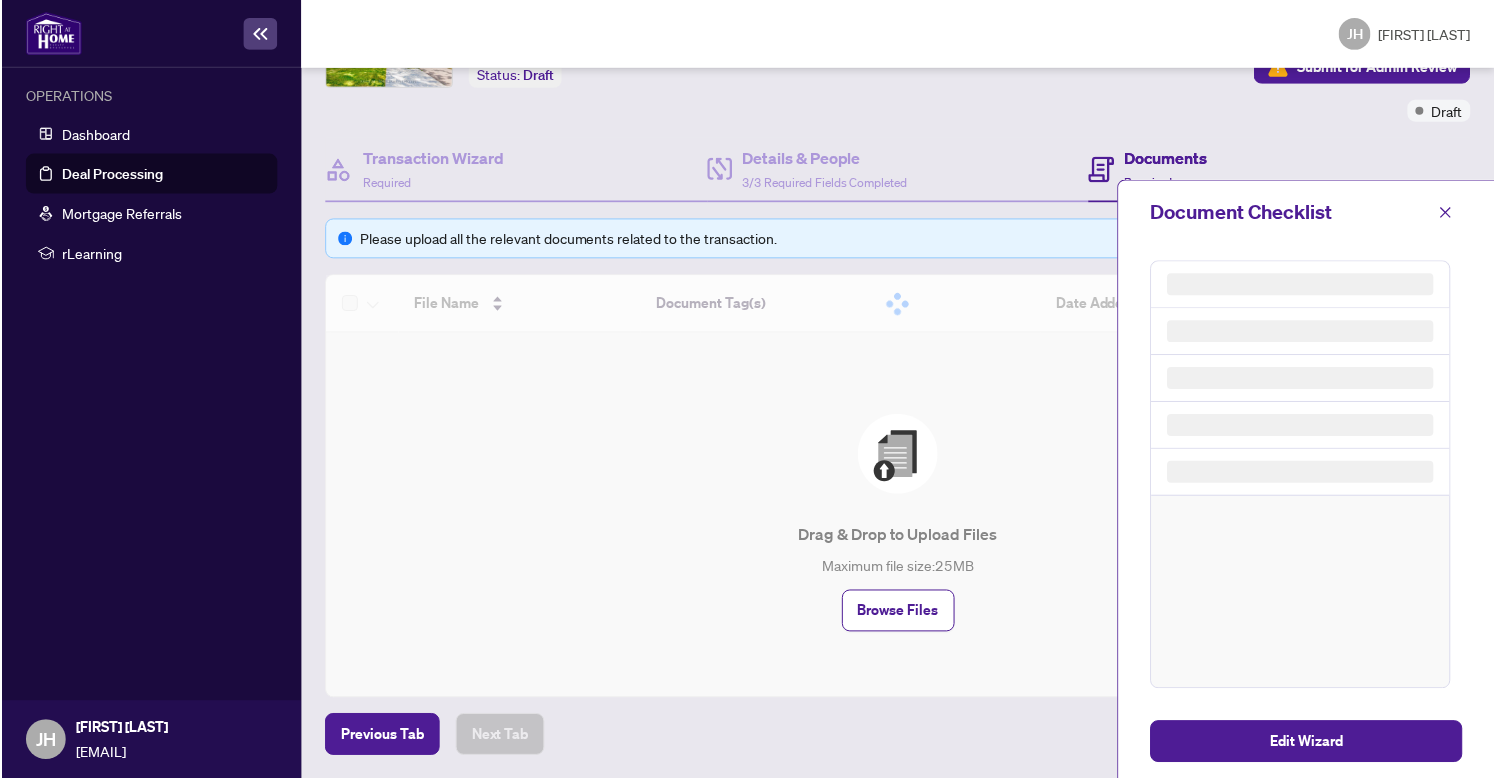 scroll, scrollTop: 65, scrollLeft: 0, axis: vertical 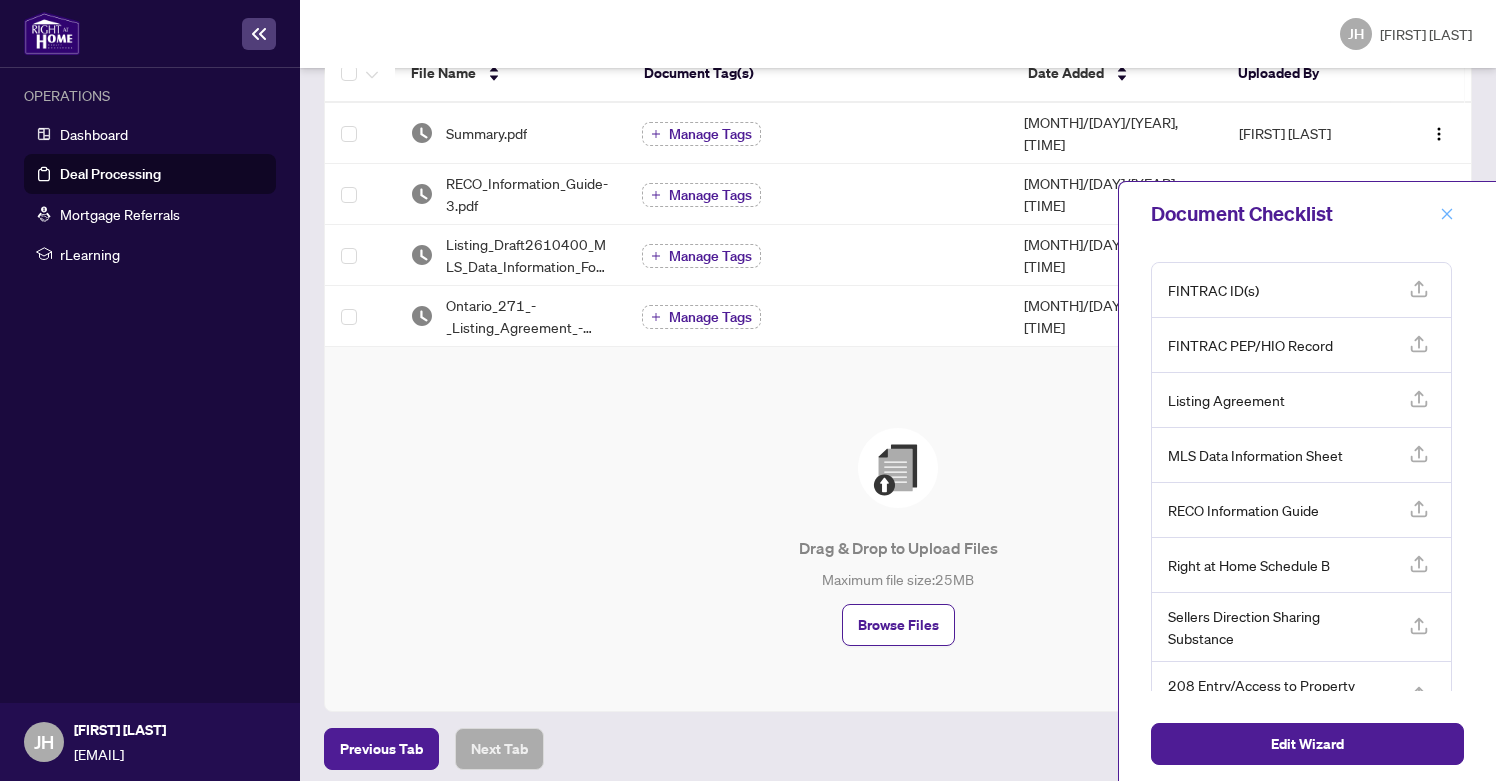 click at bounding box center [1447, 214] 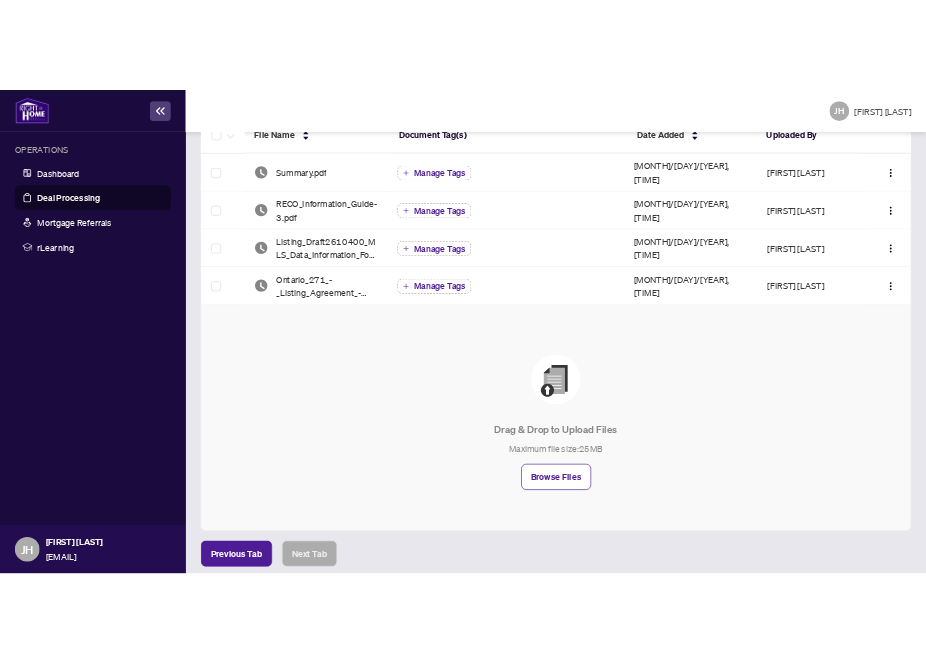scroll, scrollTop: 0, scrollLeft: 0, axis: both 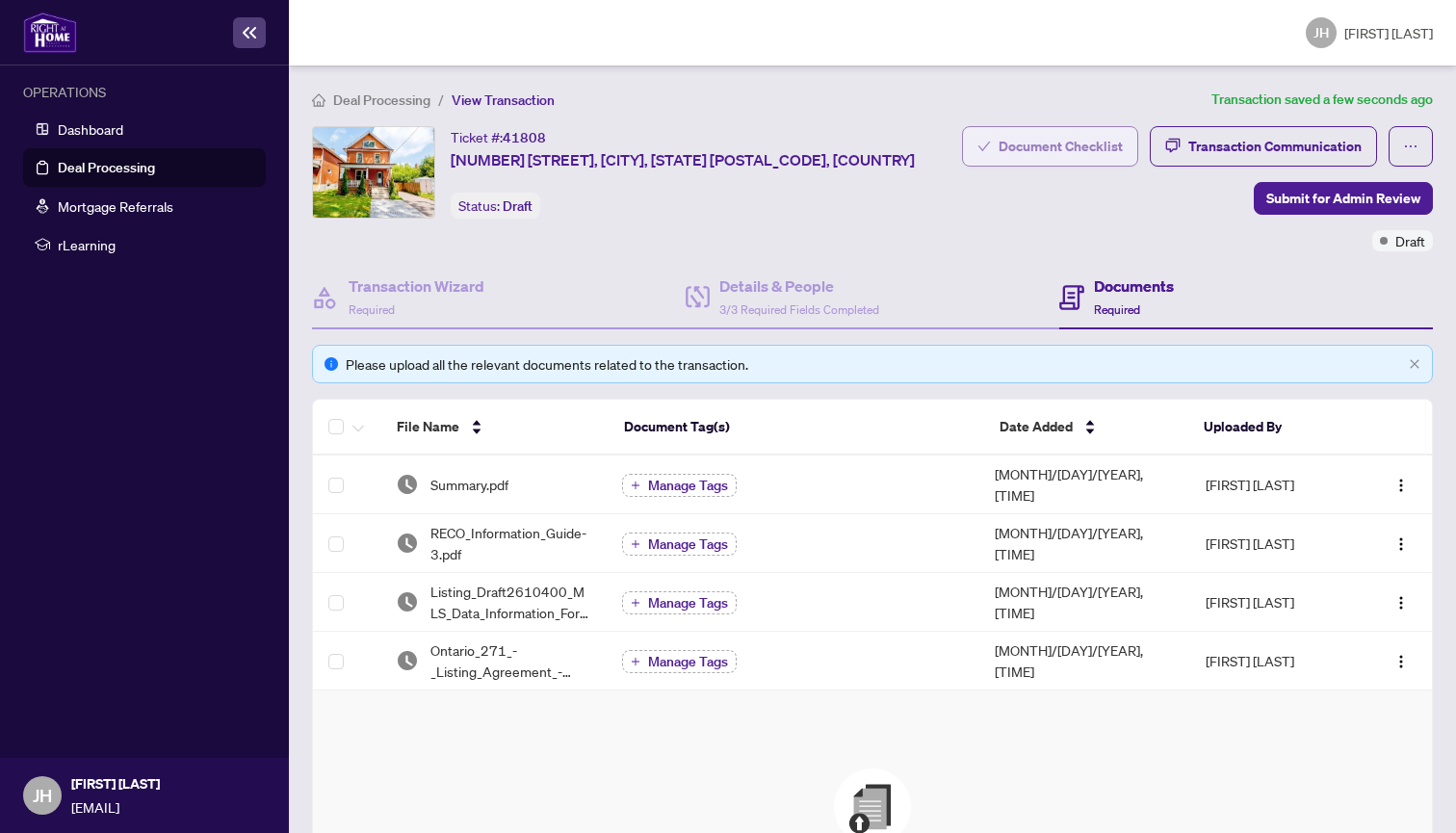 click on "Document Checklist" at bounding box center (1060, 146) 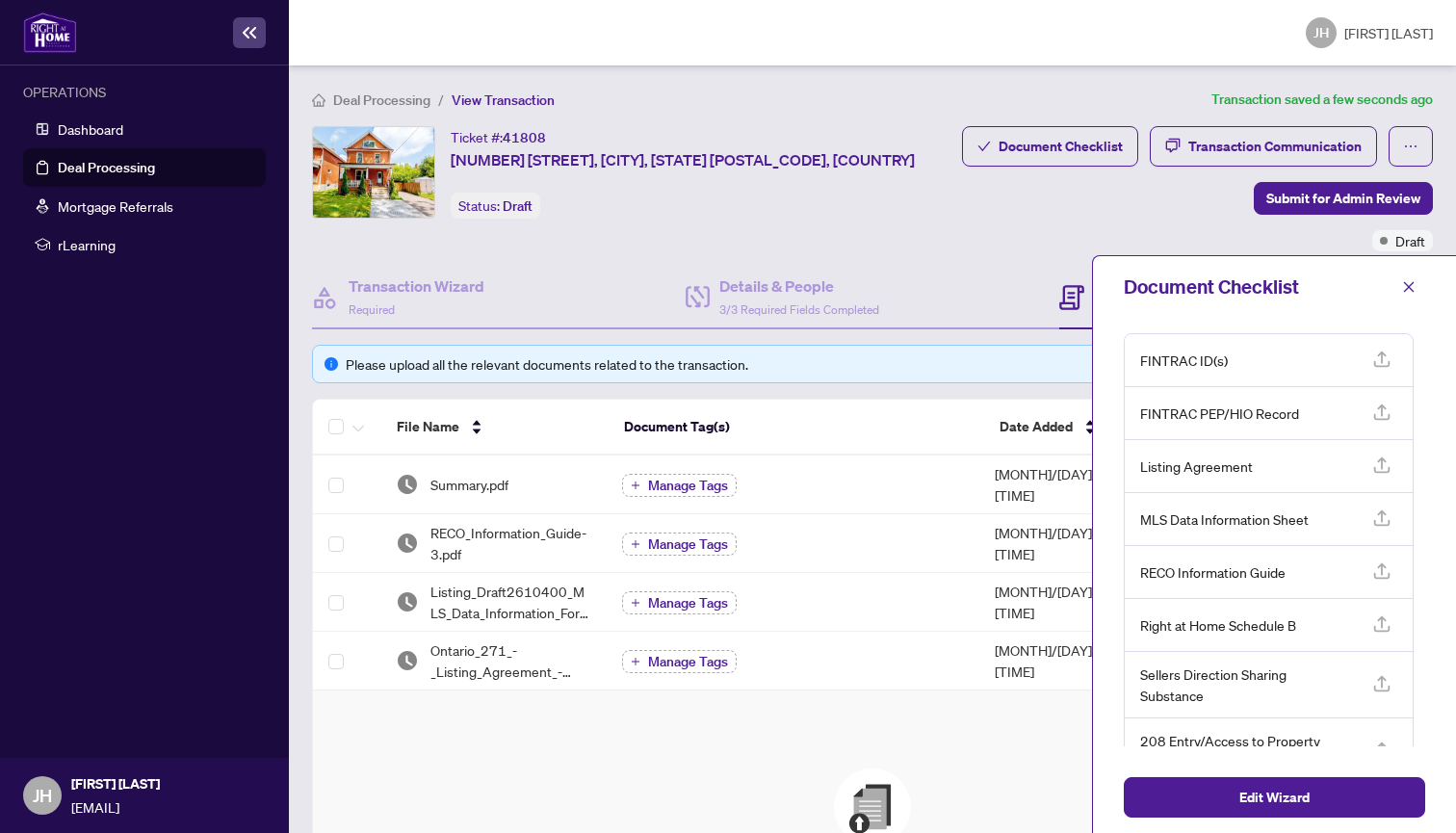 click on "Document Checklist Transaction Communication Submit for Admin Review Draft" at bounding box center (1197, 189) 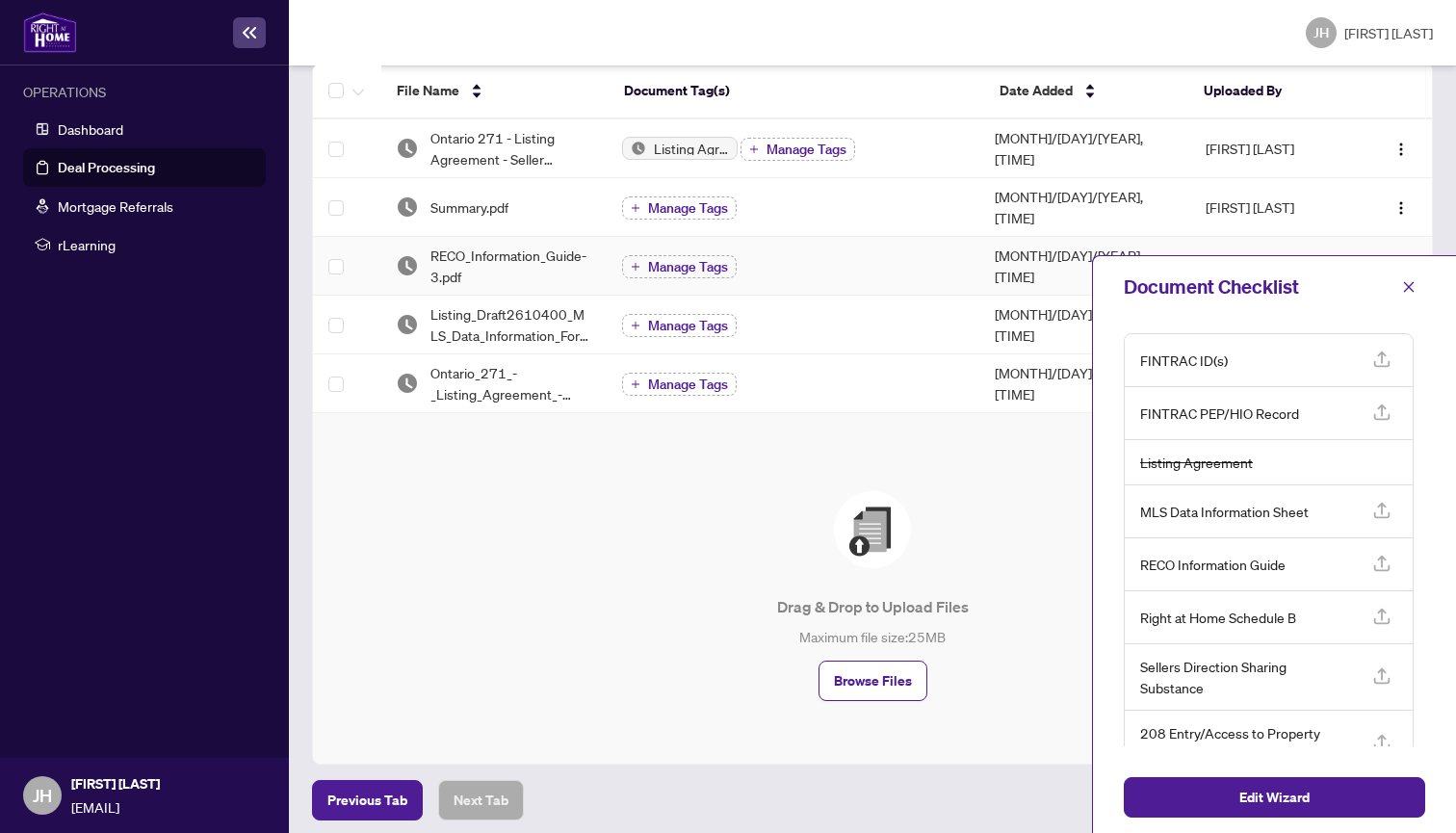 scroll, scrollTop: 334, scrollLeft: 0, axis: vertical 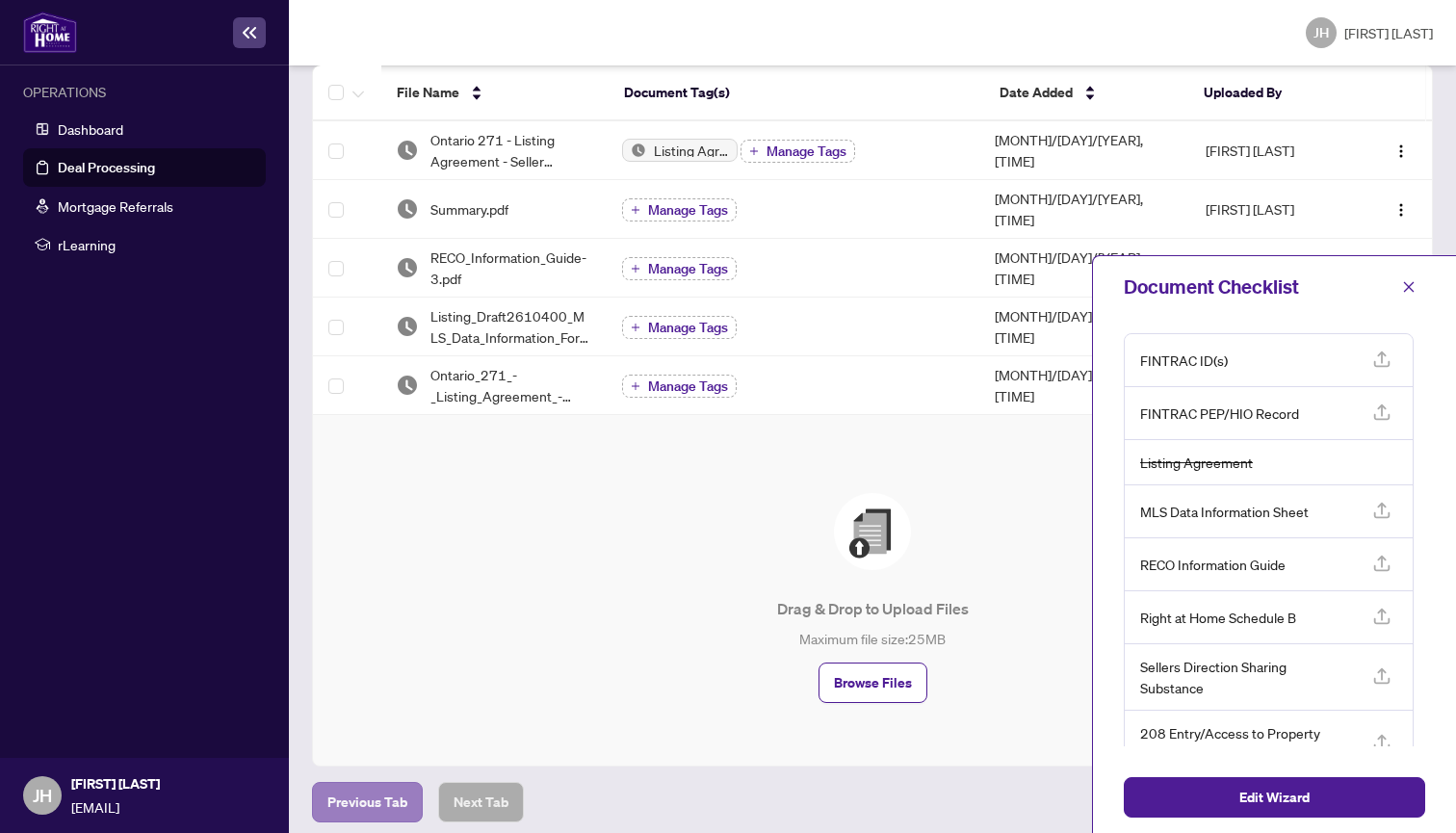 click on "Previous Tab" at bounding box center (367, 802) 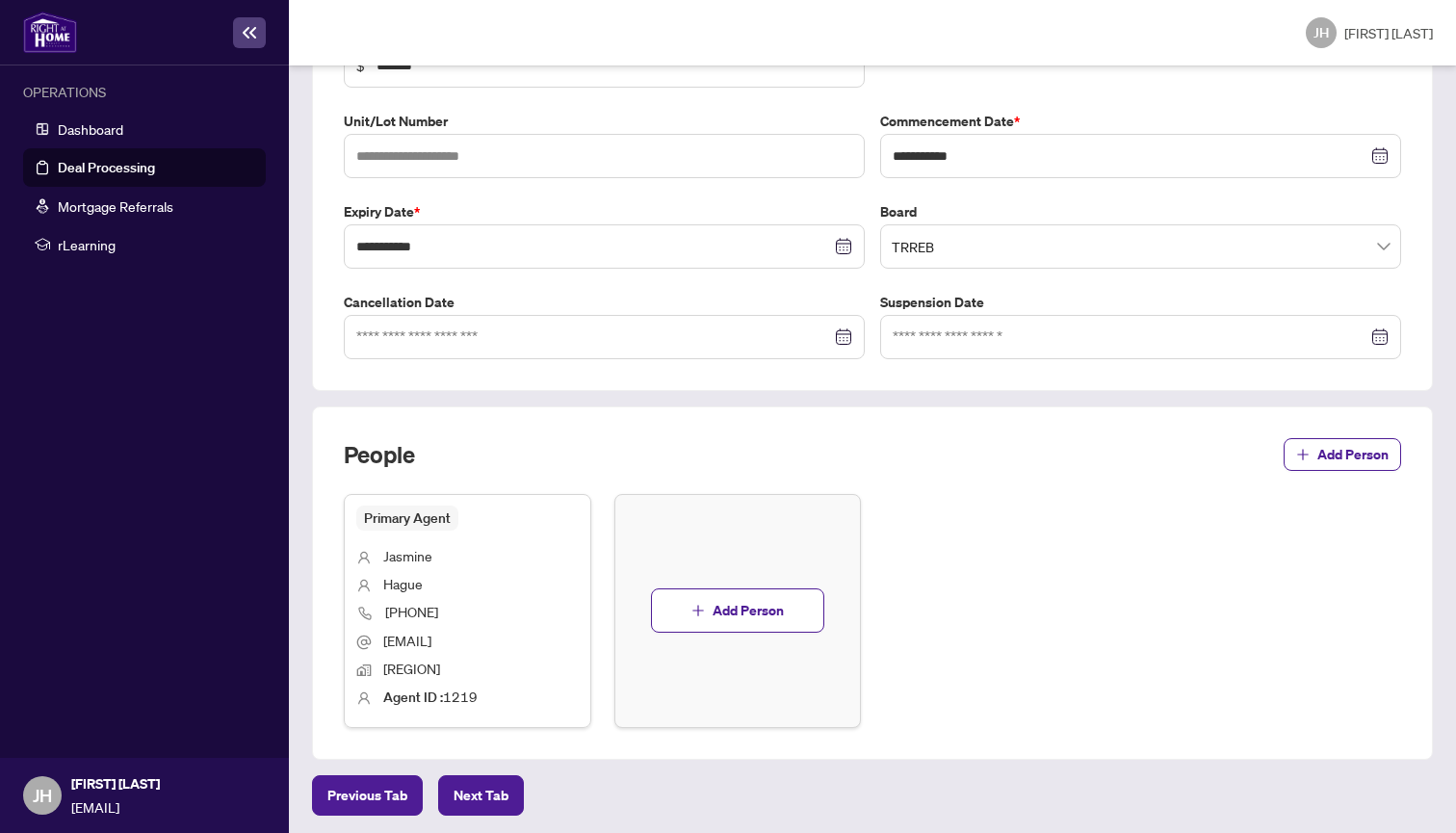 scroll, scrollTop: 463, scrollLeft: 0, axis: vertical 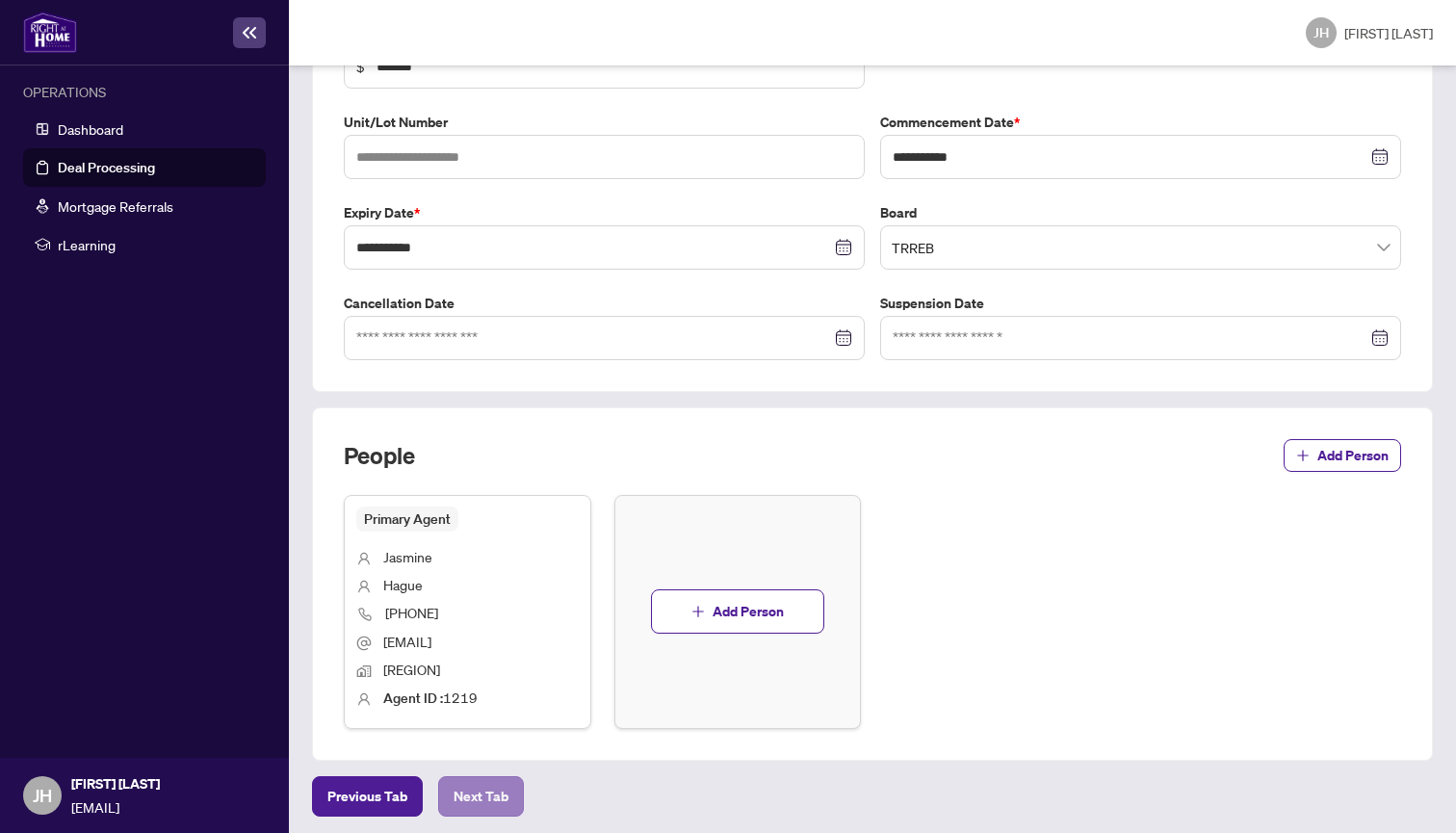 click on "Next Tab" at bounding box center [367, 796] 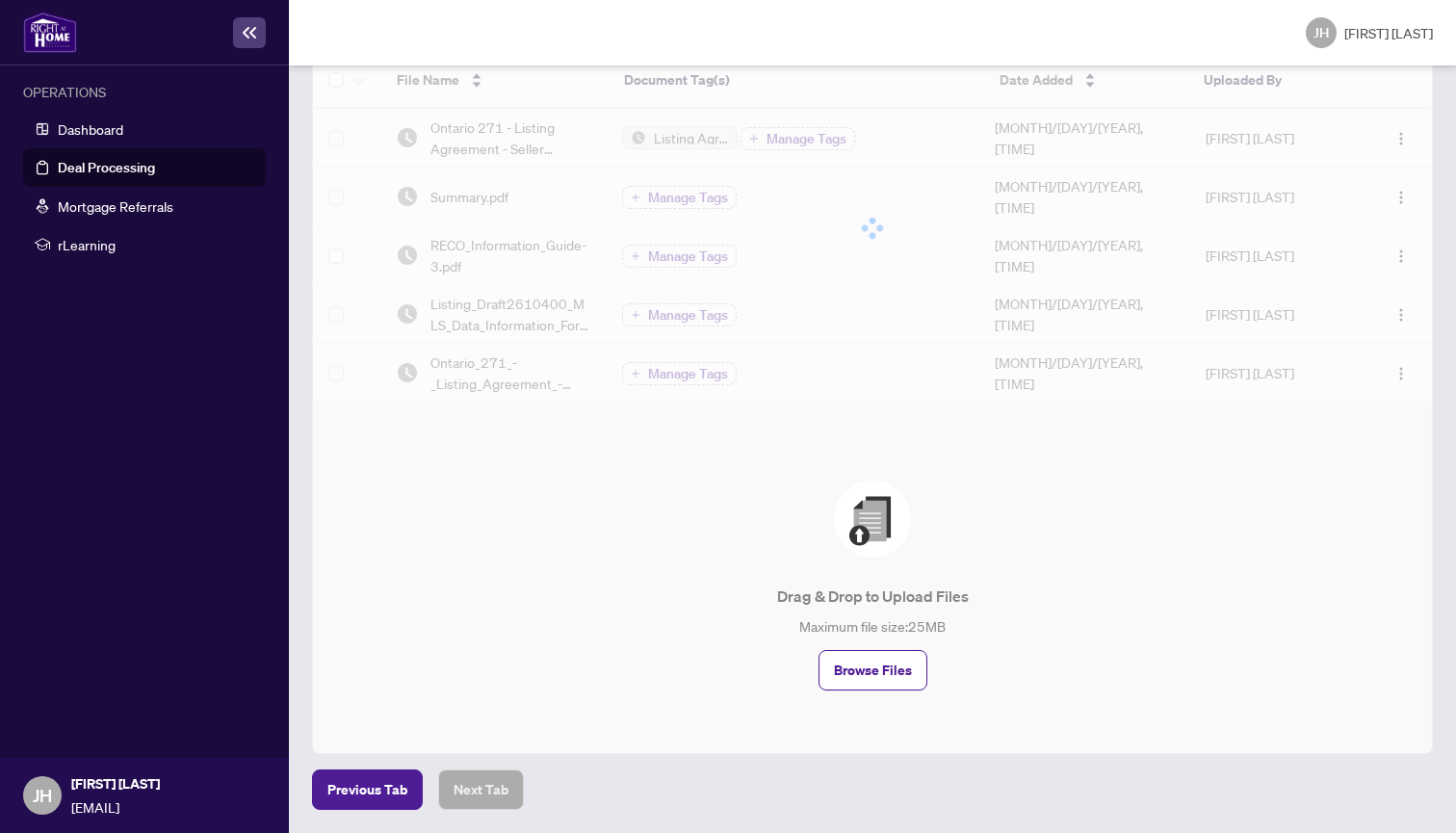 scroll, scrollTop: 0, scrollLeft: 0, axis: both 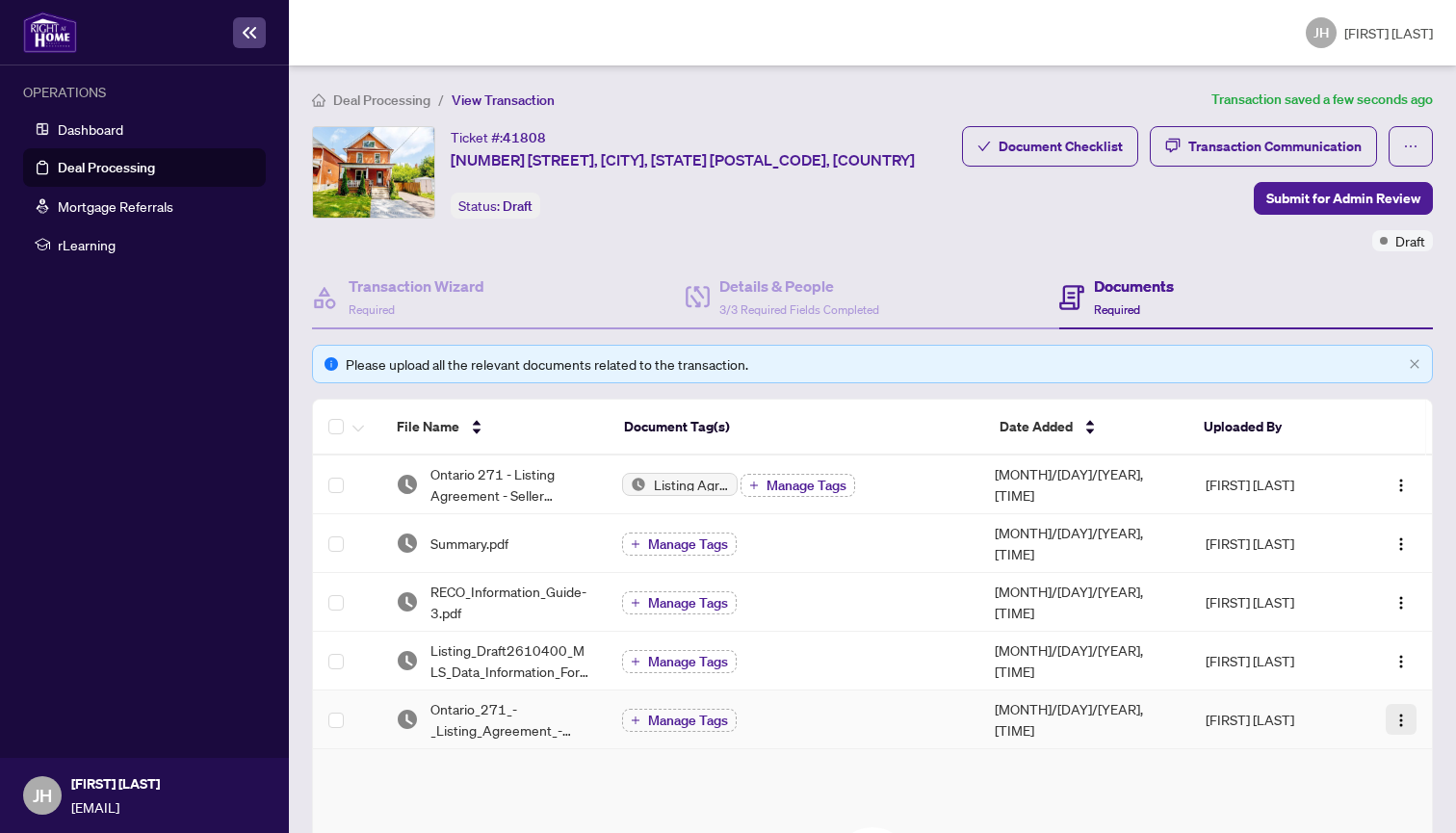 click at bounding box center [1401, 719] 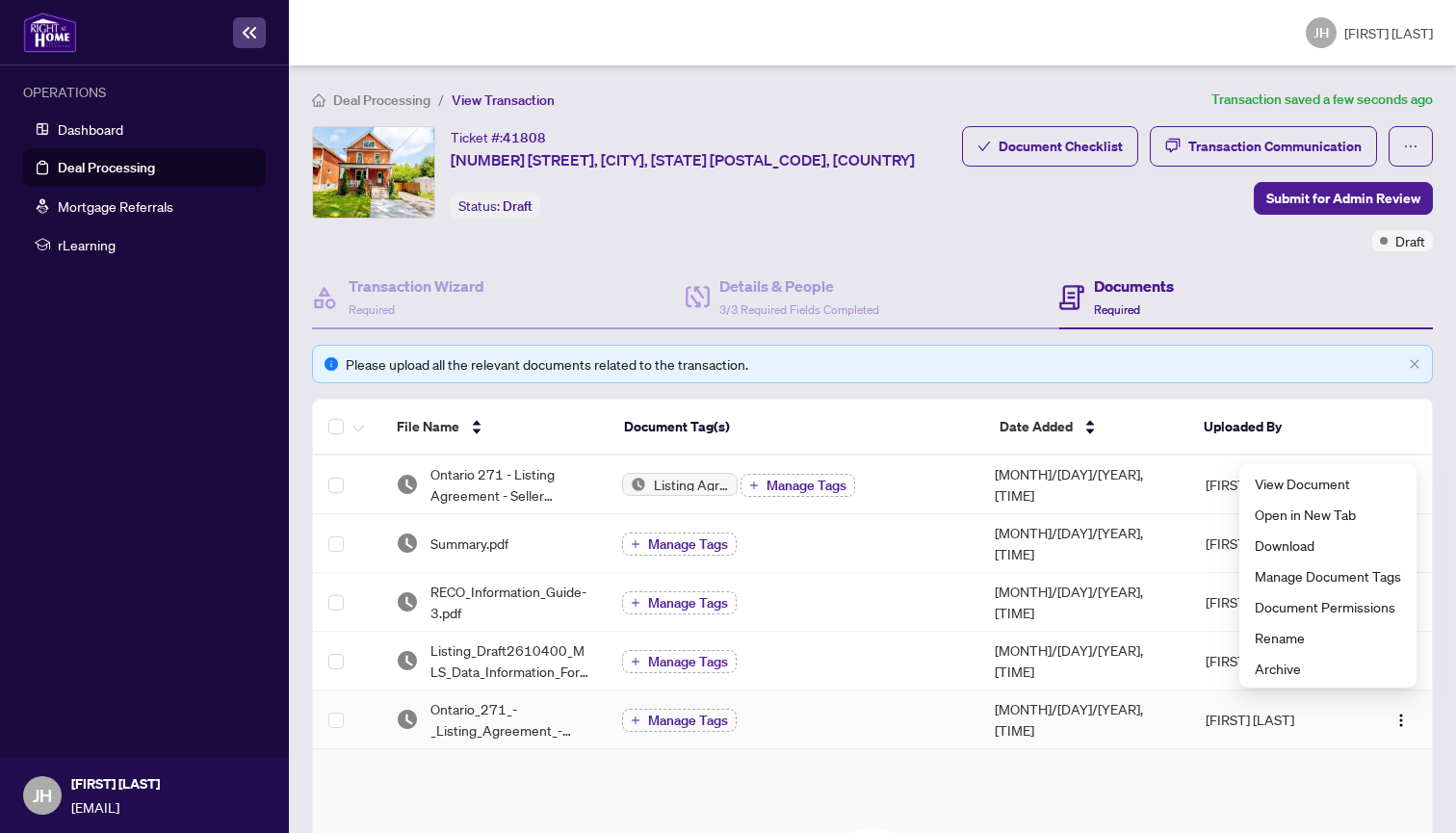 click at bounding box center [347, 719] 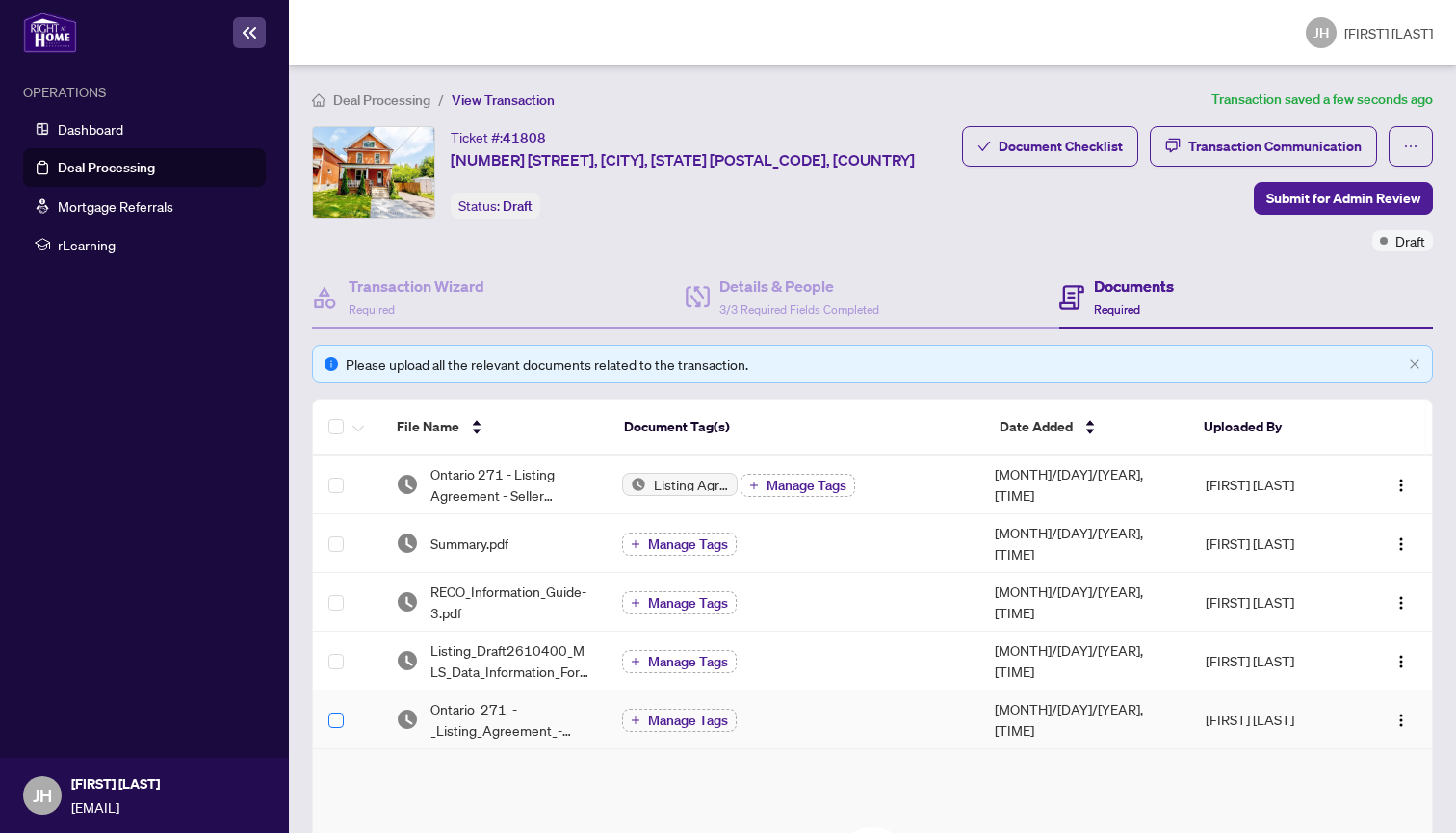 click at bounding box center [336, 720] 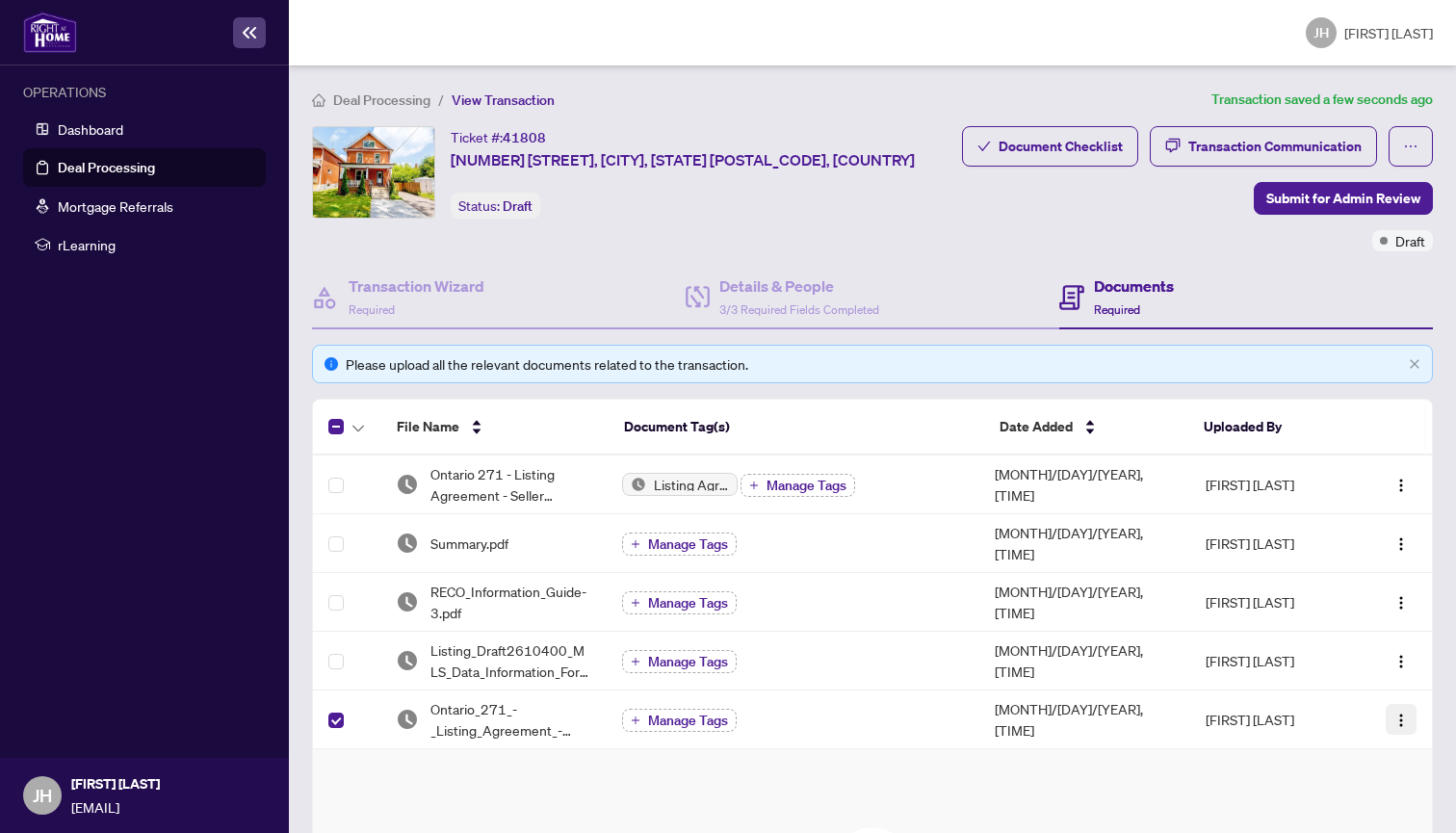 click at bounding box center [1401, 719] 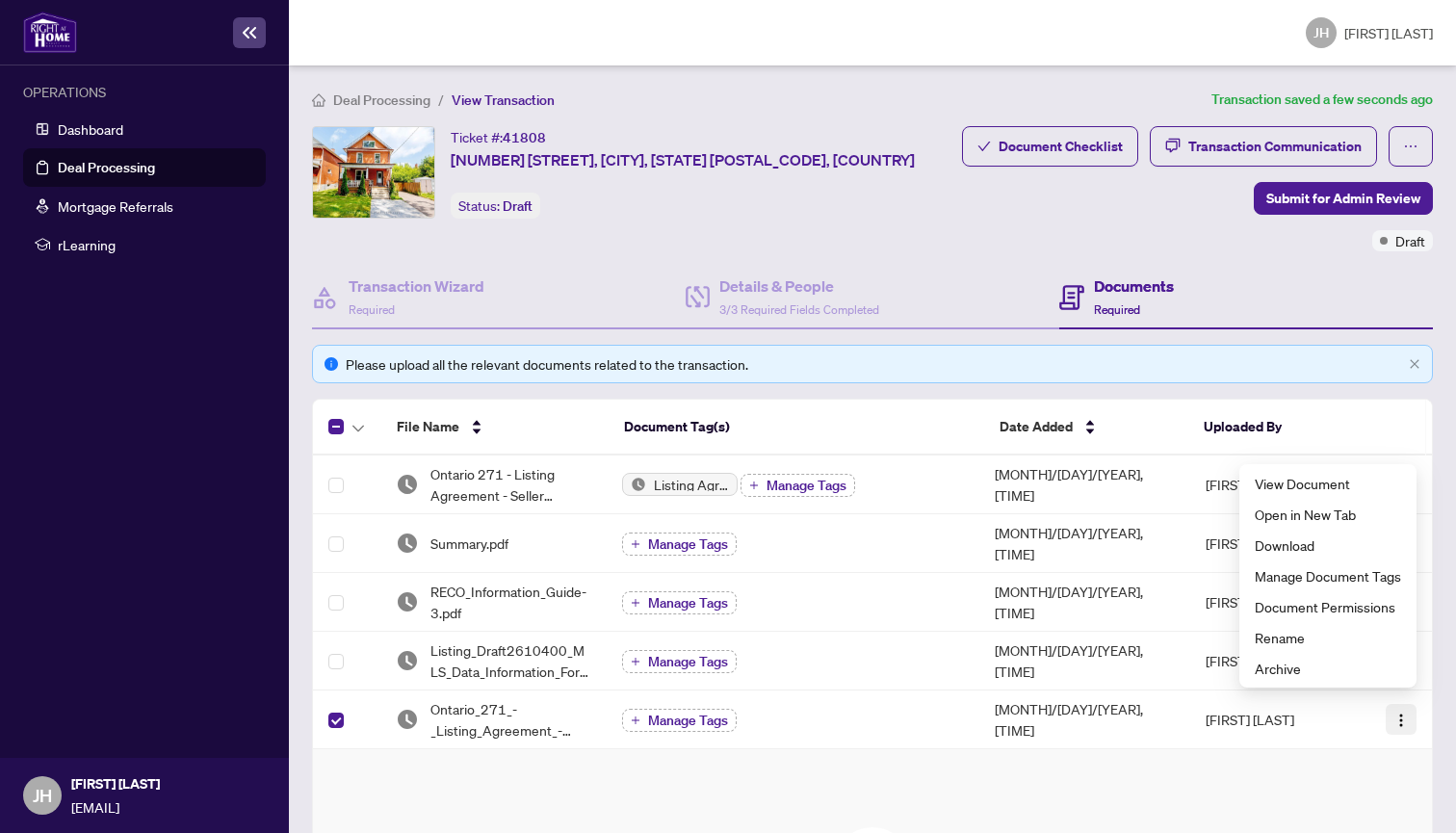 click at bounding box center [1401, 719] 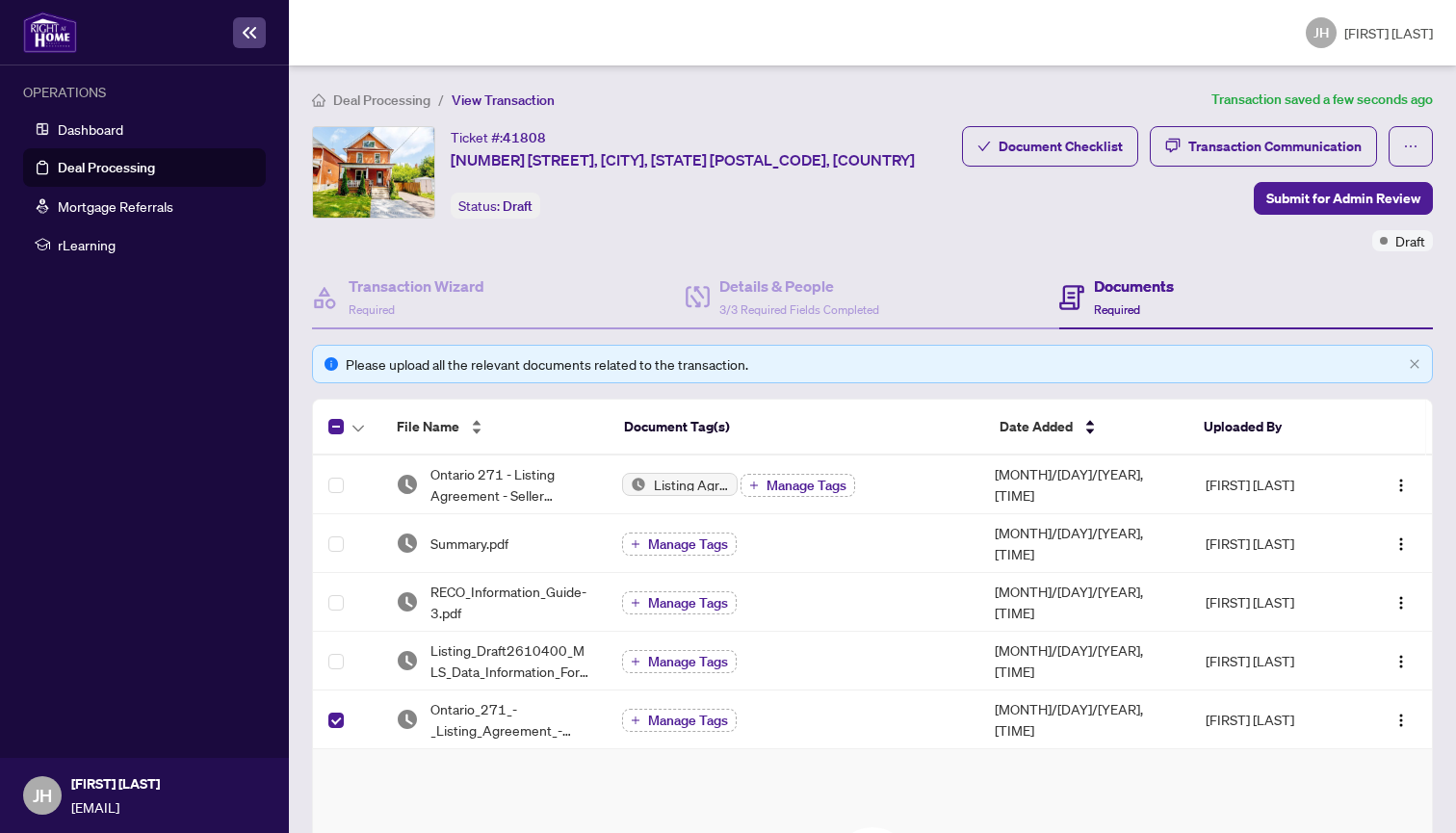 scroll, scrollTop: 60, scrollLeft: 0, axis: vertical 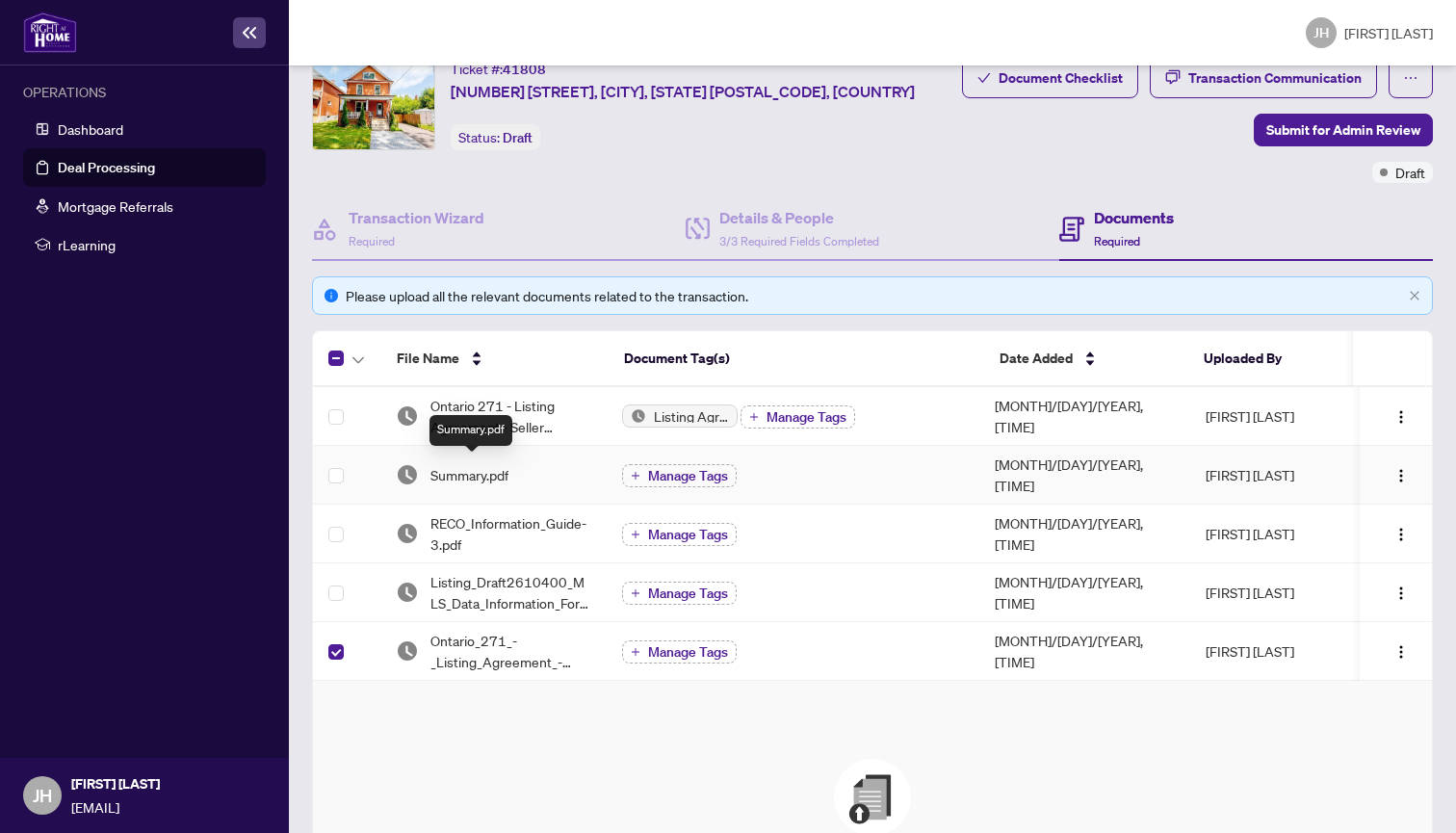 click on "Summary.pdf" at bounding box center (469, 475) 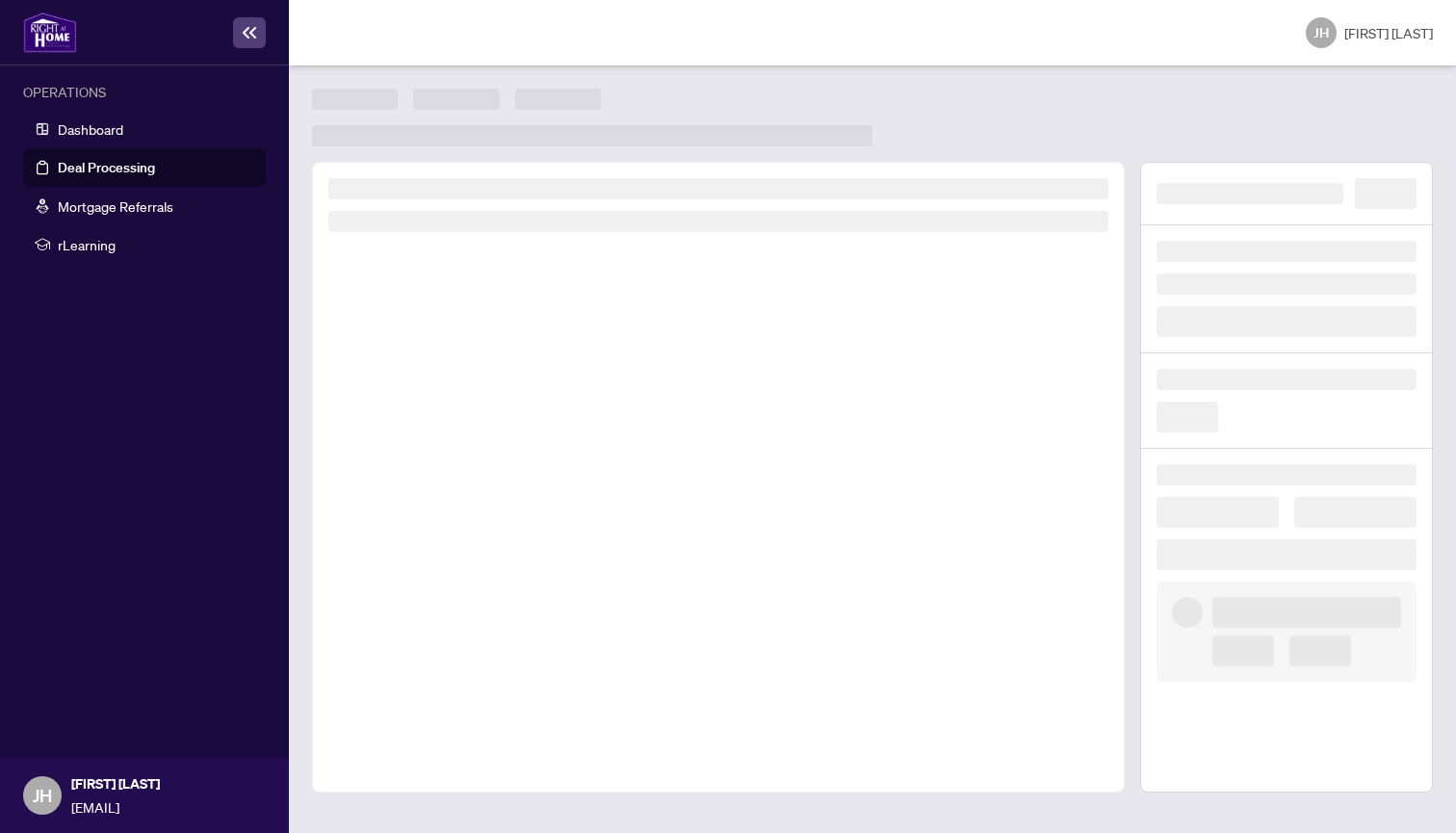 scroll, scrollTop: 0, scrollLeft: 0, axis: both 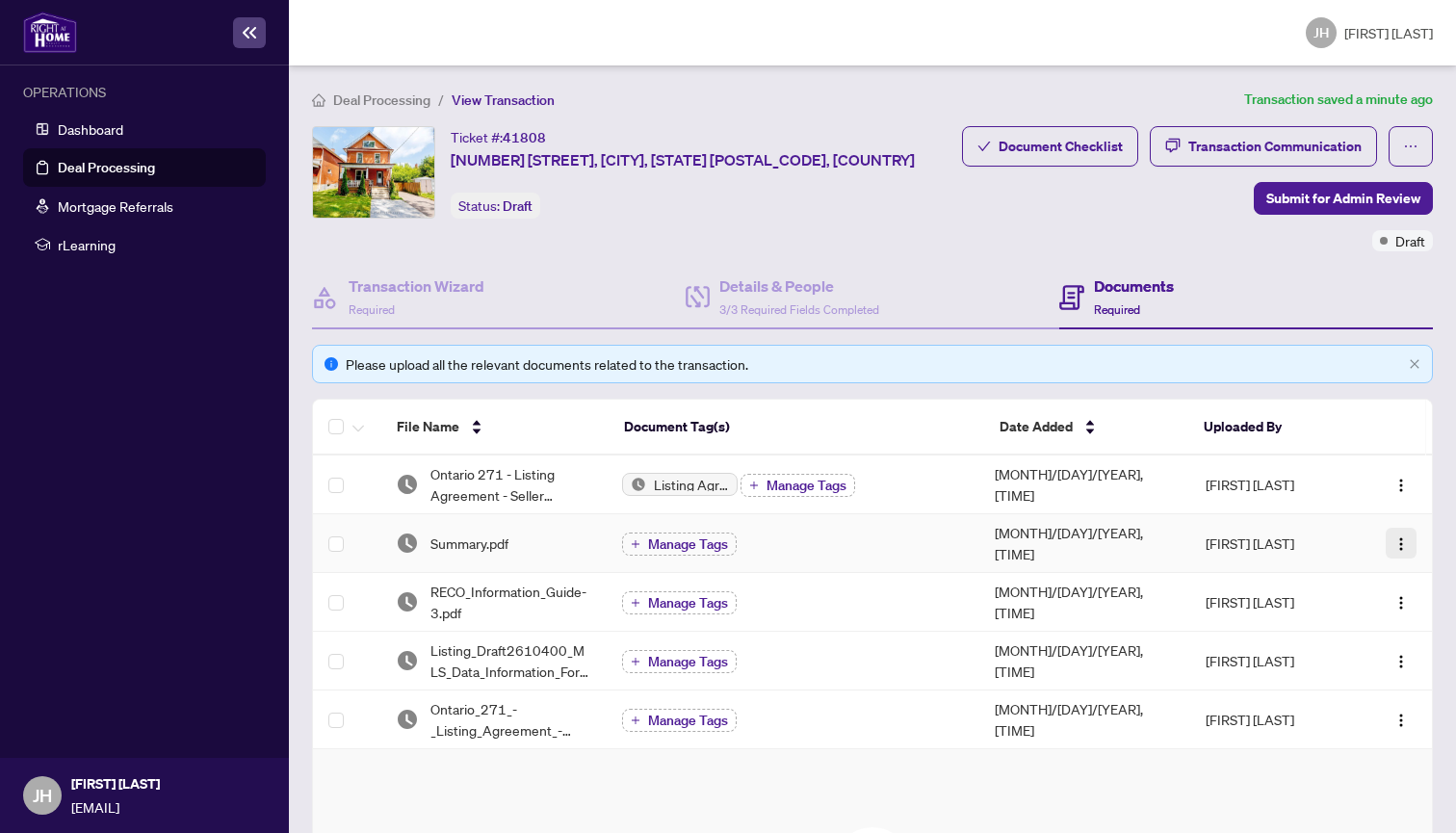 click at bounding box center (1401, 544) 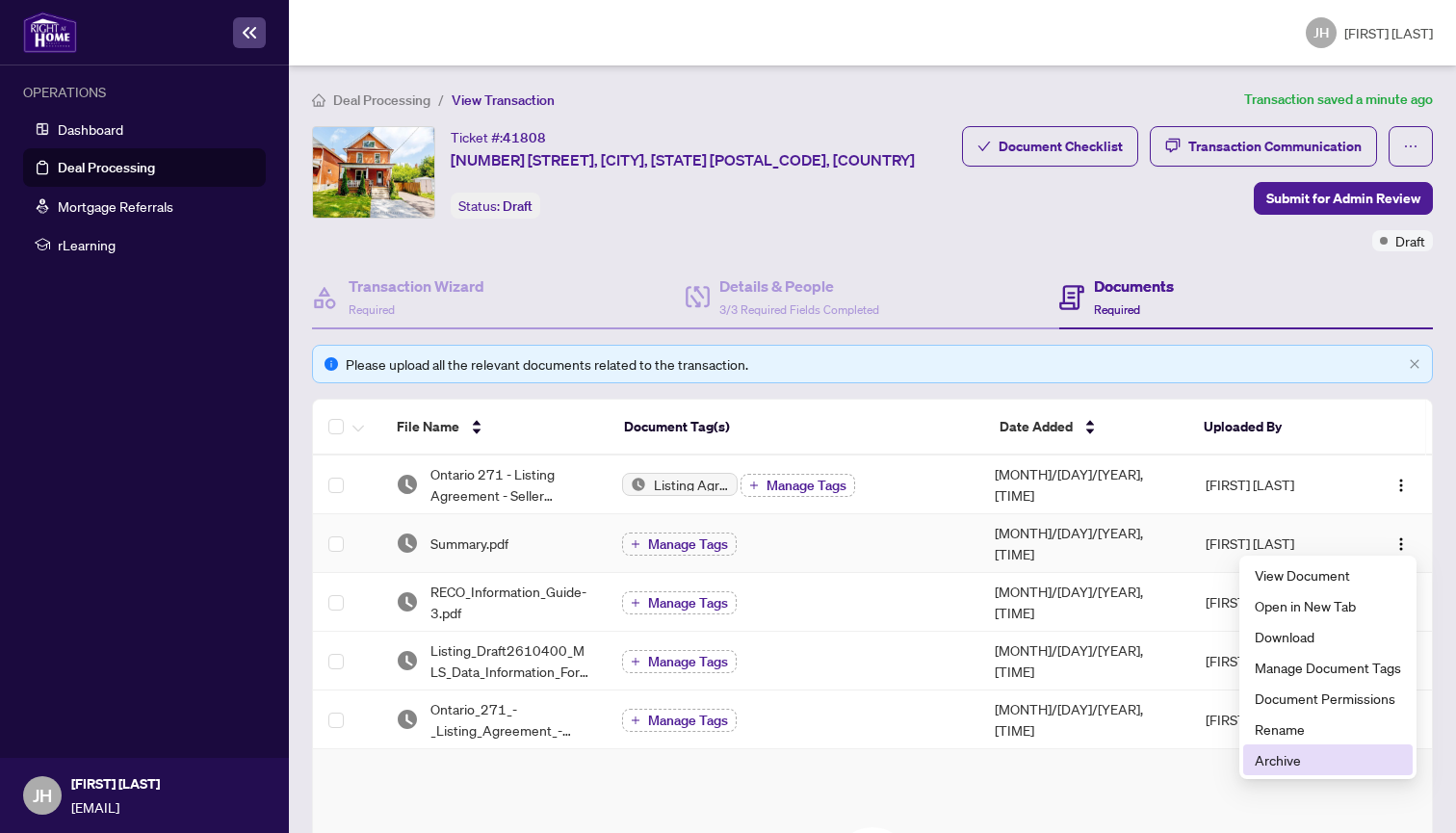 click on "Archive" at bounding box center [1328, 760] 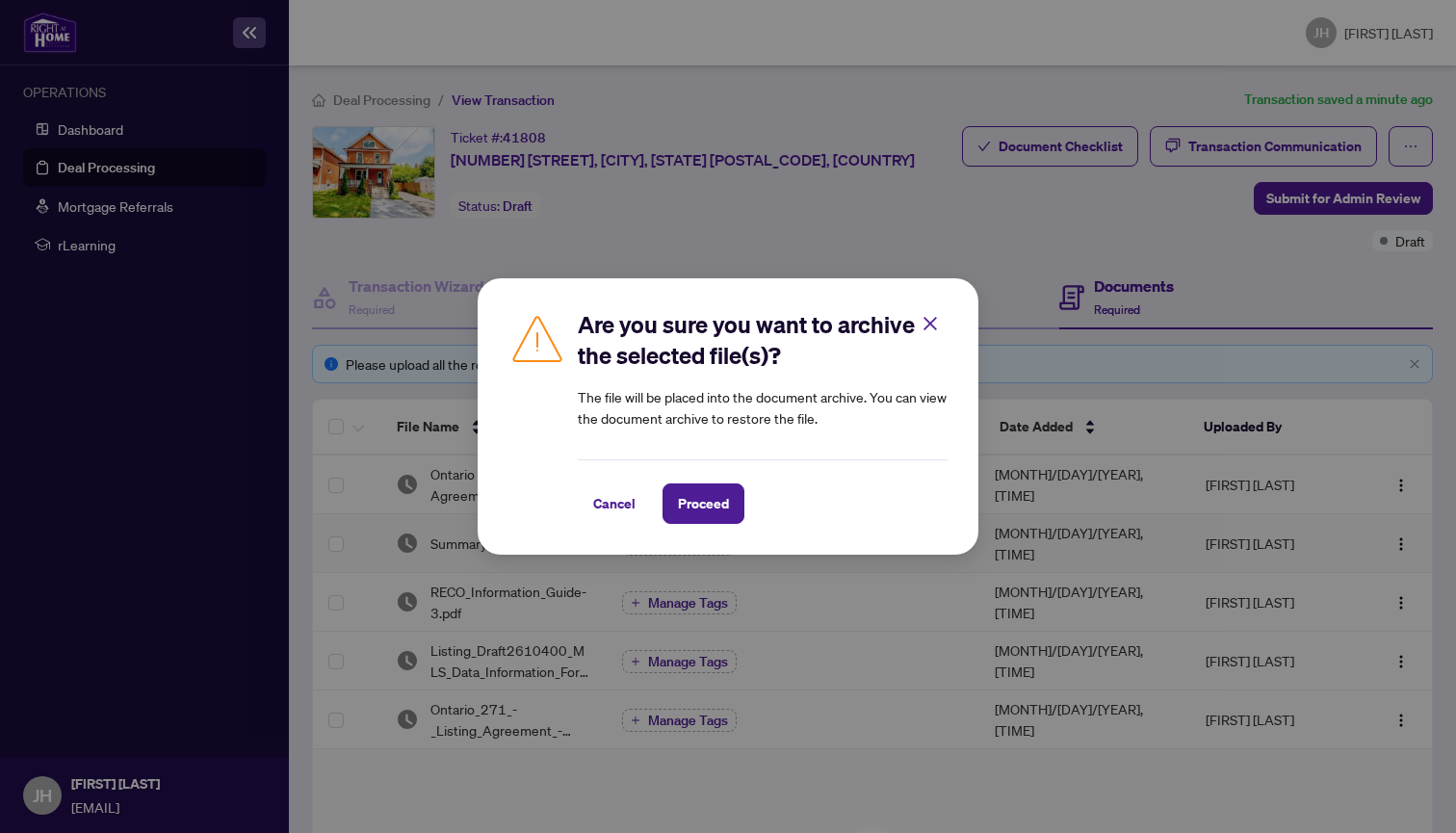 click on "Cancel Proceed" at bounding box center (763, 491) 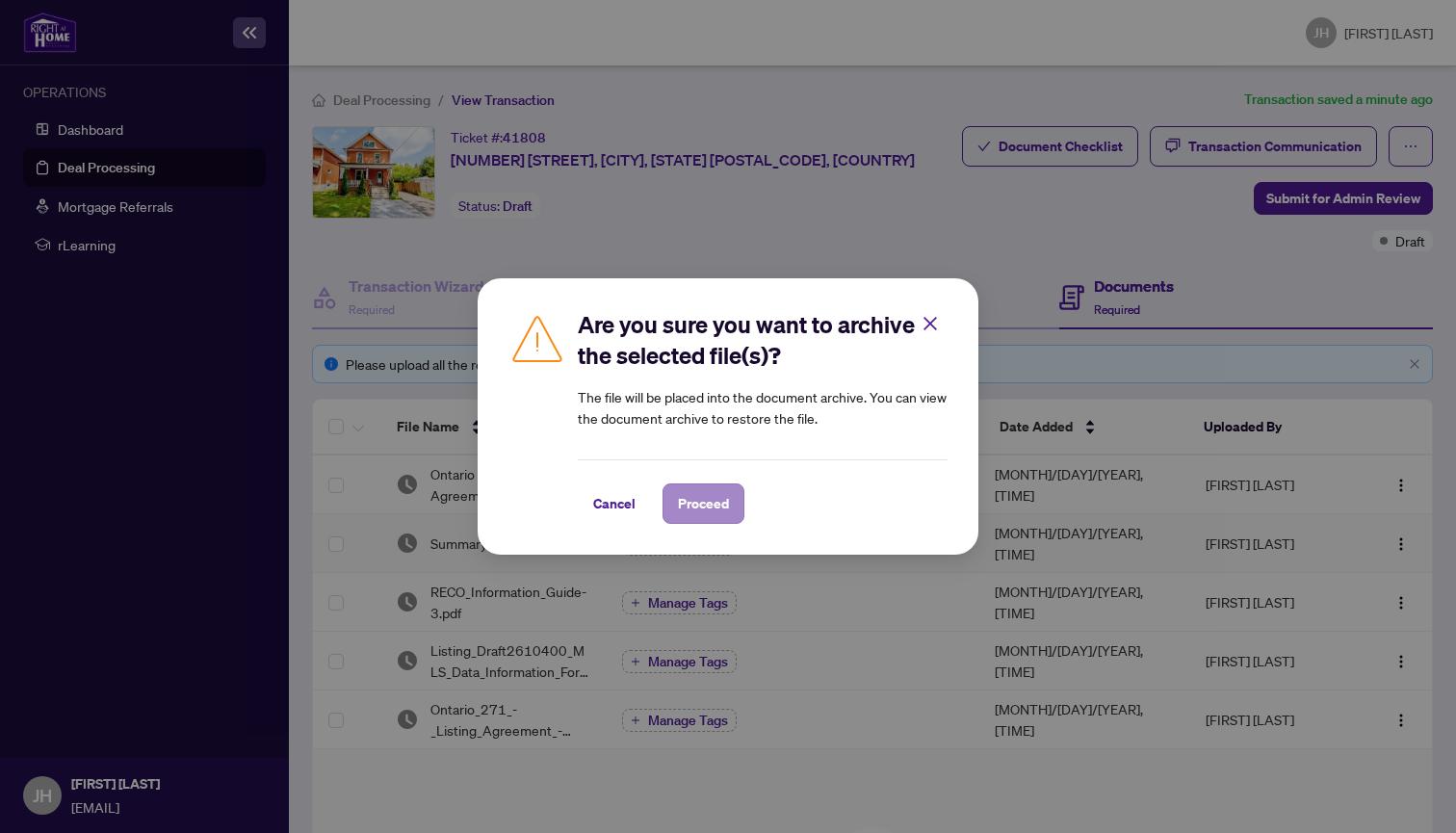 click on "Proceed" at bounding box center [703, 504] 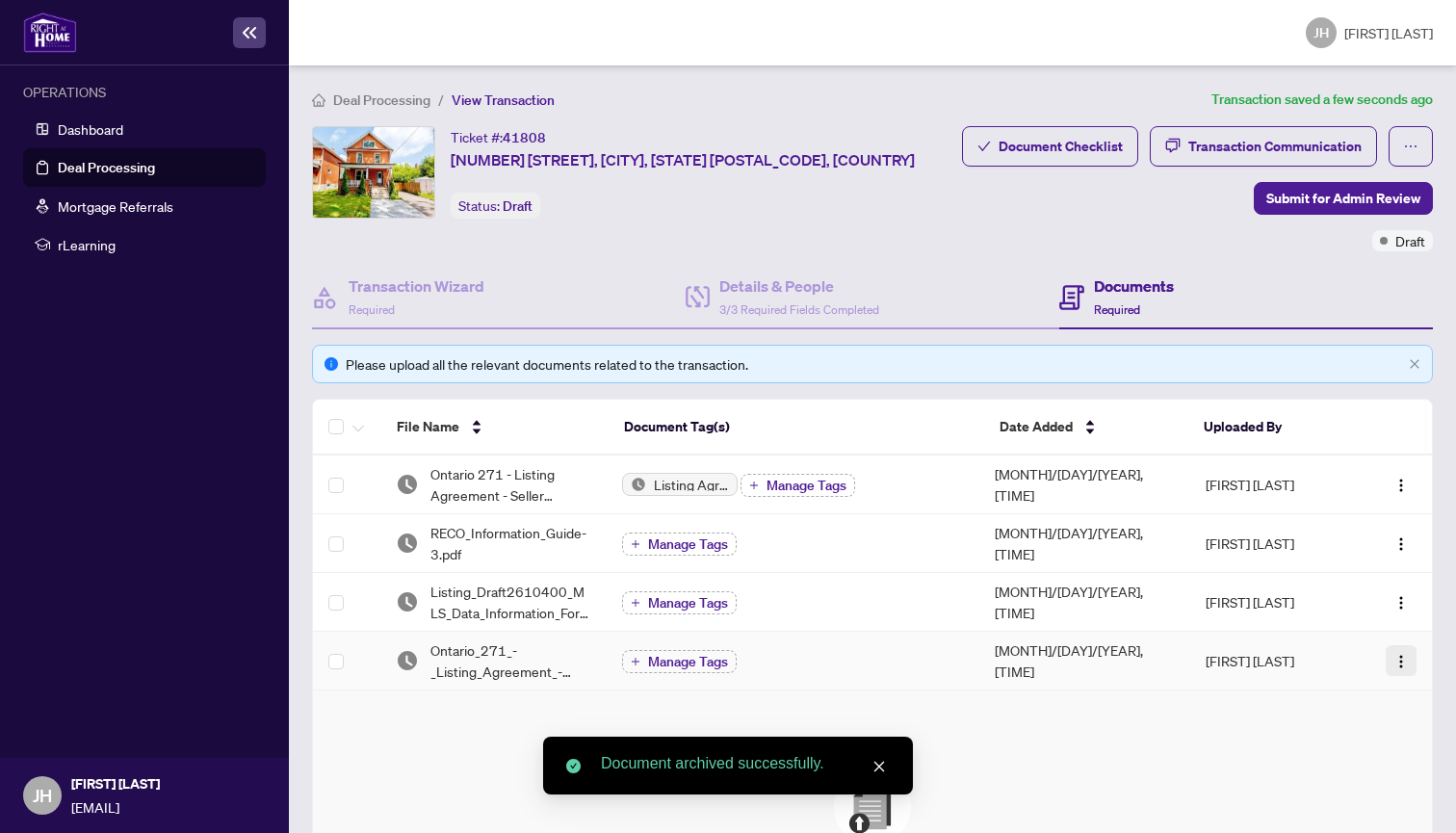 click at bounding box center [1401, 661] 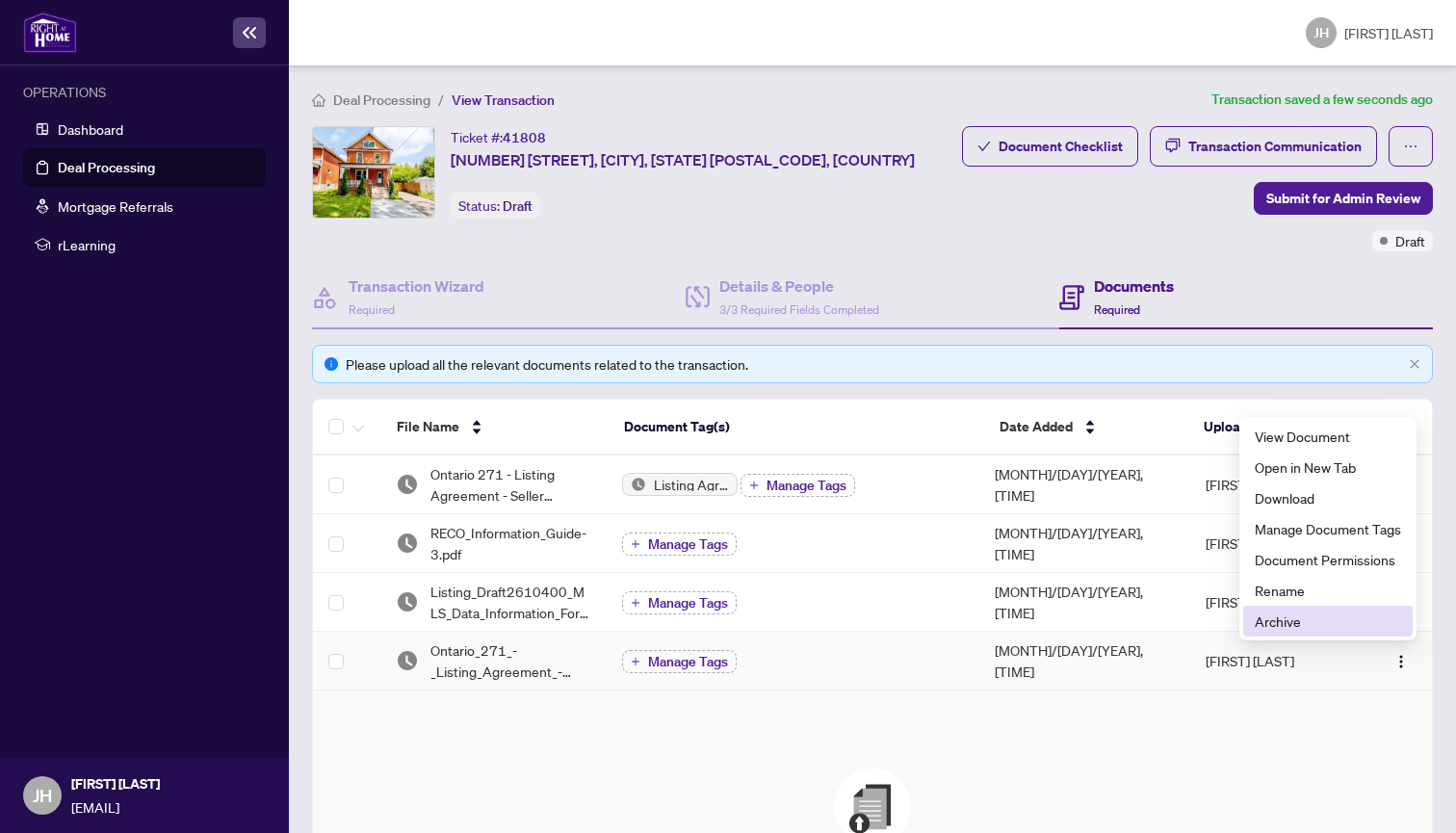 click on "Archive" at bounding box center (1328, 621) 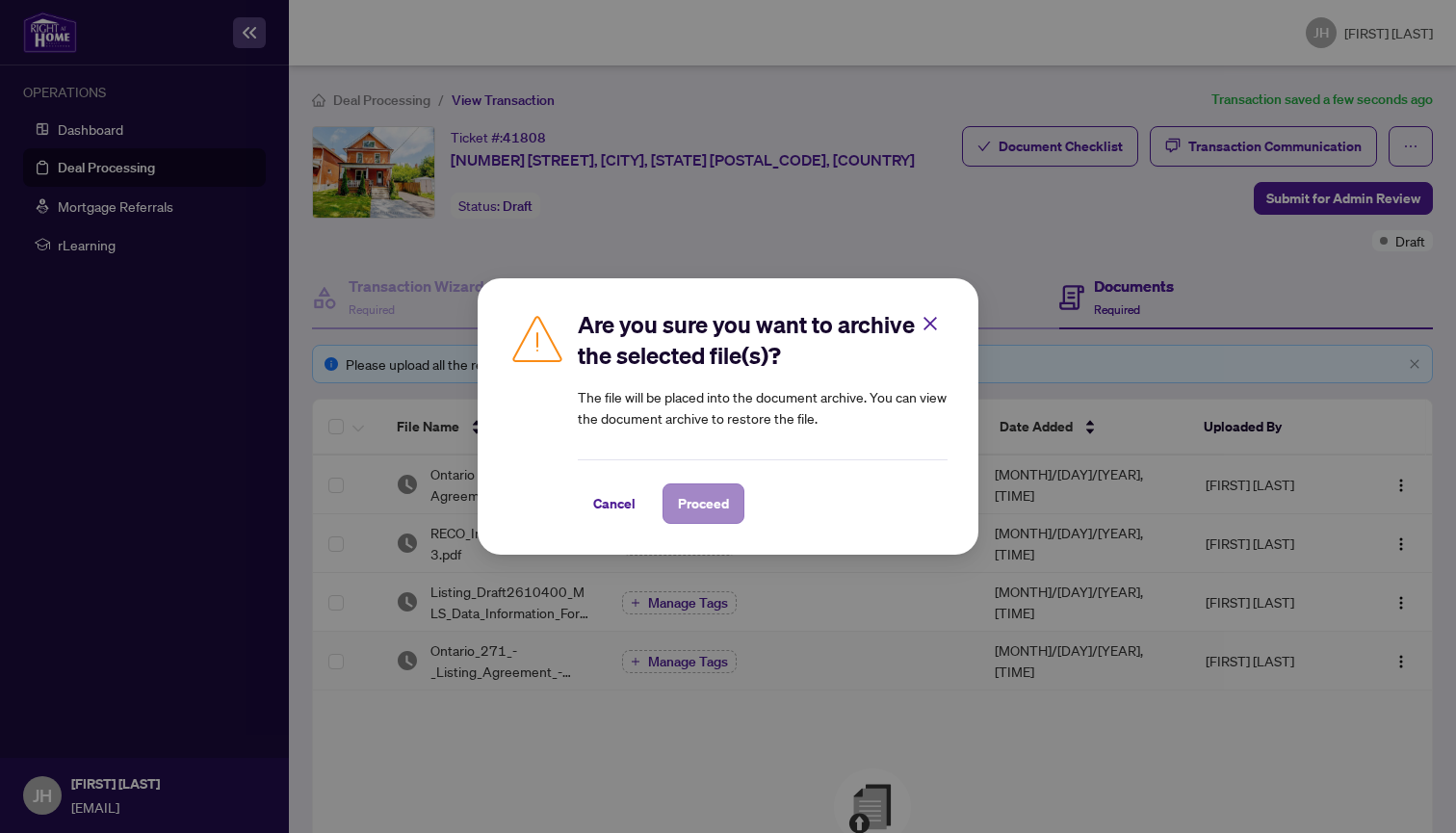 click on "Proceed" at bounding box center (703, 504) 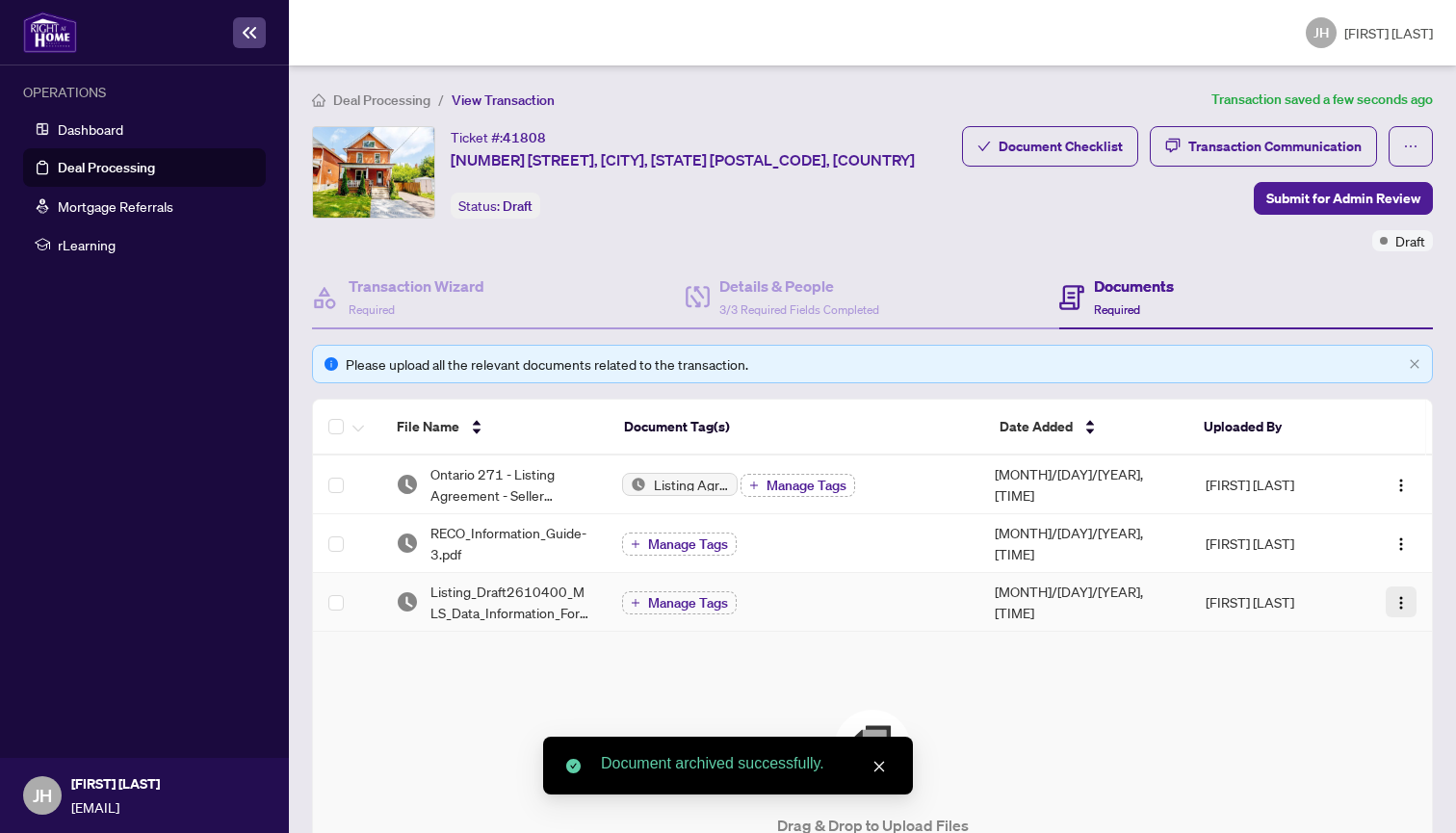 click at bounding box center [1401, 603] 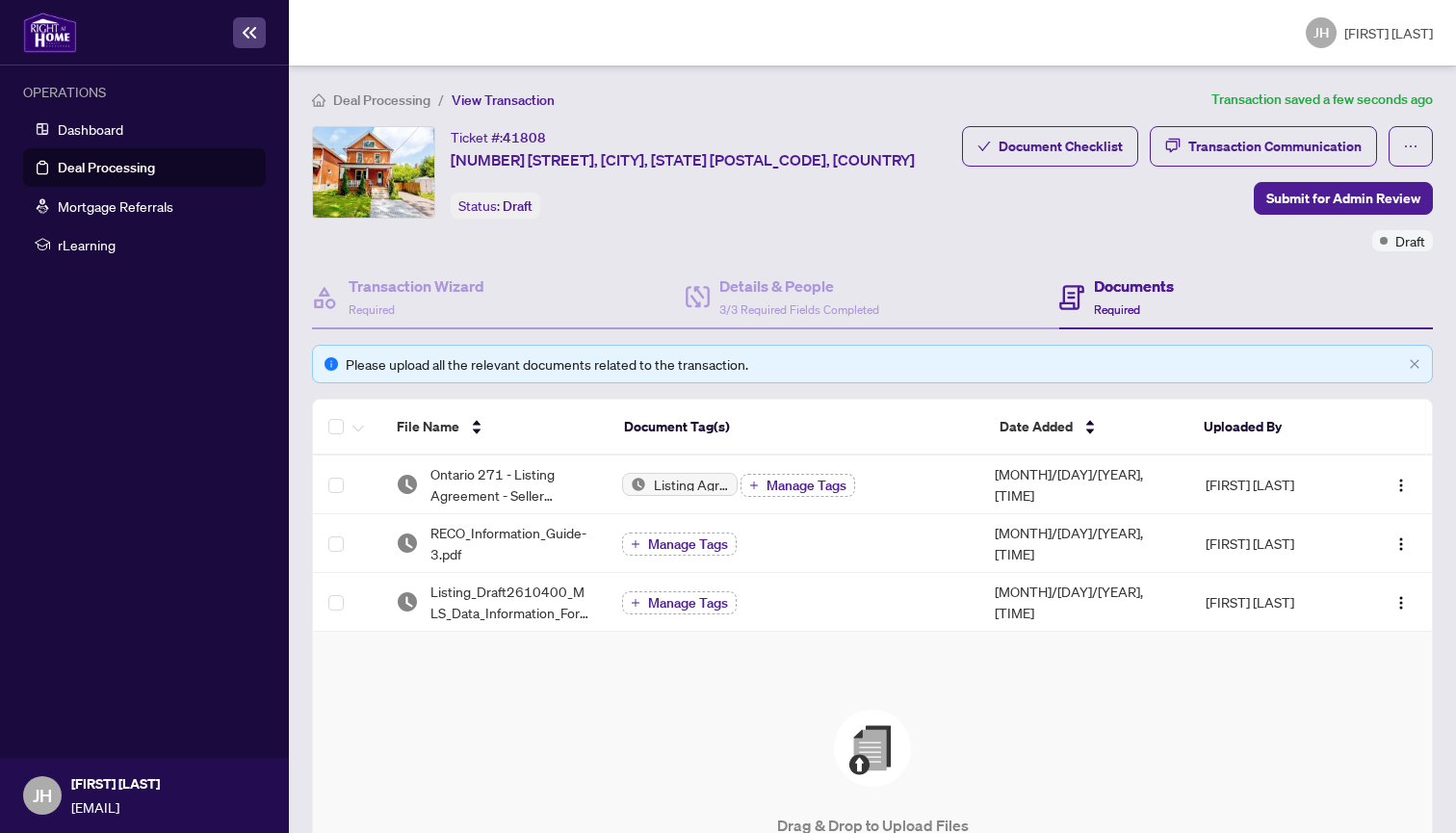 click on "Documents Required" at bounding box center [1246, 298] 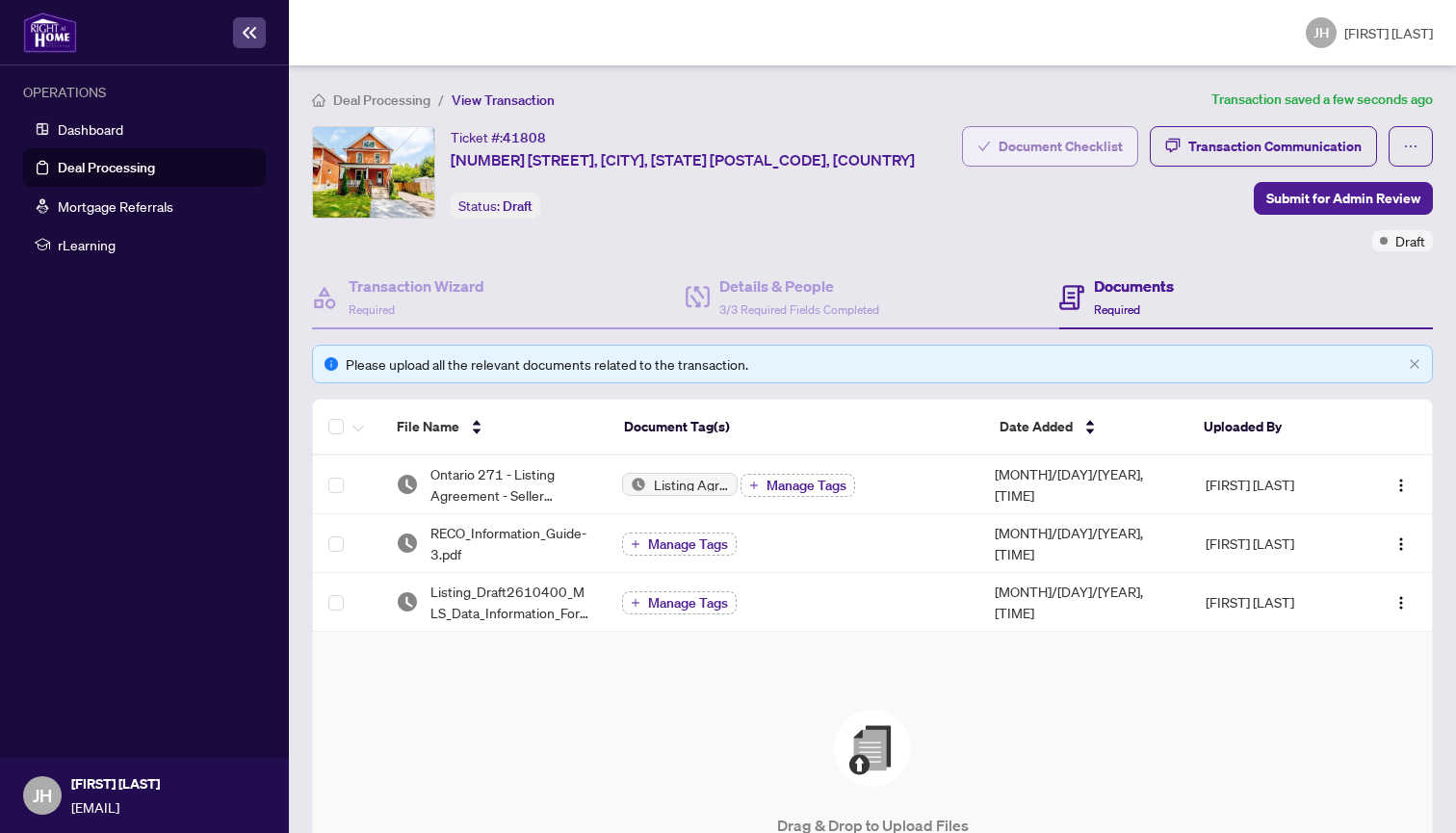 click on "Document Checklist" at bounding box center (1060, 146) 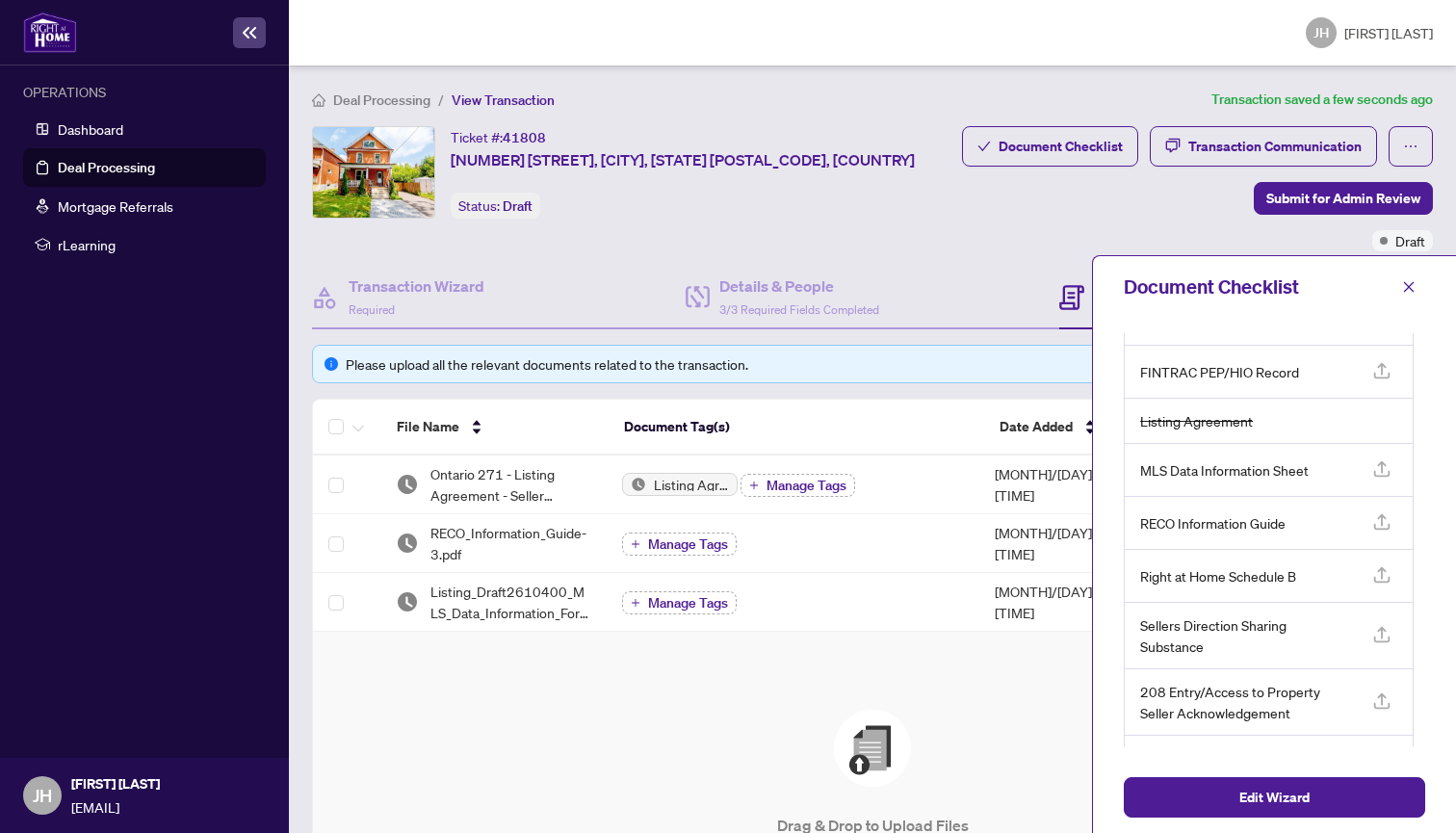 scroll, scrollTop: 42, scrollLeft: 0, axis: vertical 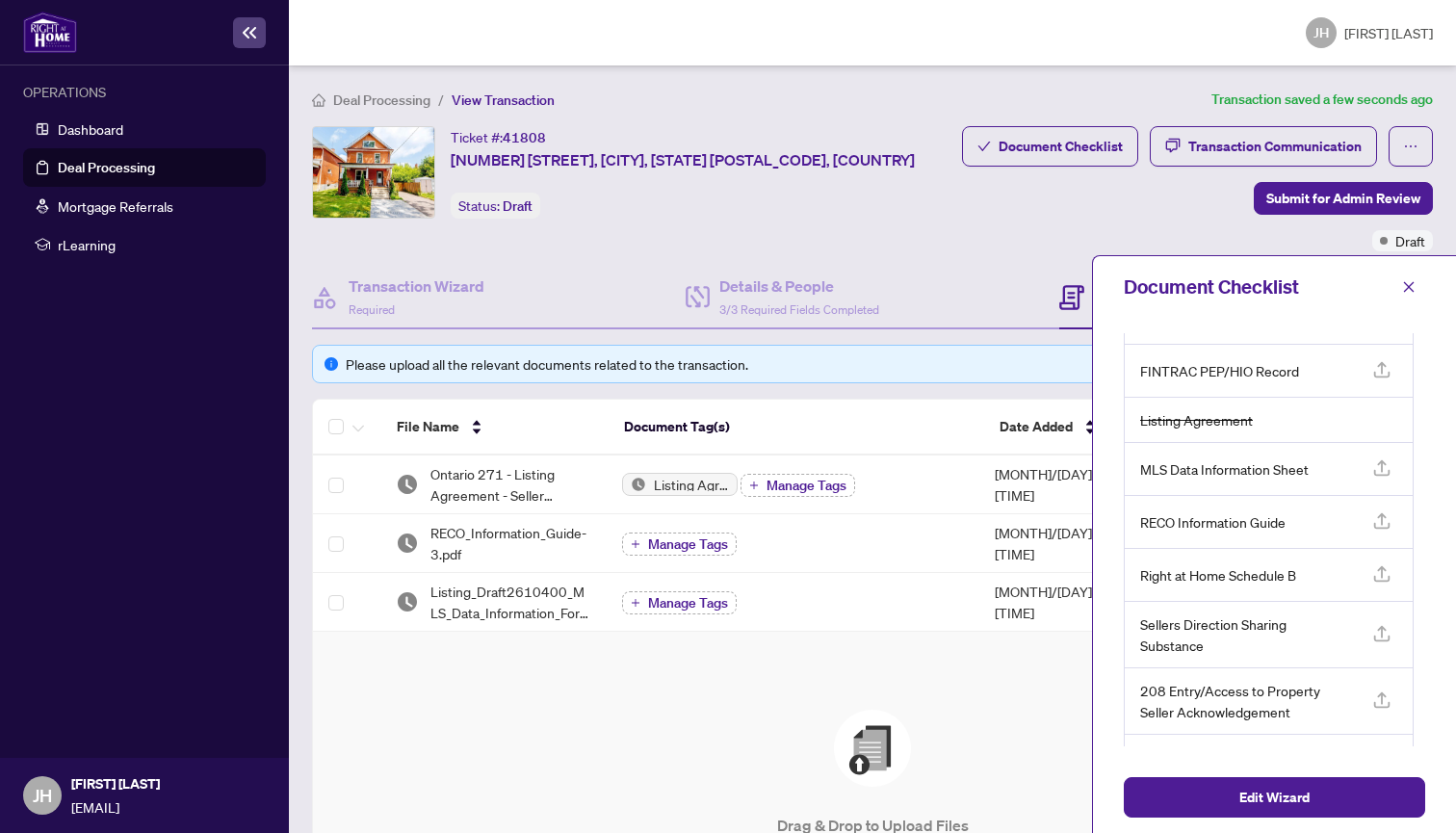 click at bounding box center [1382, 317] 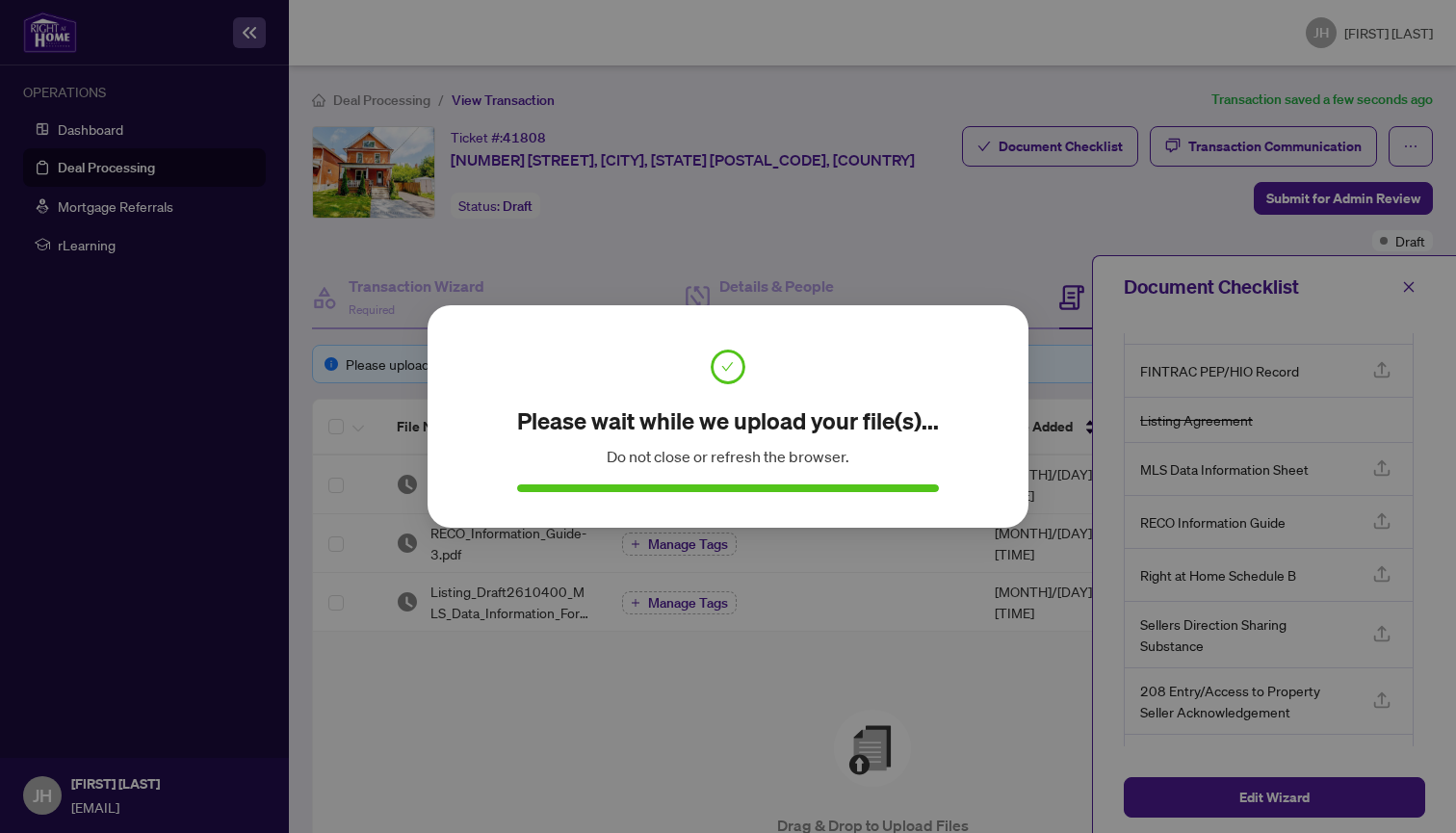 scroll, scrollTop: 0, scrollLeft: 0, axis: both 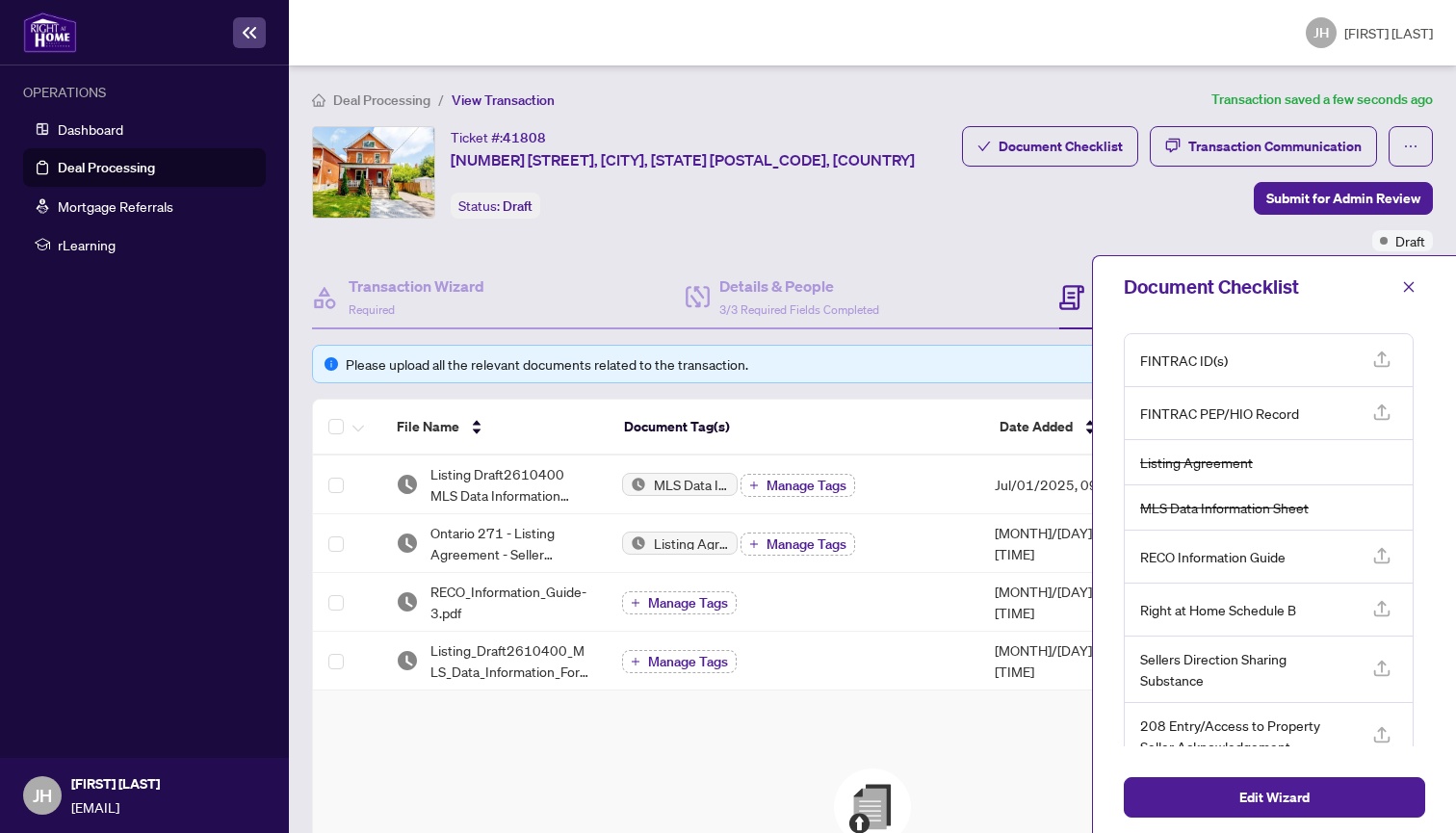 click at bounding box center [1382, 359] 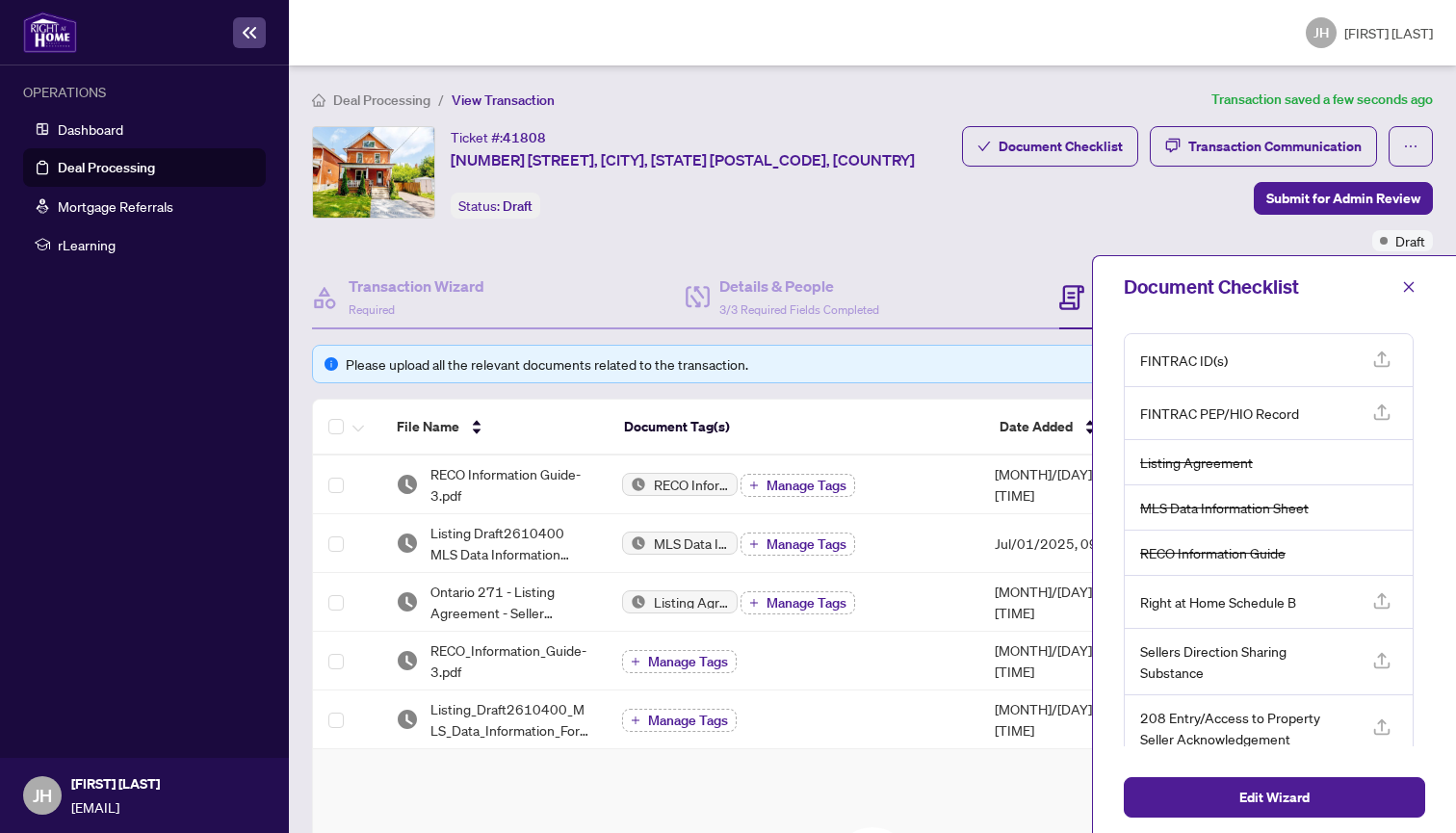 click on "Drag & Drop to Upload Files Maximum file size:  25  MB Browse Files" at bounding box center [872, 932] 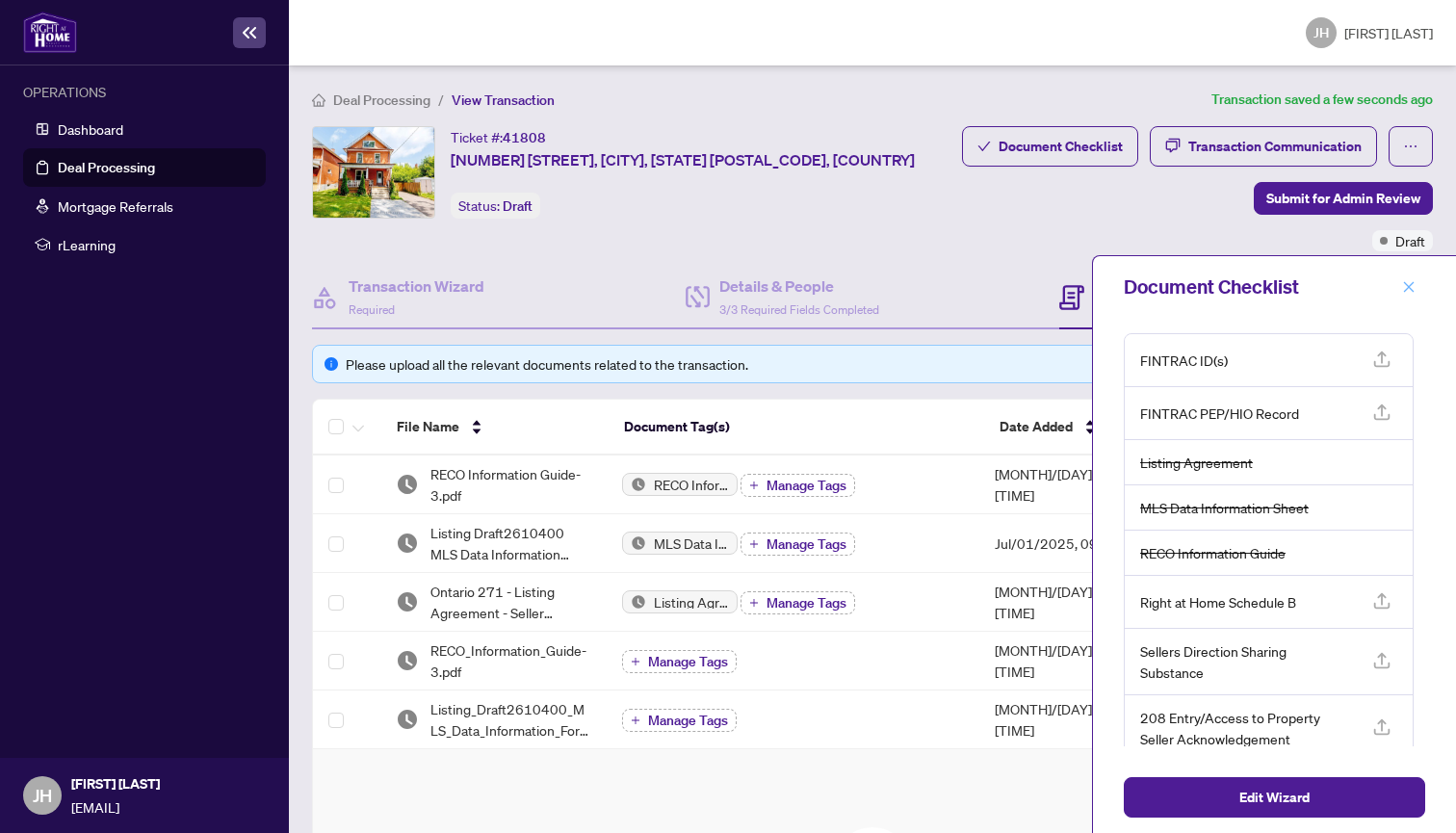 click at bounding box center [1409, 287] 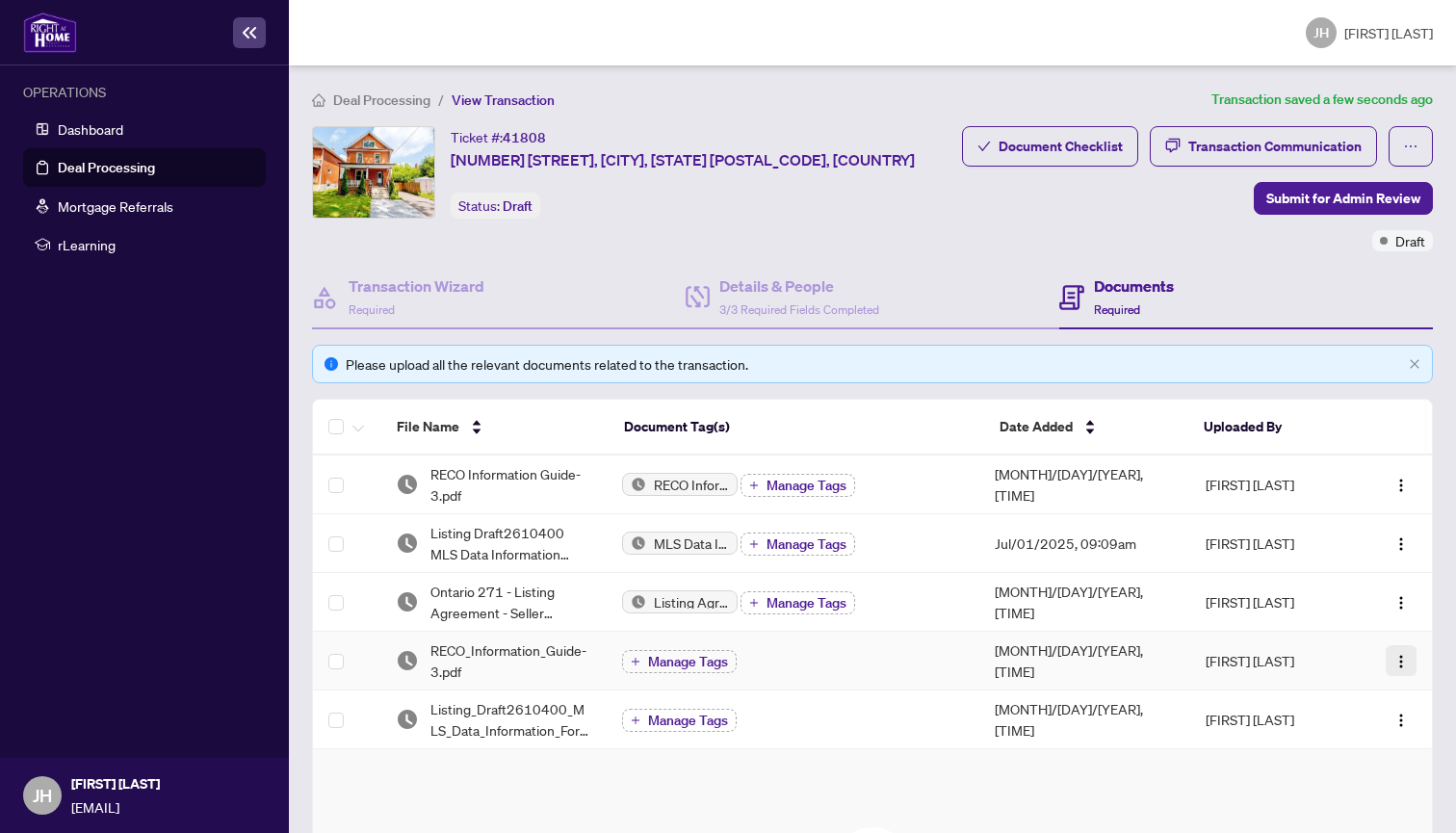 click at bounding box center (1401, 662) 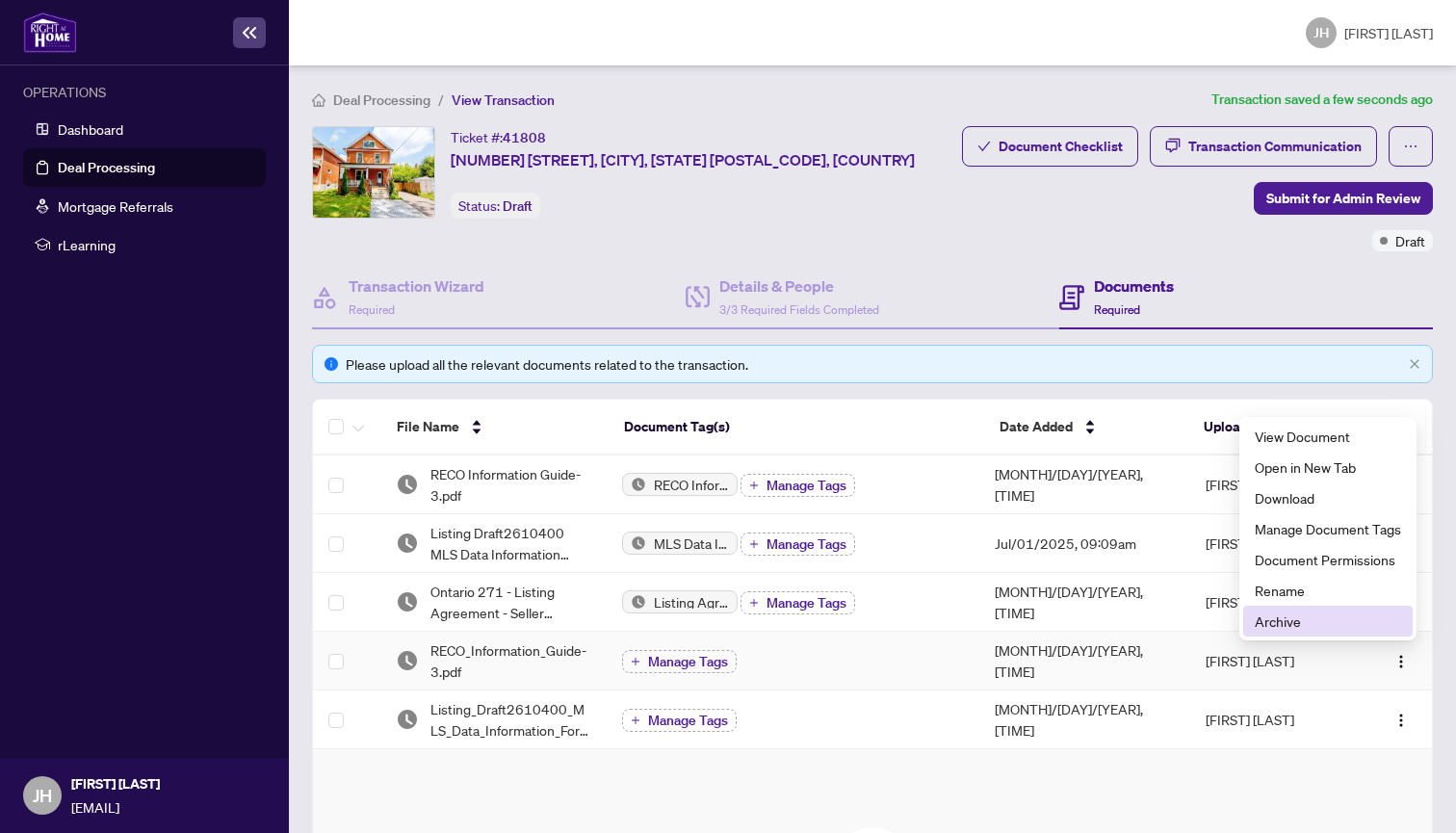 click on "Archive" at bounding box center (1328, 621) 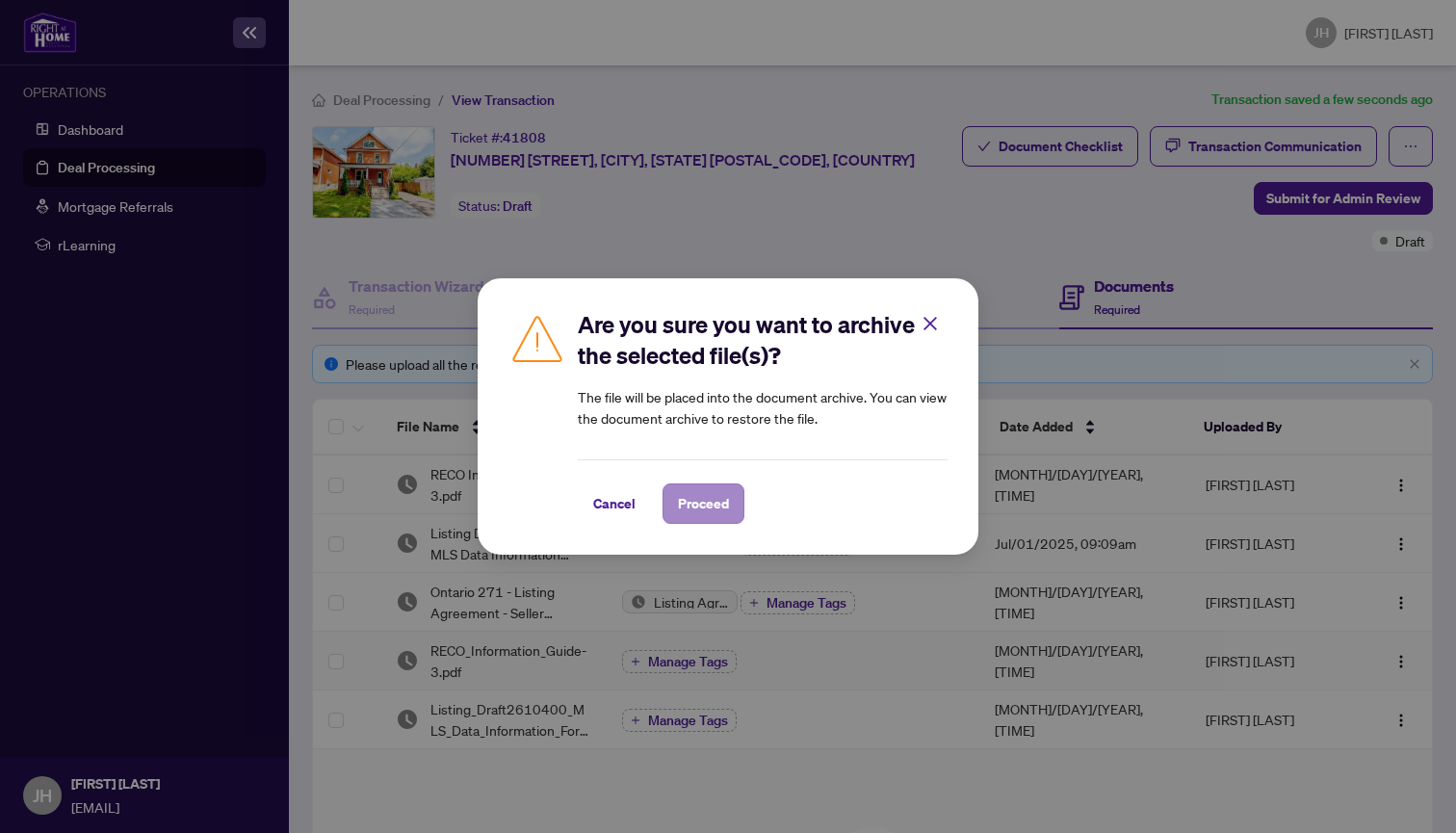 click on "Proceed" at bounding box center (703, 504) 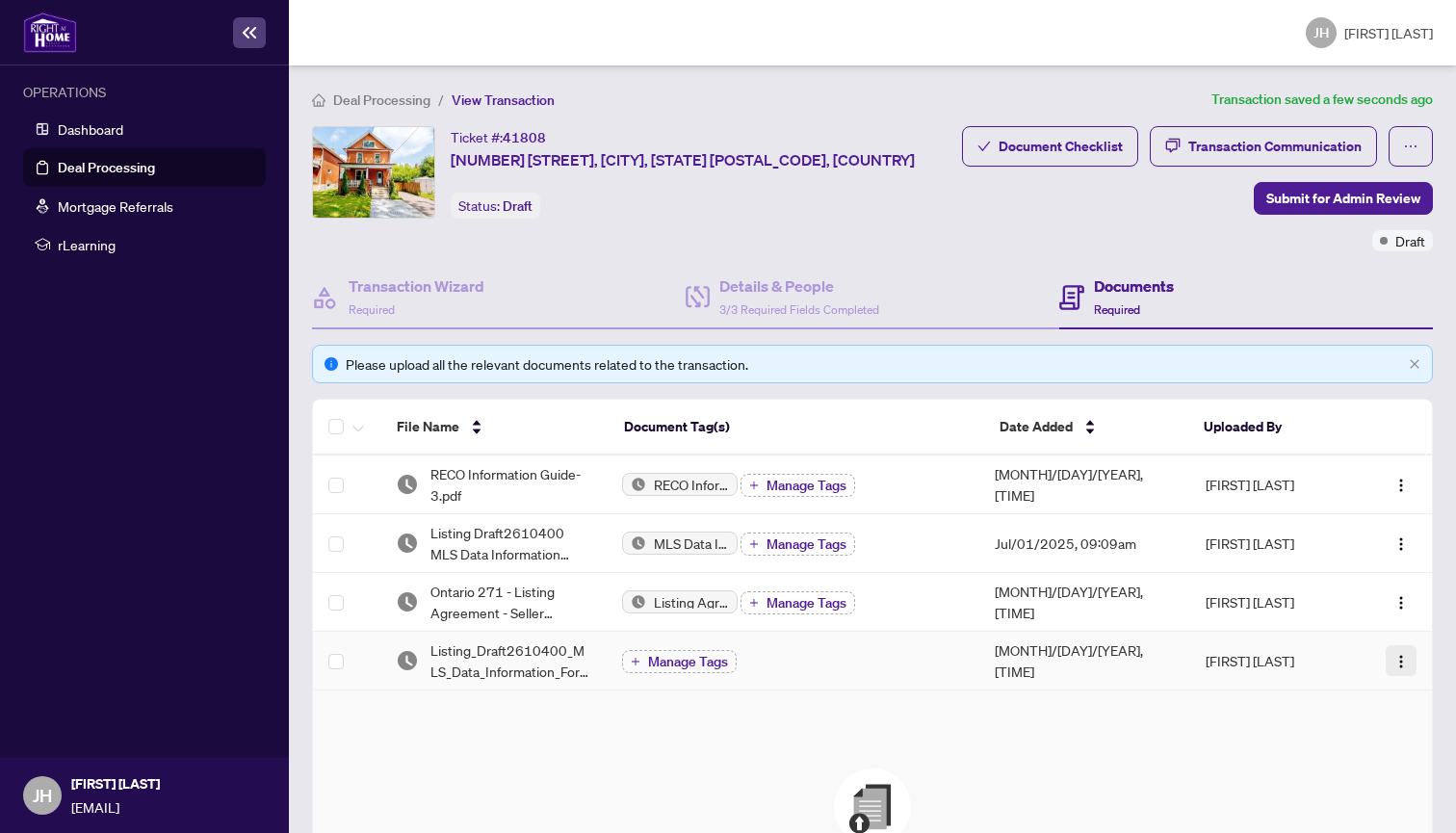 click at bounding box center [1401, 662] 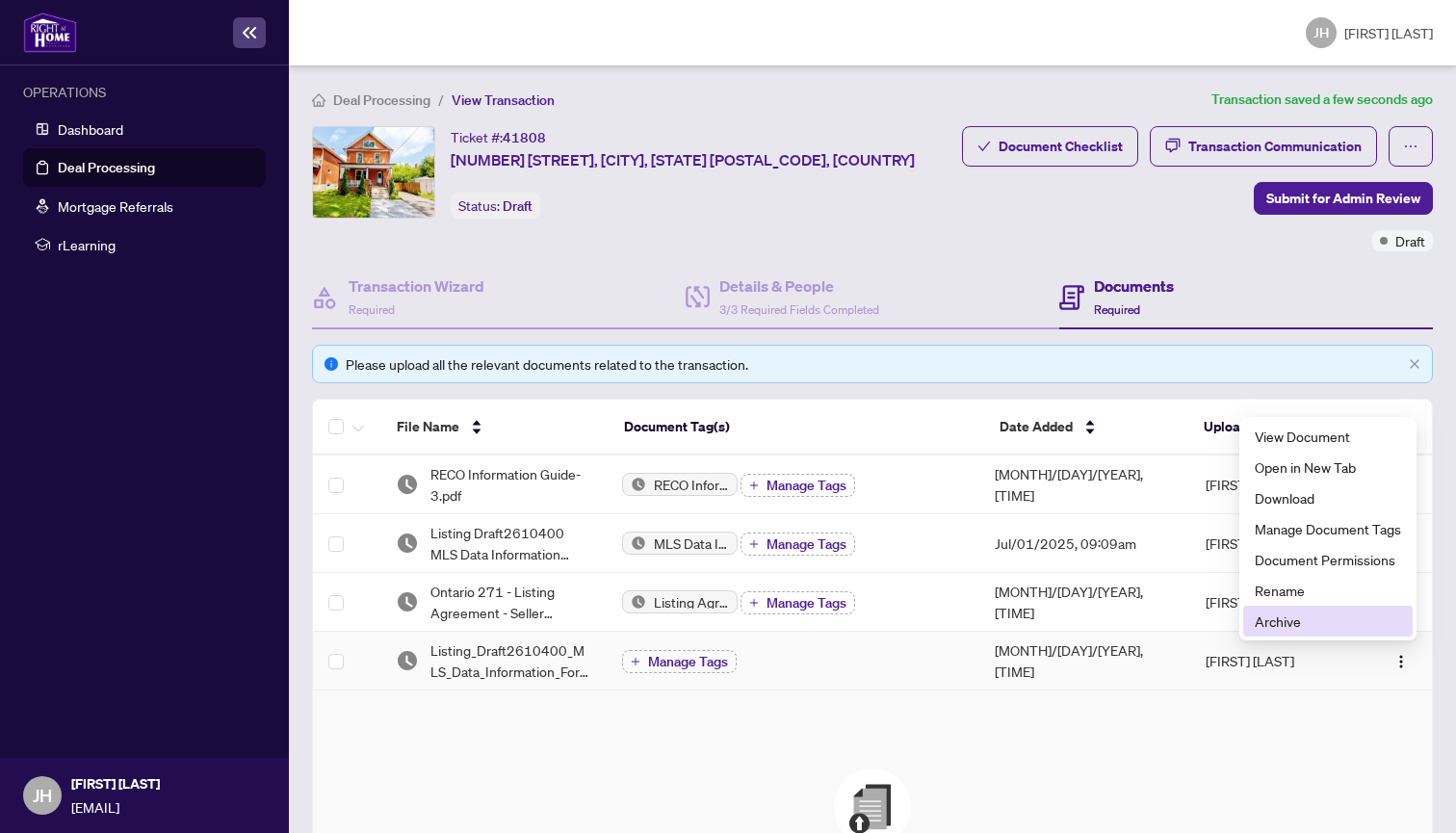 click on "Archive" at bounding box center [1328, 621] 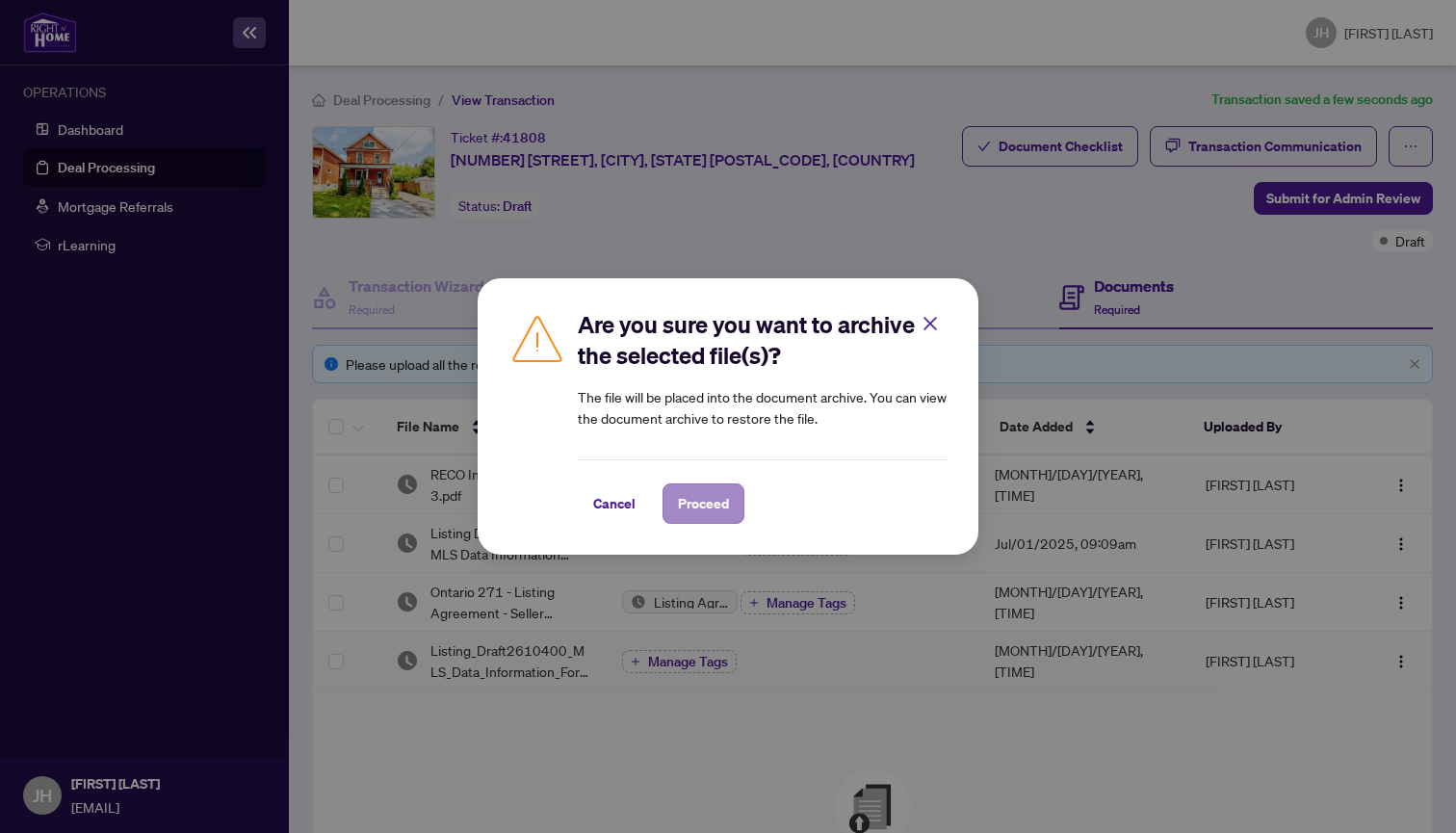 click on "Proceed" at bounding box center (703, 504) 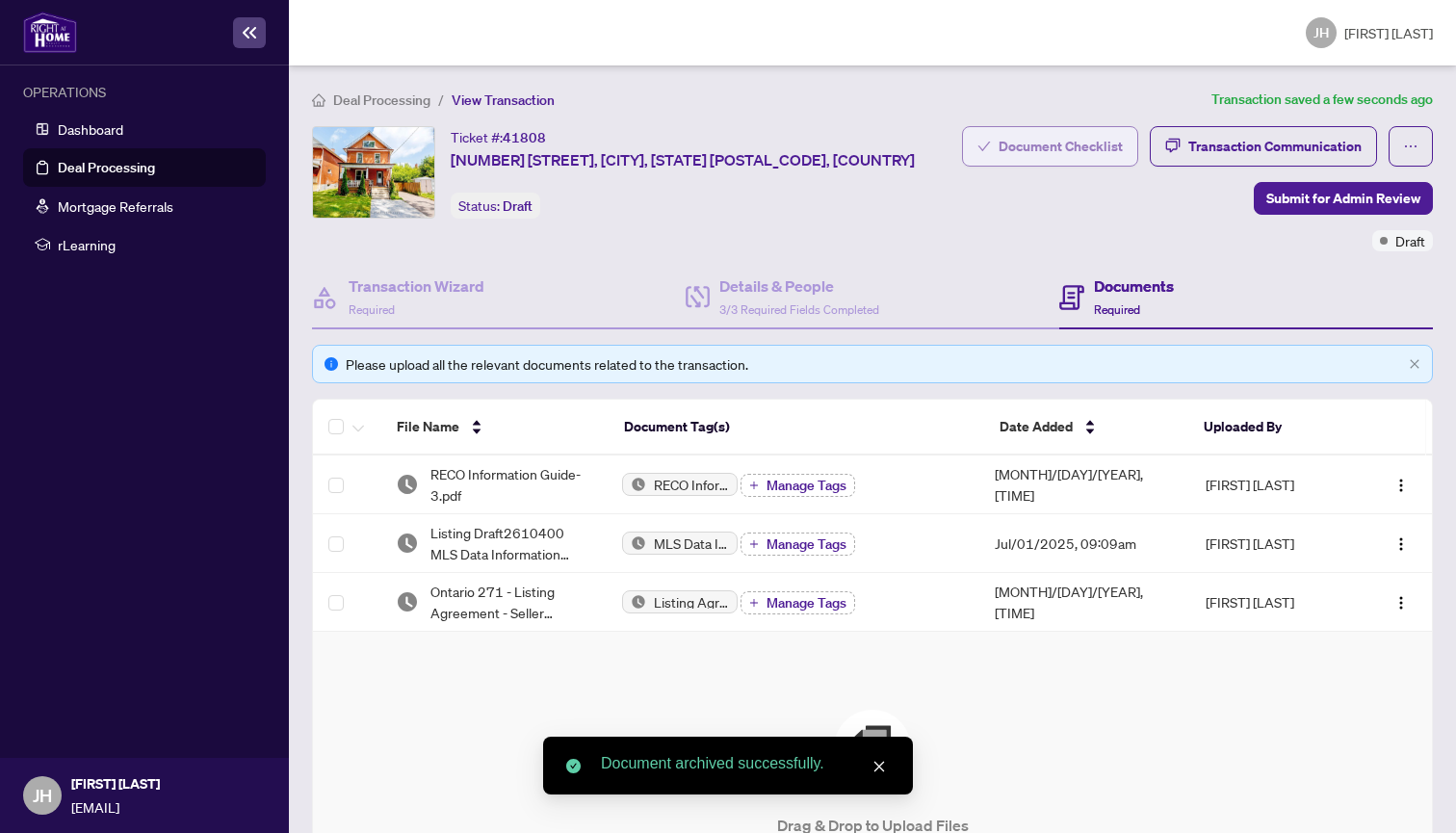 click on "Document Checklist" at bounding box center (1060, 146) 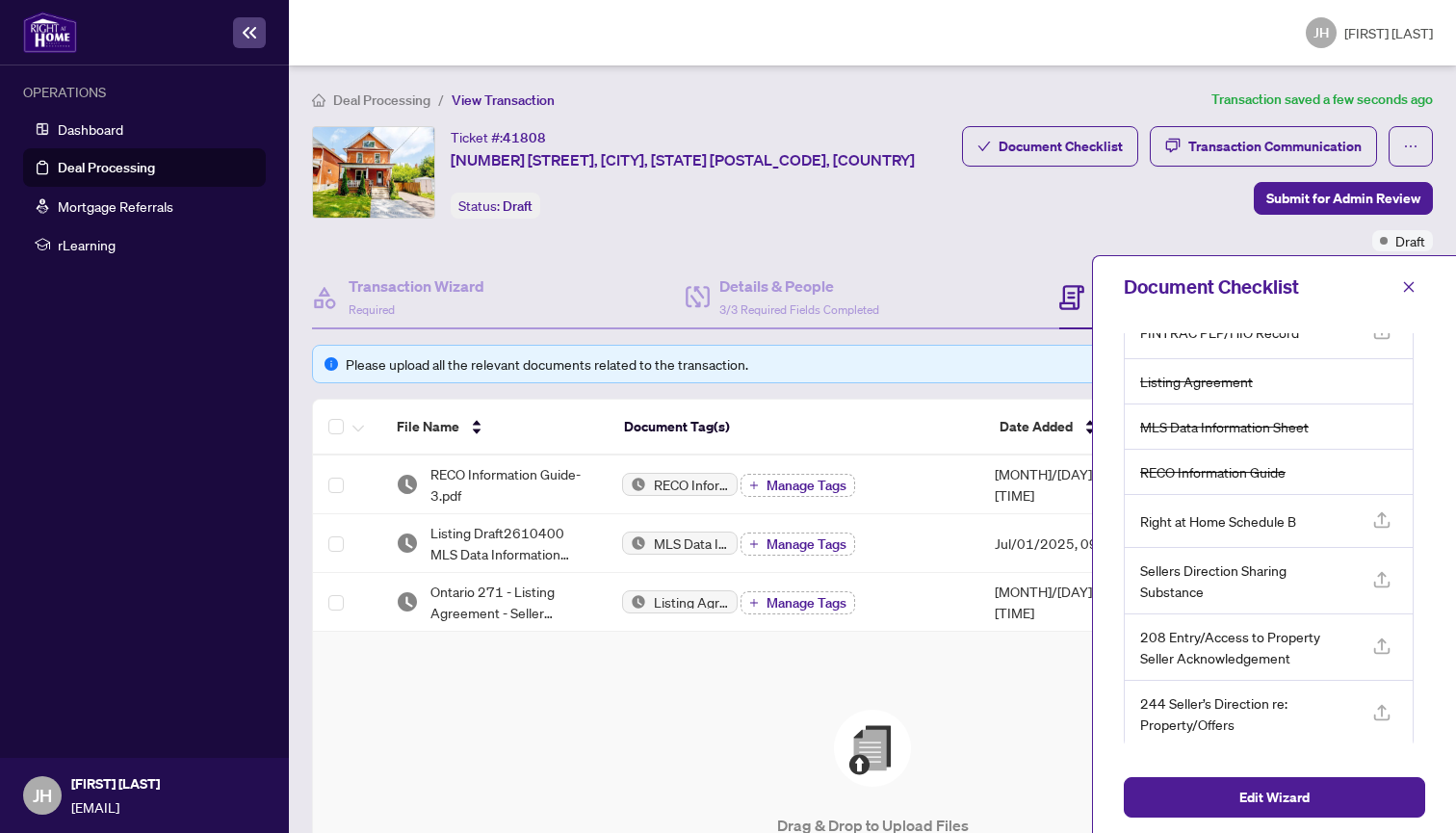 scroll, scrollTop: 80, scrollLeft: 0, axis: vertical 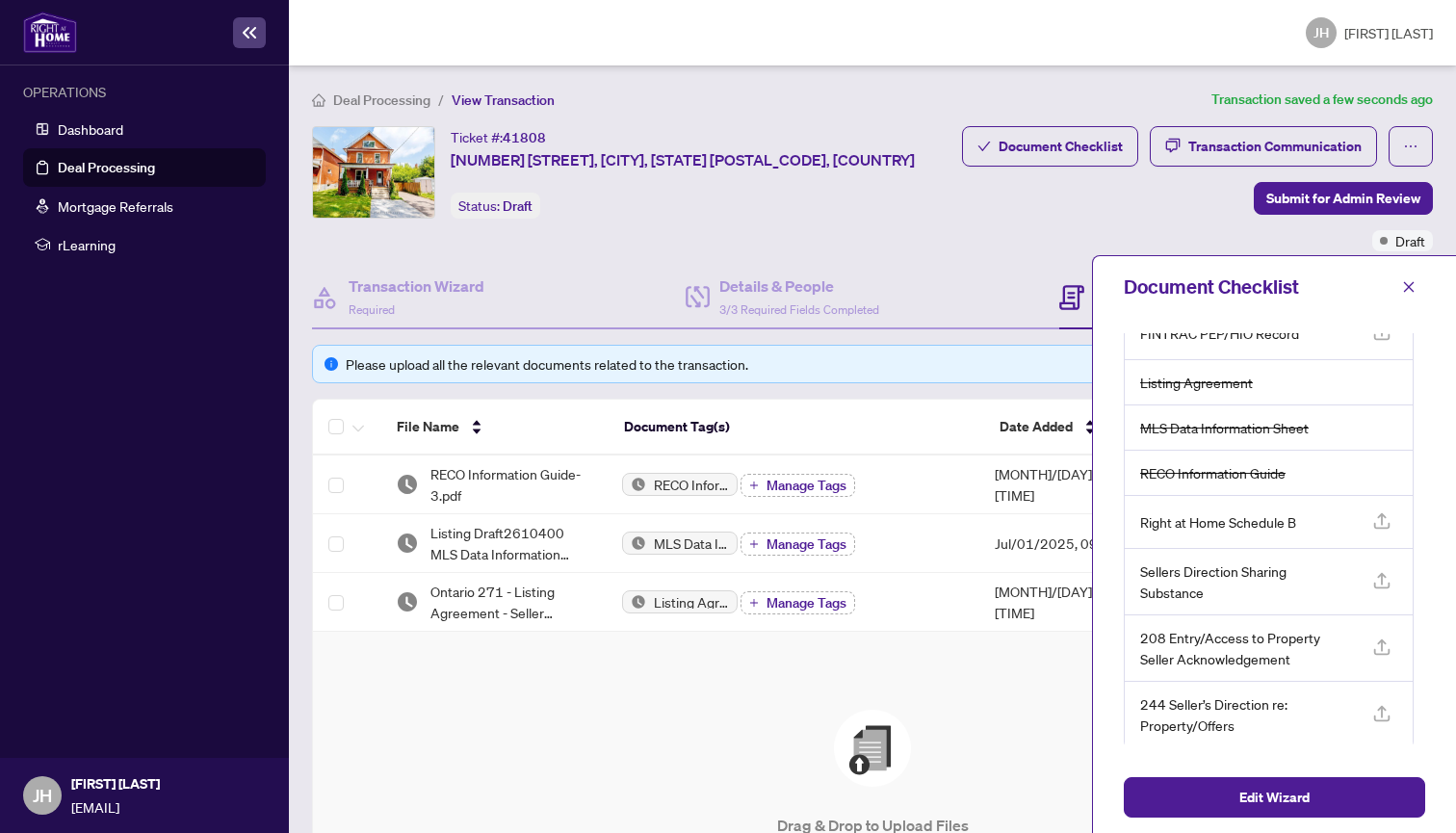 click on "Right at Home Schedule B" at bounding box center (1183, 280) 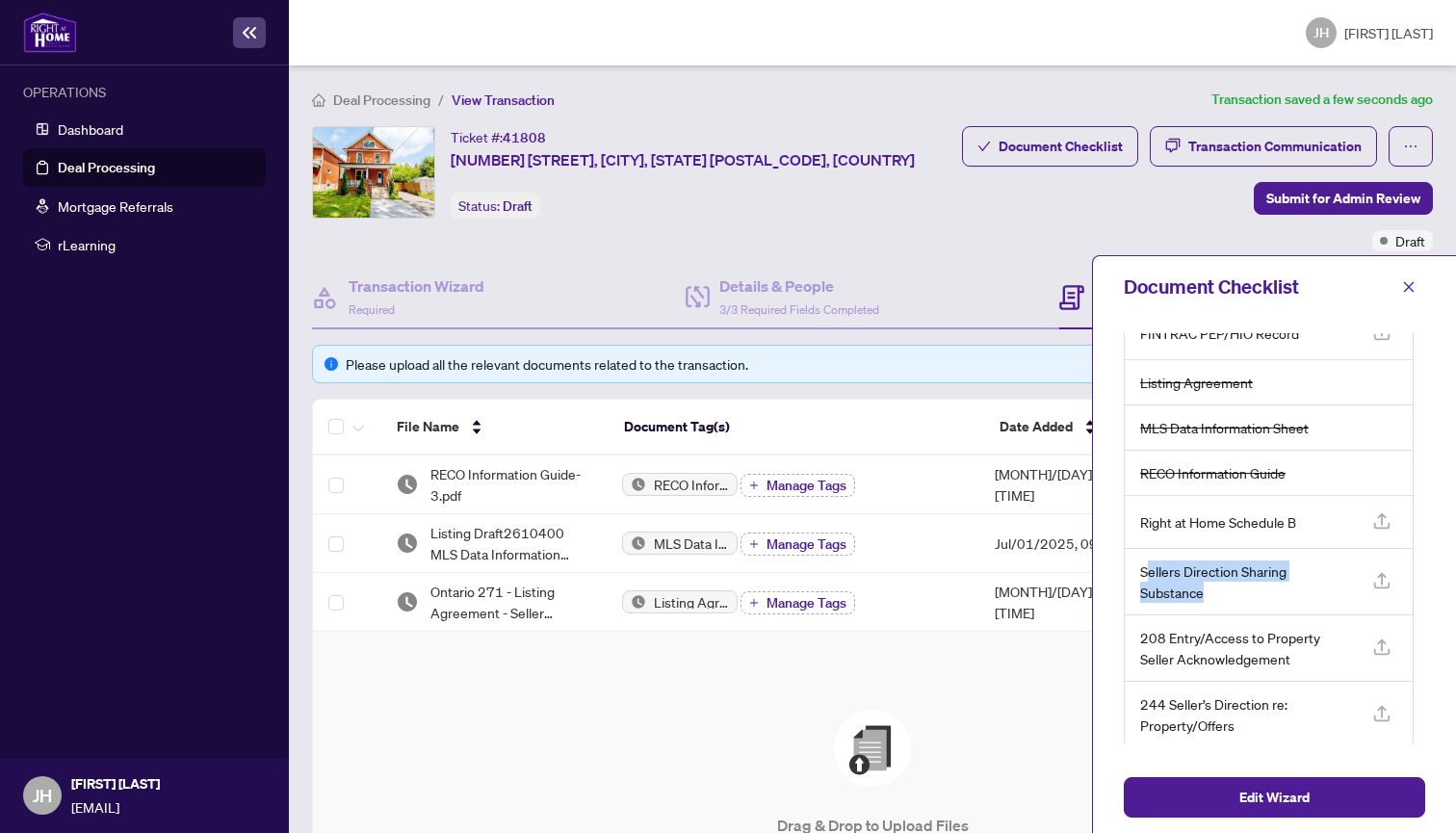 drag, startPoint x: 1148, startPoint y: 572, endPoint x: 1243, endPoint y: 580, distance: 95.33625 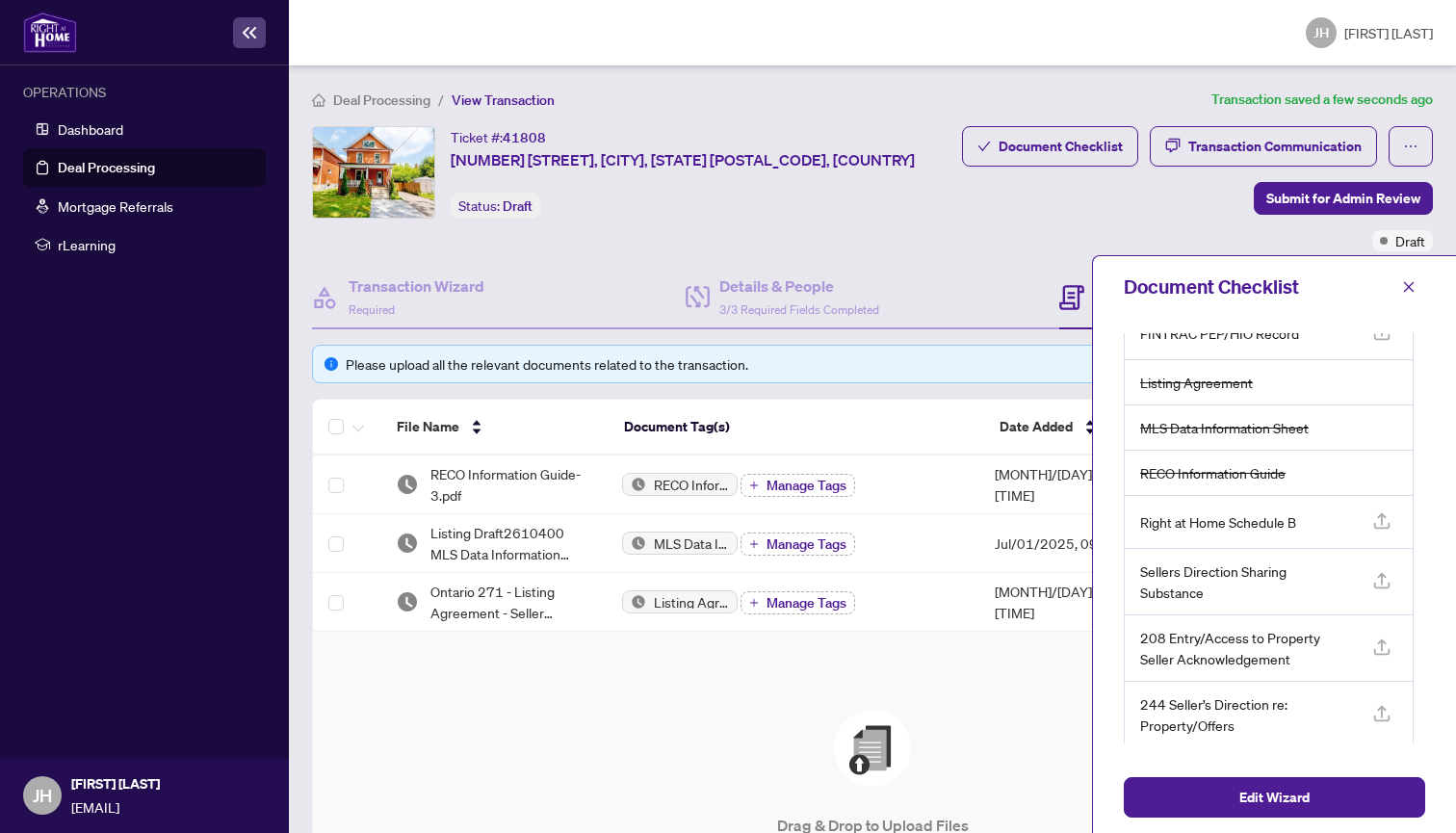 click on "Sellers Direction Sharing Substance" at bounding box center [1183, 280] 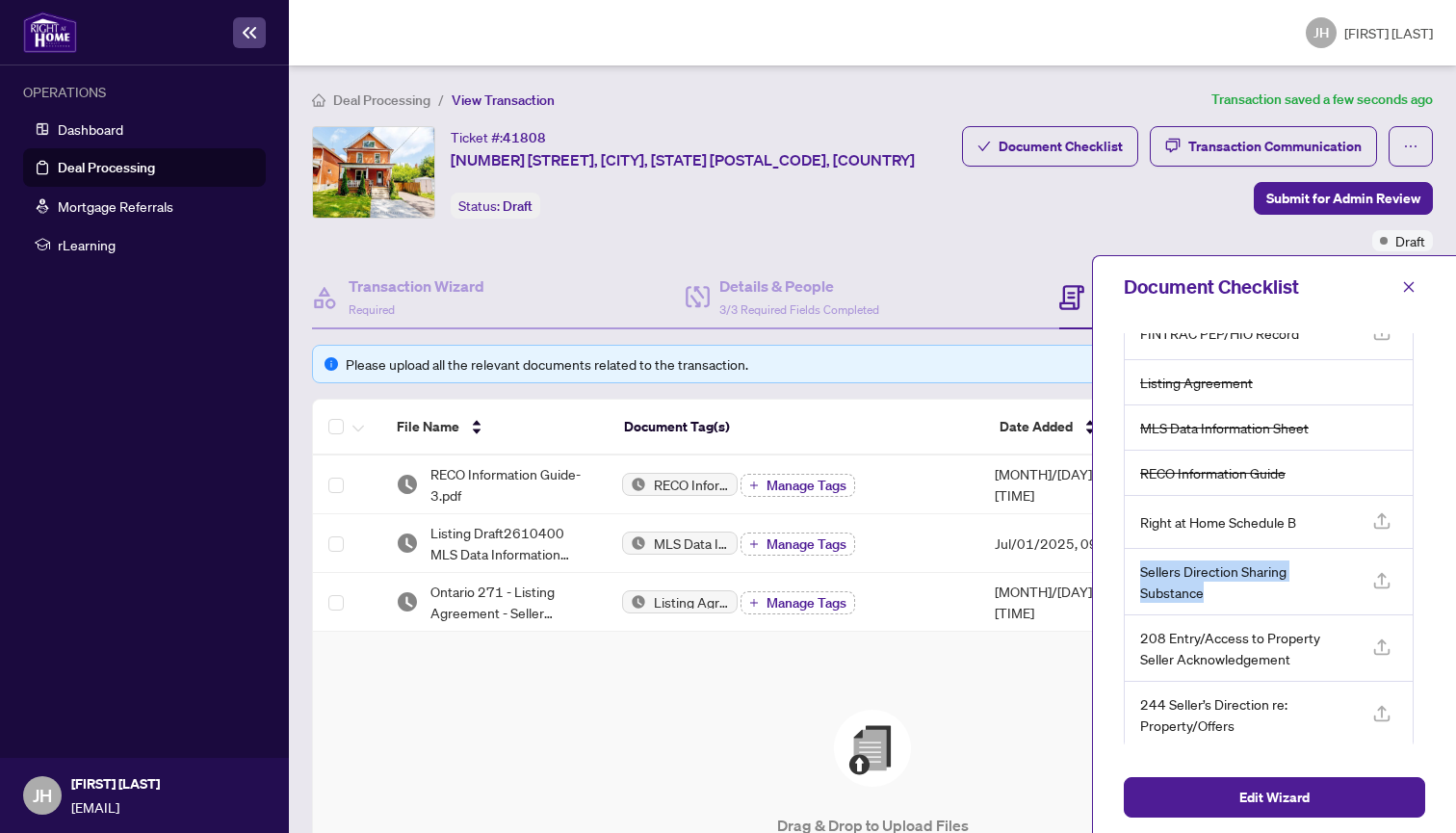 drag, startPoint x: 1135, startPoint y: 564, endPoint x: 1201, endPoint y: 590, distance: 70.9366 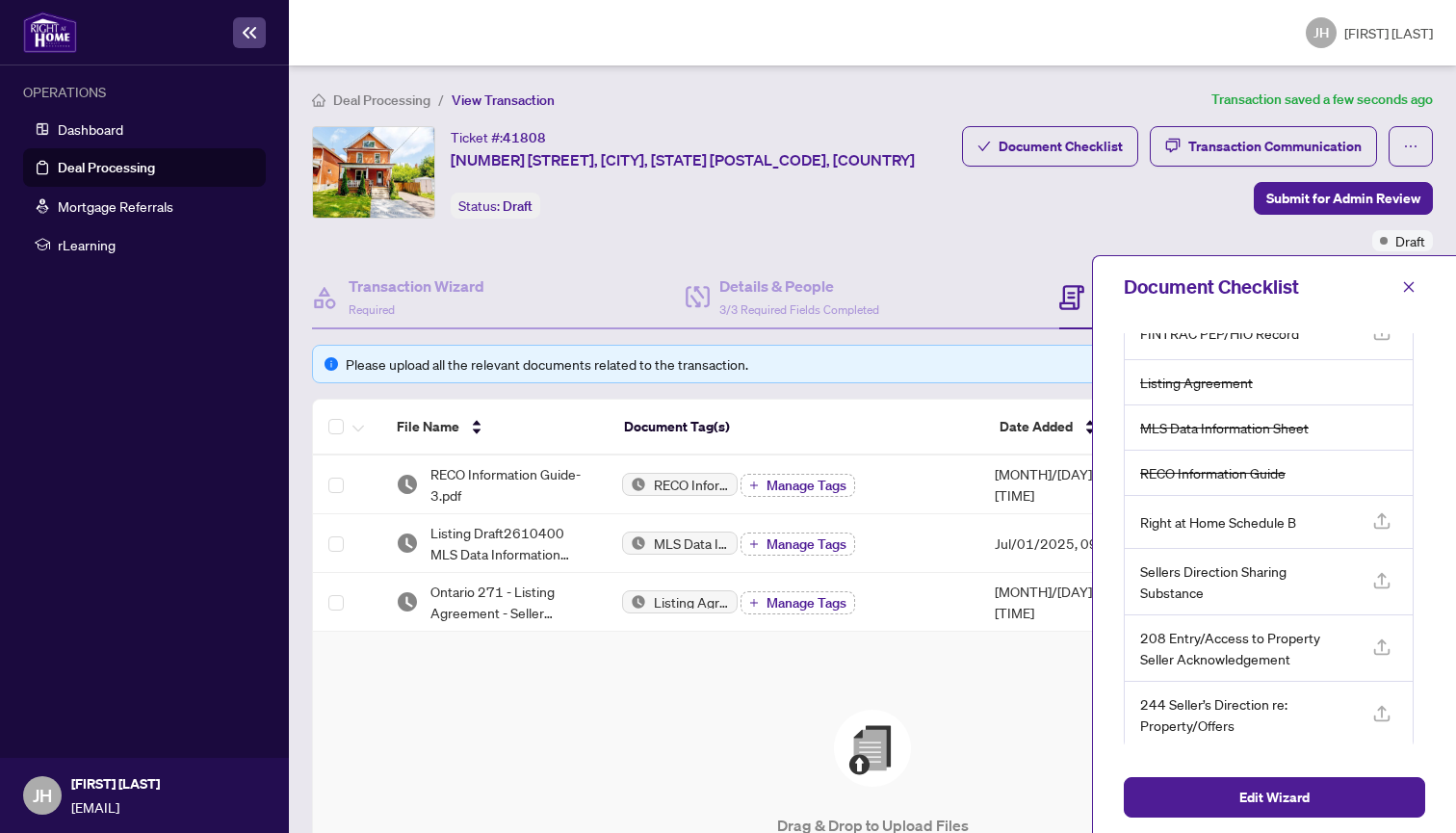 click on "244 Seller’s Direction re: Property/Offers" at bounding box center (1183, 280) 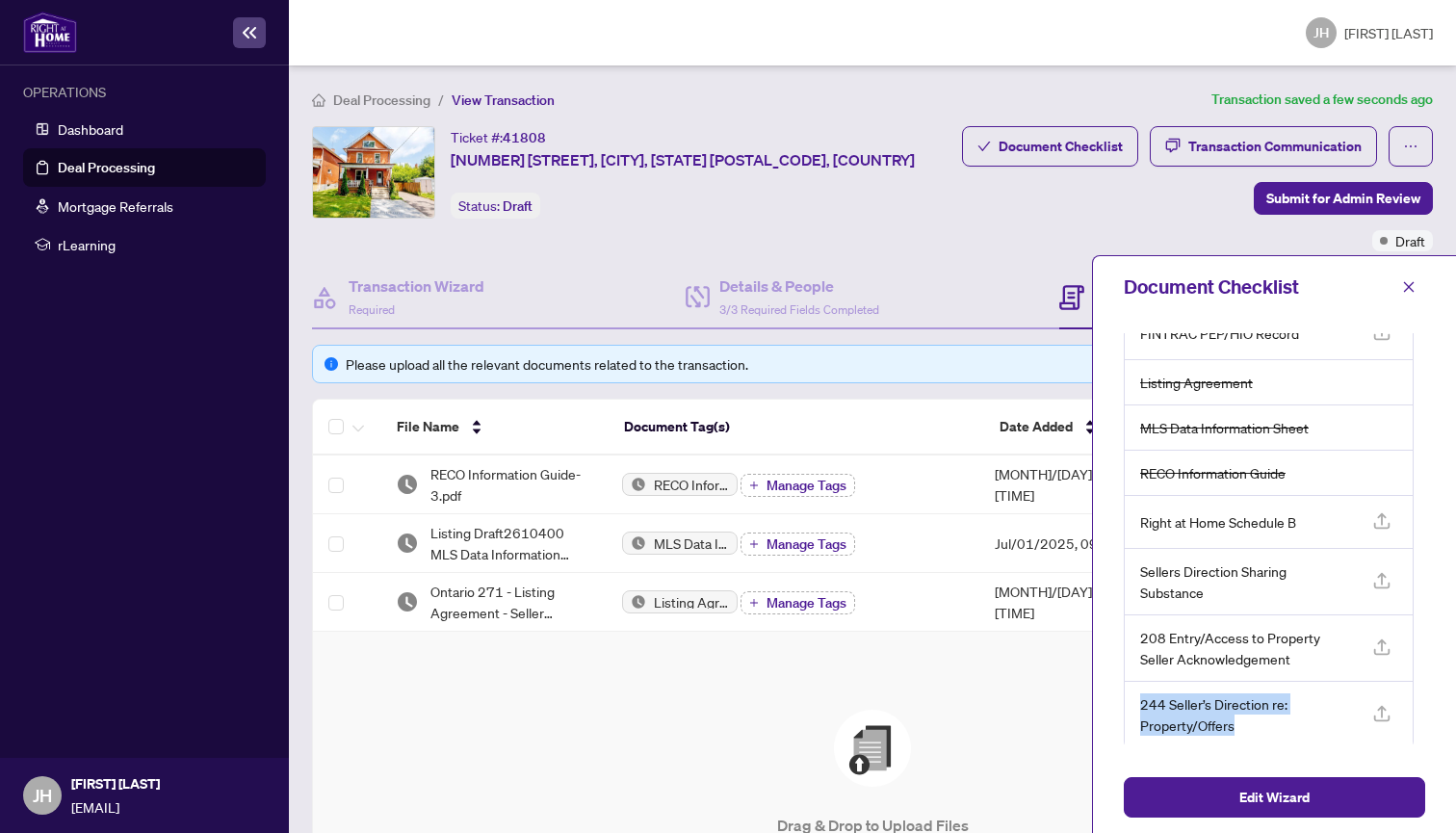 drag, startPoint x: 1138, startPoint y: 701, endPoint x: 1255, endPoint y: 743, distance: 124.3101 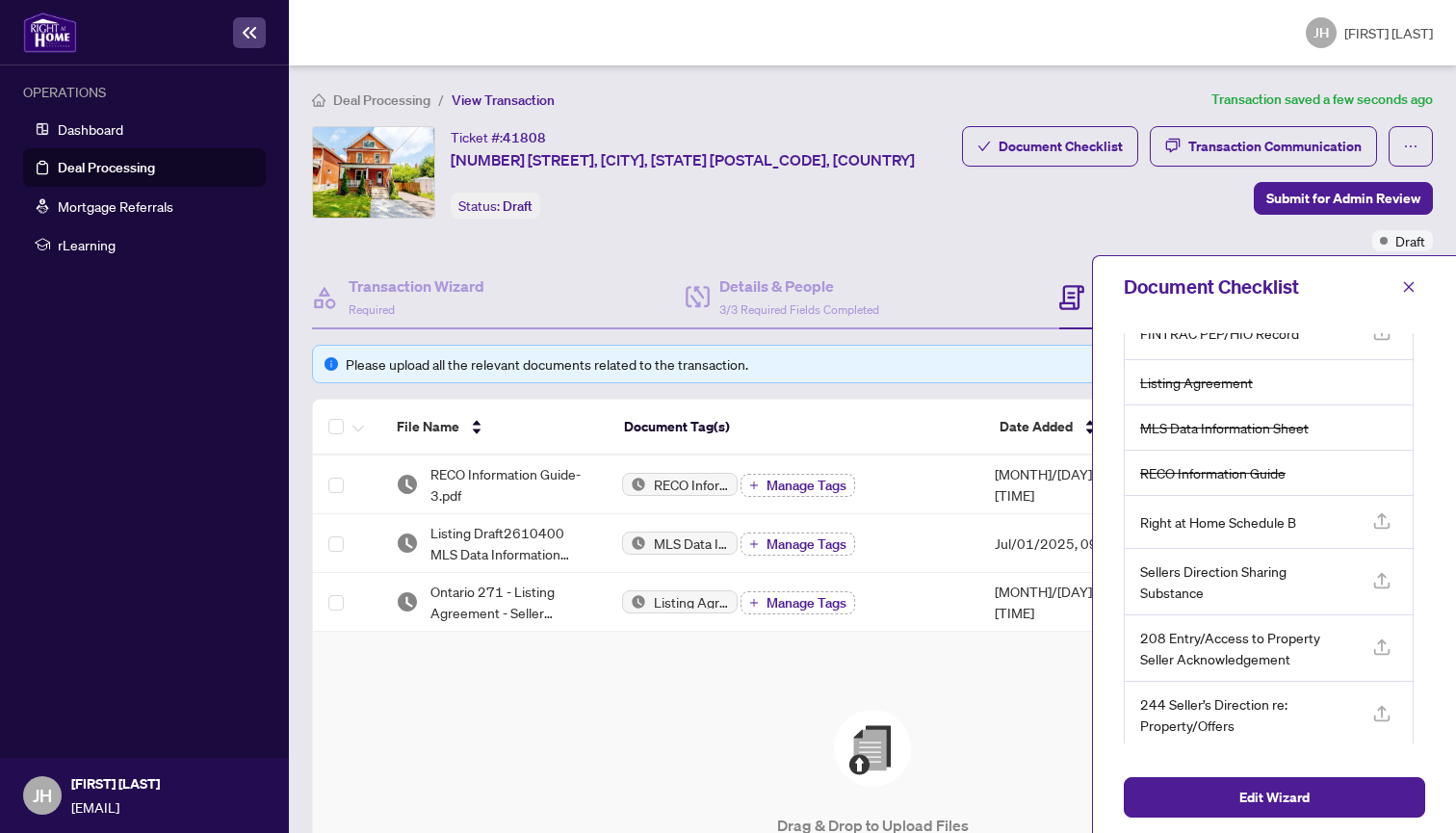 click on "208 Entry/Access to Property Seller Acknowledgement" at bounding box center (1183, 280) 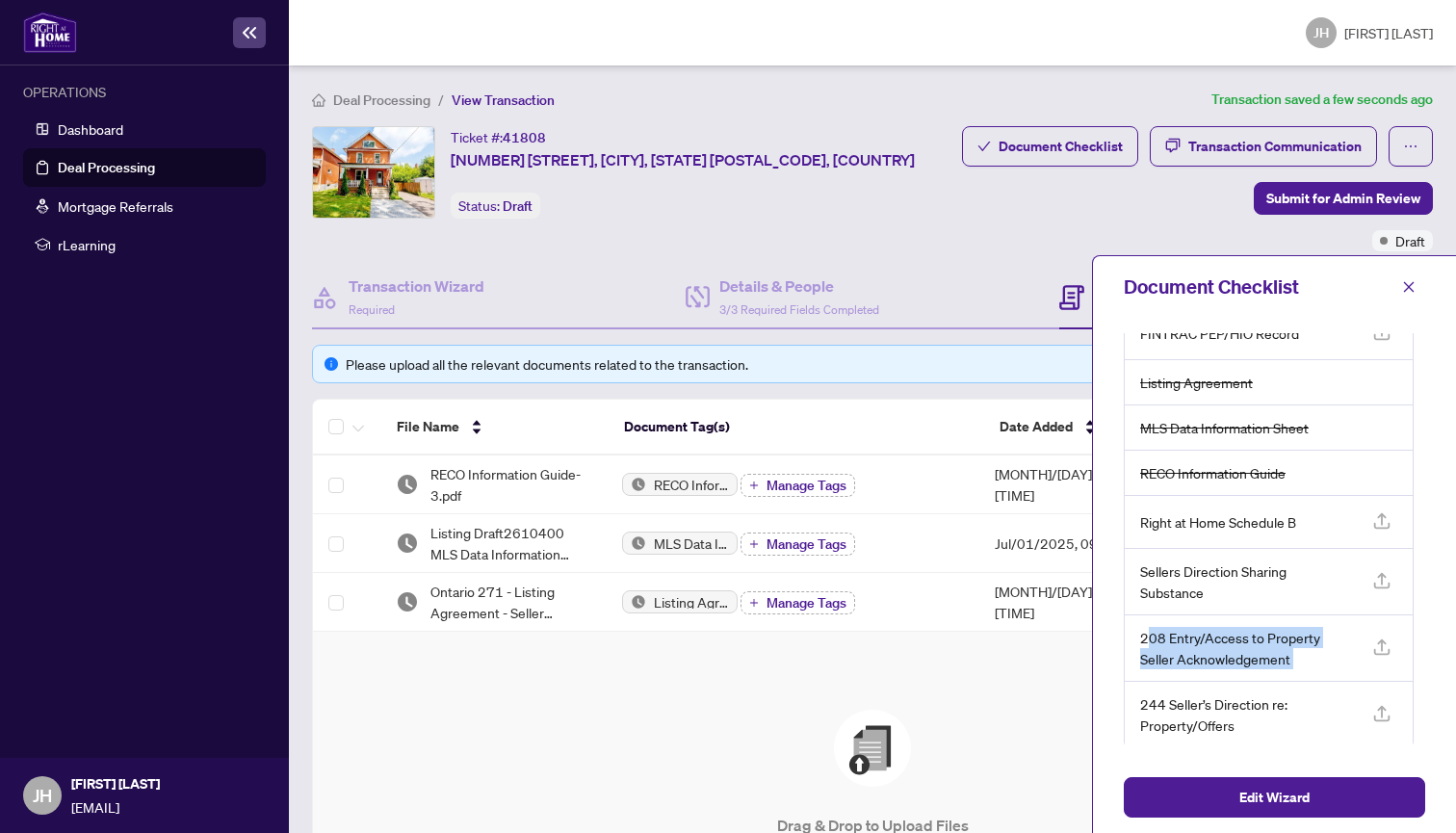drag, startPoint x: 1145, startPoint y: 629, endPoint x: 1271, endPoint y: 685, distance: 137.88401 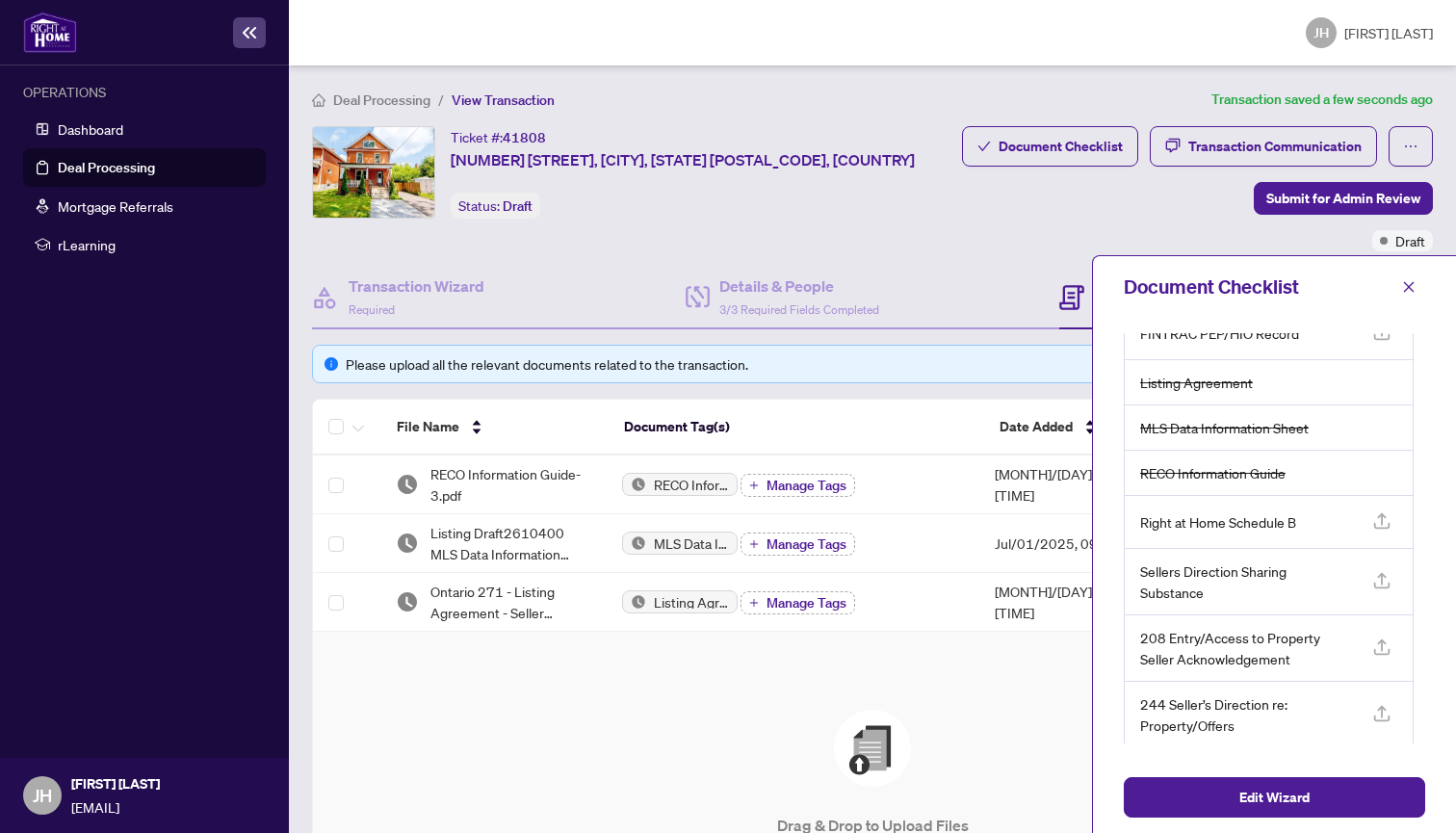 click on "208 Entry/Access to Property Seller Acknowledgement" at bounding box center (1268, 648) 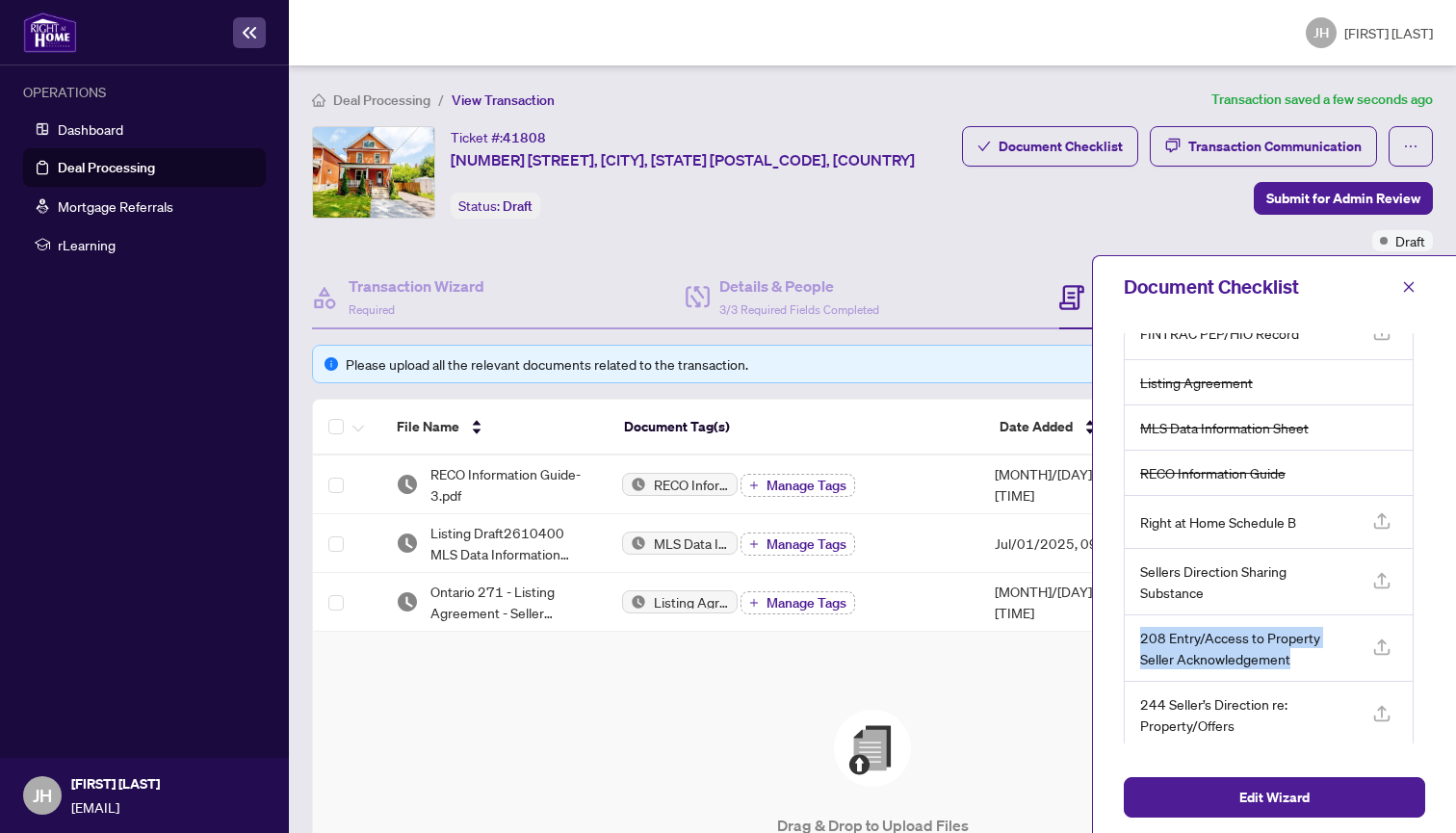drag, startPoint x: 1137, startPoint y: 631, endPoint x: 1297, endPoint y: 662, distance: 162.9755 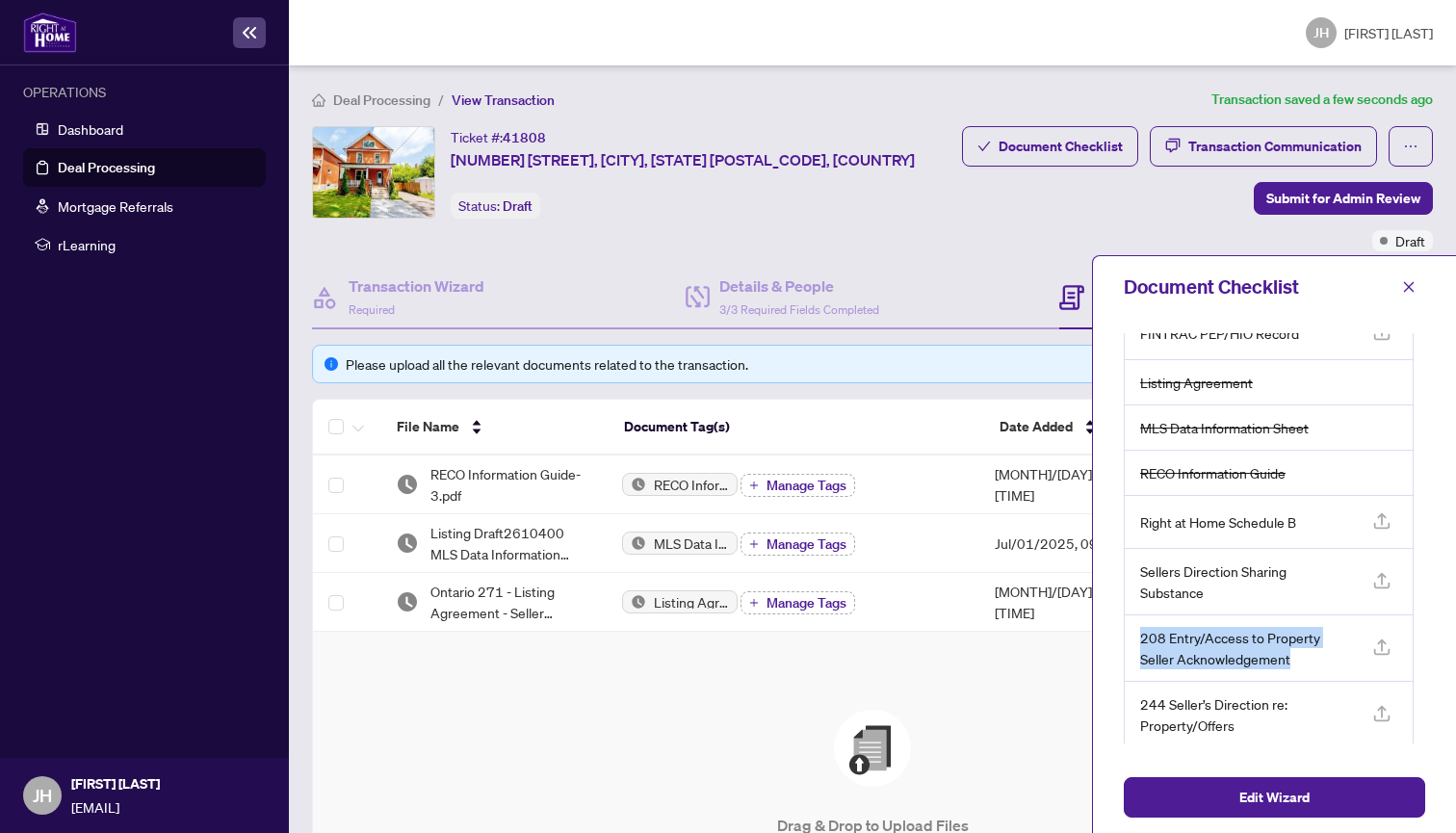 copy on "208 Entry/Access to Property Seller Acknowledgement" 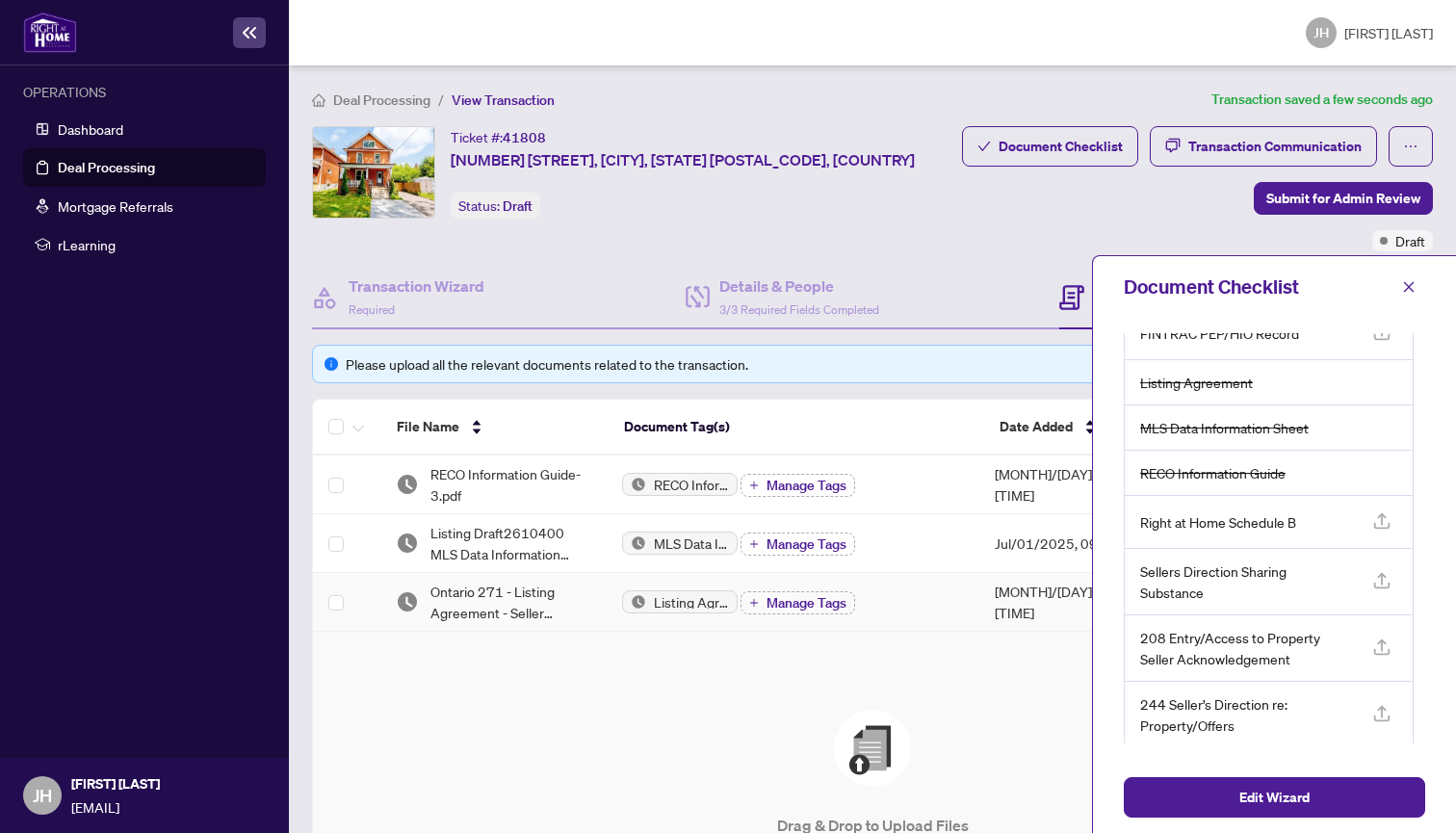 click on "Listing Agreement Manage Tags" at bounding box center [793, 602] 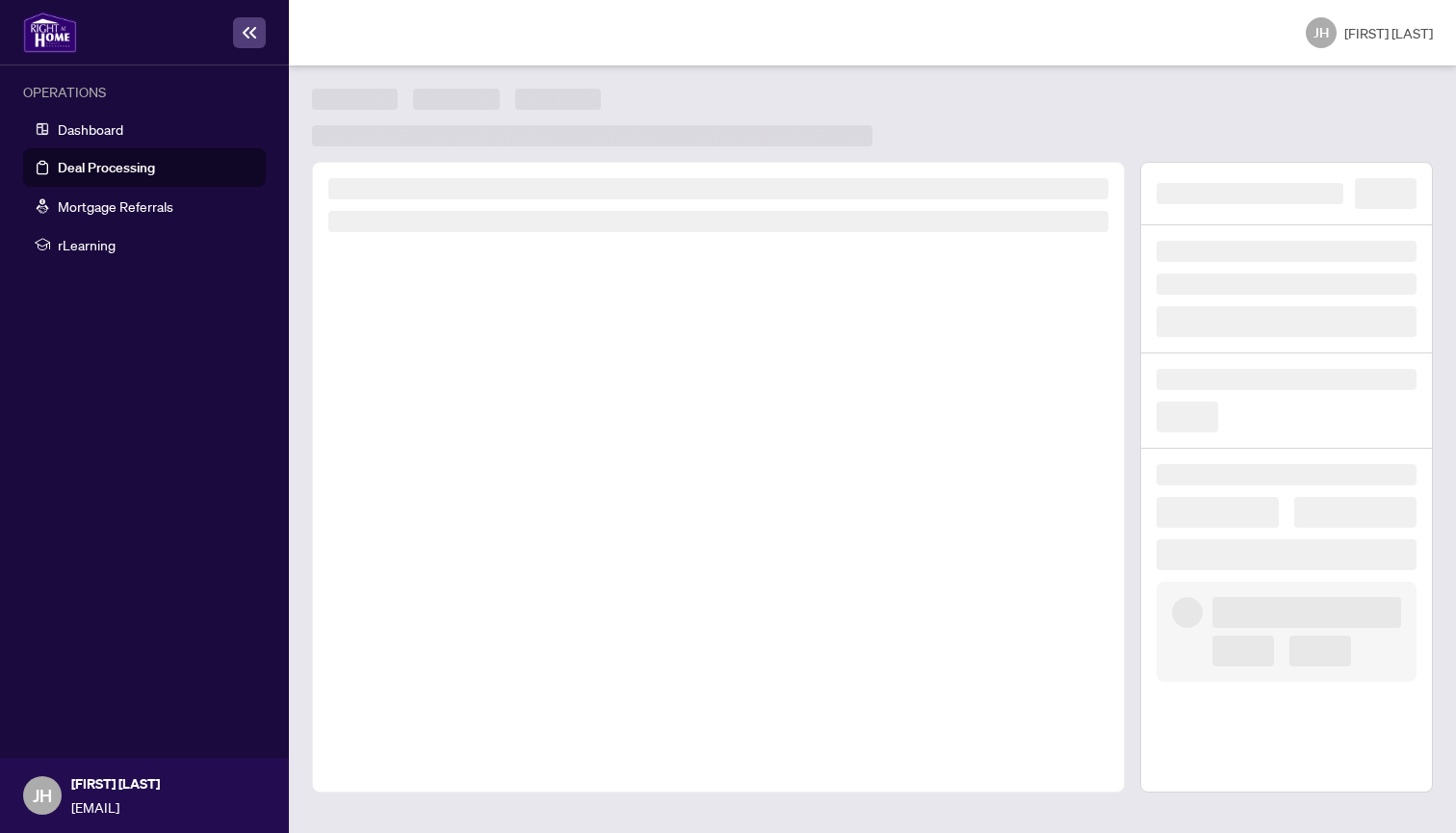 scroll, scrollTop: 0, scrollLeft: 0, axis: both 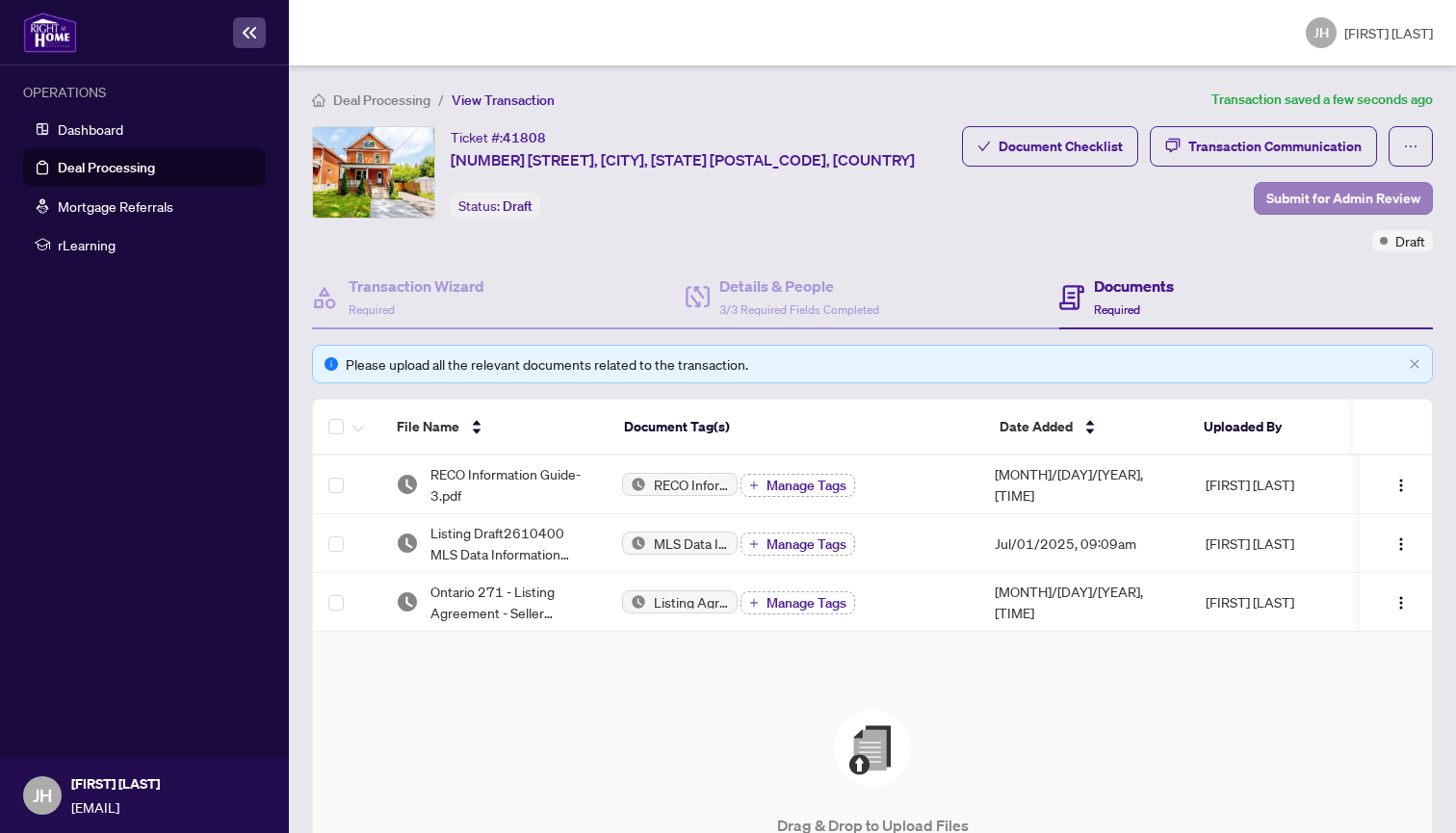 click on "Submit for Admin Review" at bounding box center (1343, 198) 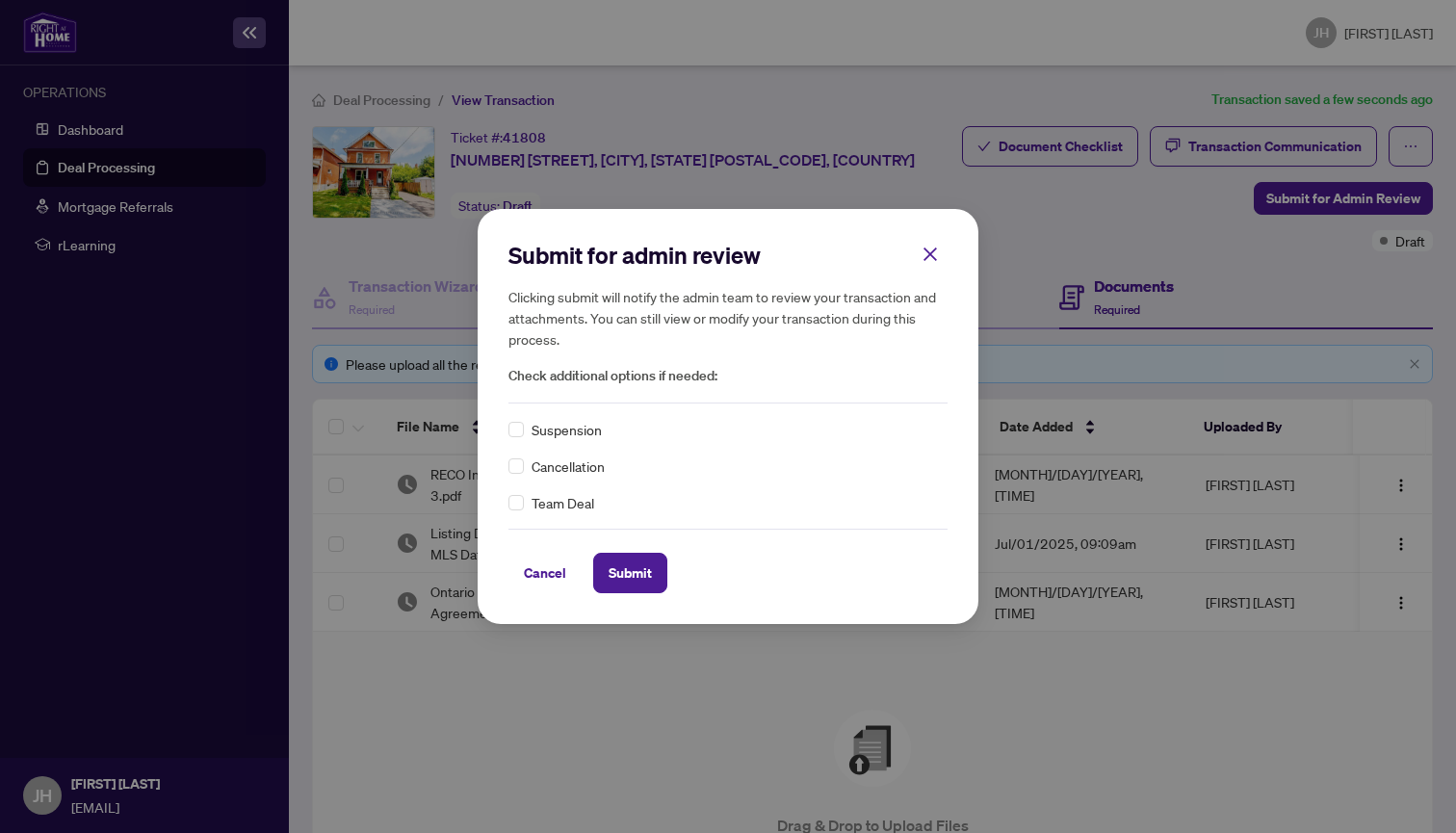 scroll, scrollTop: 0, scrollLeft: 0, axis: both 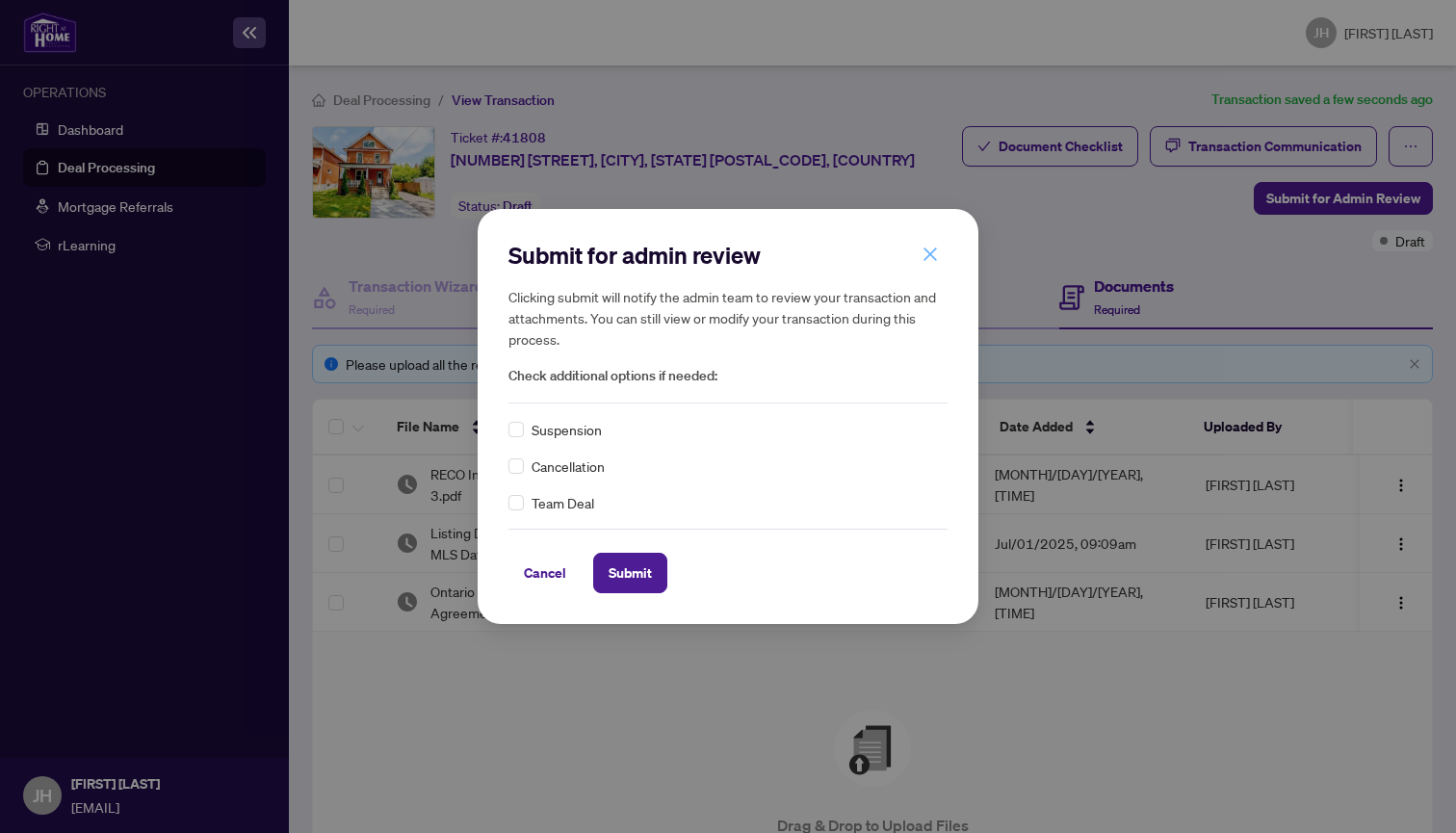 click at bounding box center (930, 254) 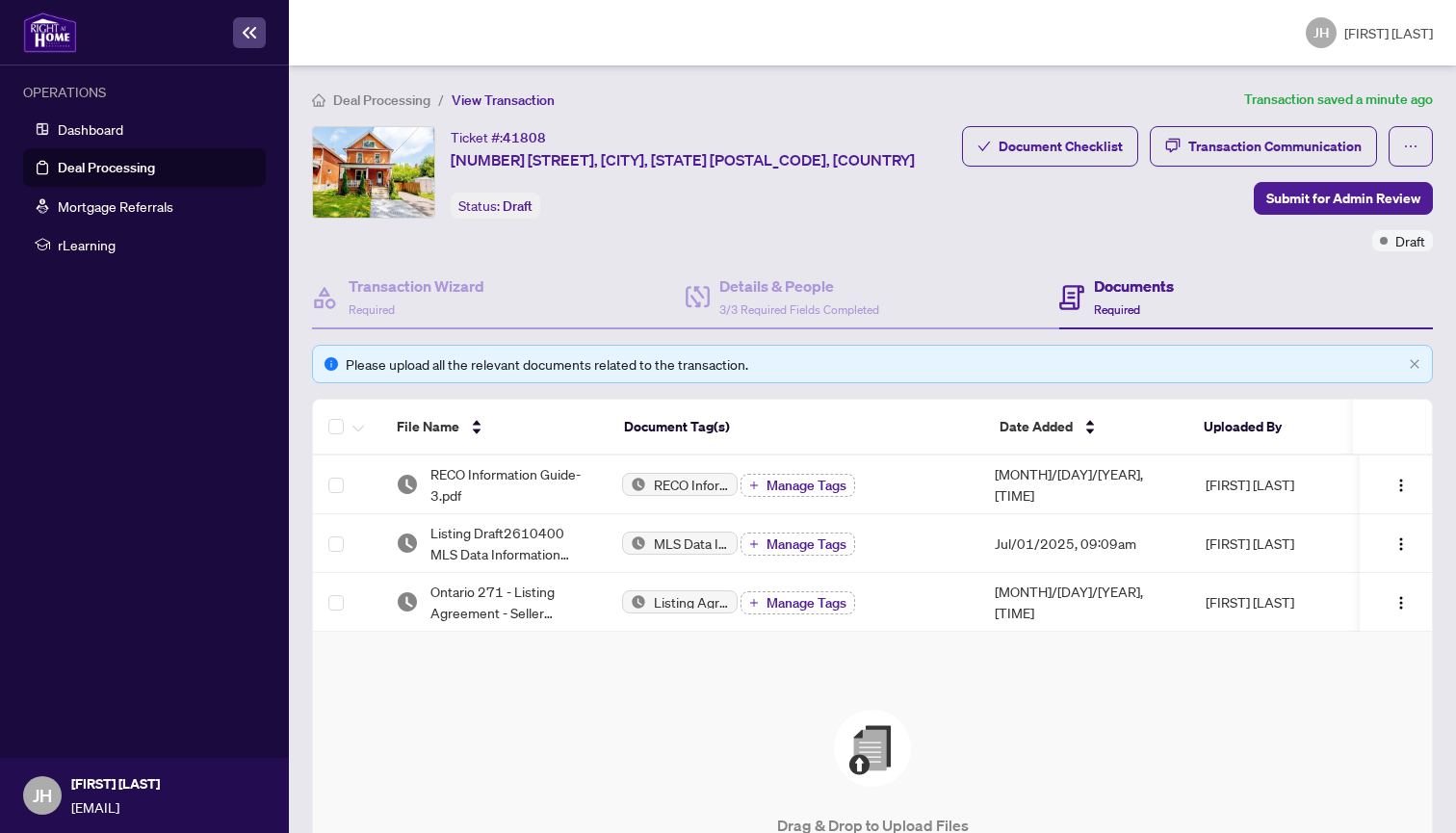 click at bounding box center [872, 748] 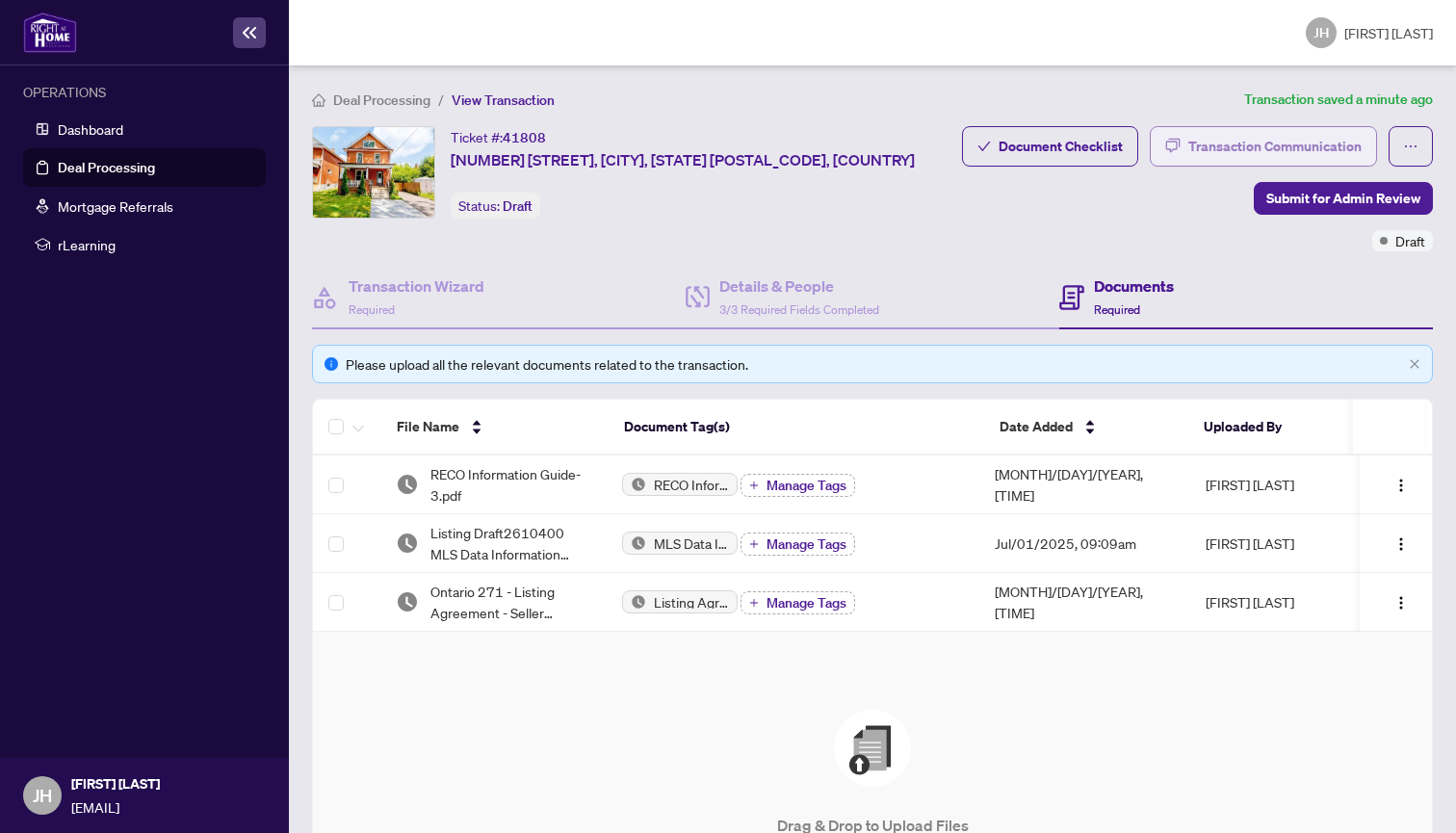 click on "Transaction Communication" at bounding box center [1275, 146] 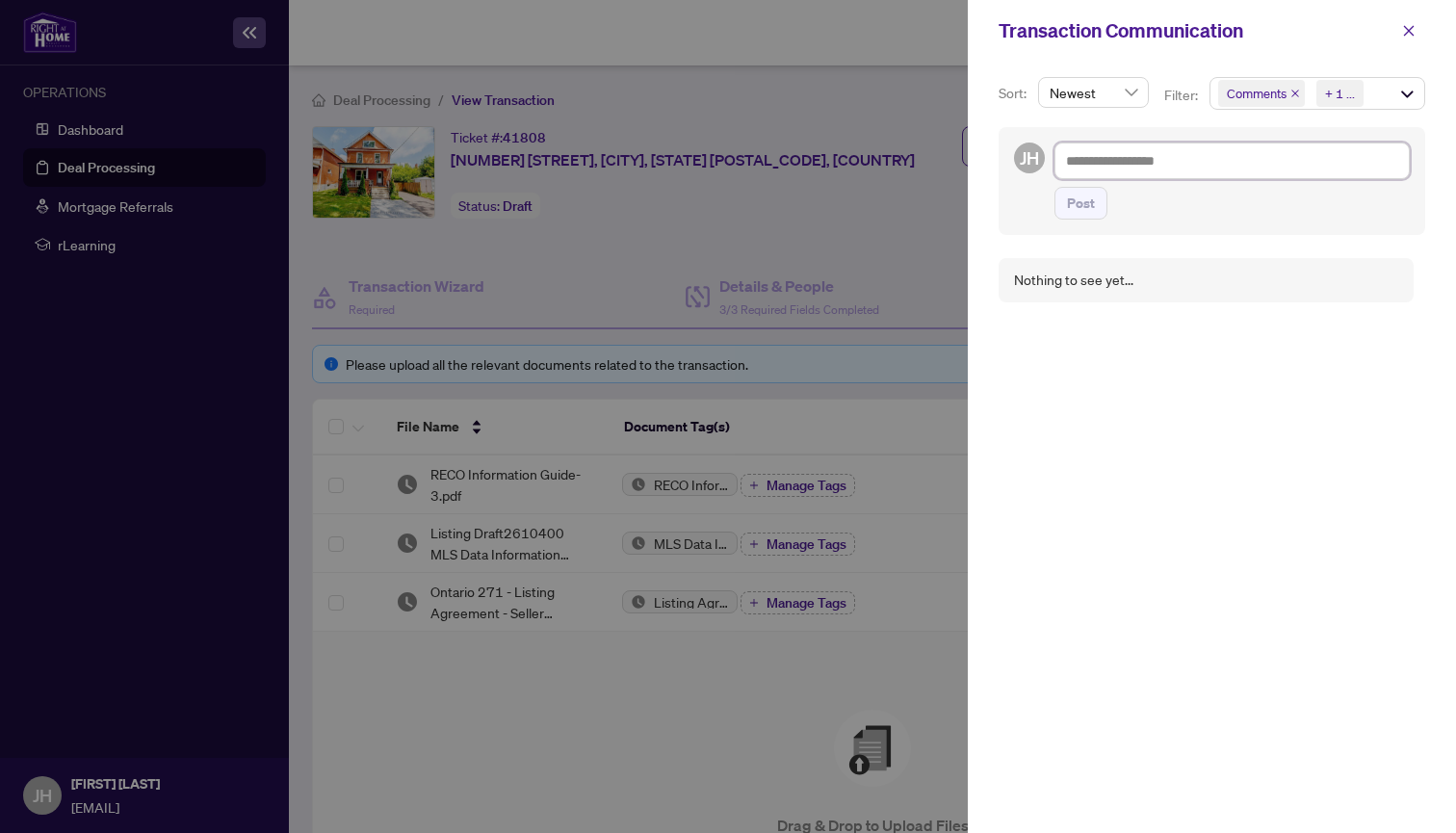 click at bounding box center [1232, 161] 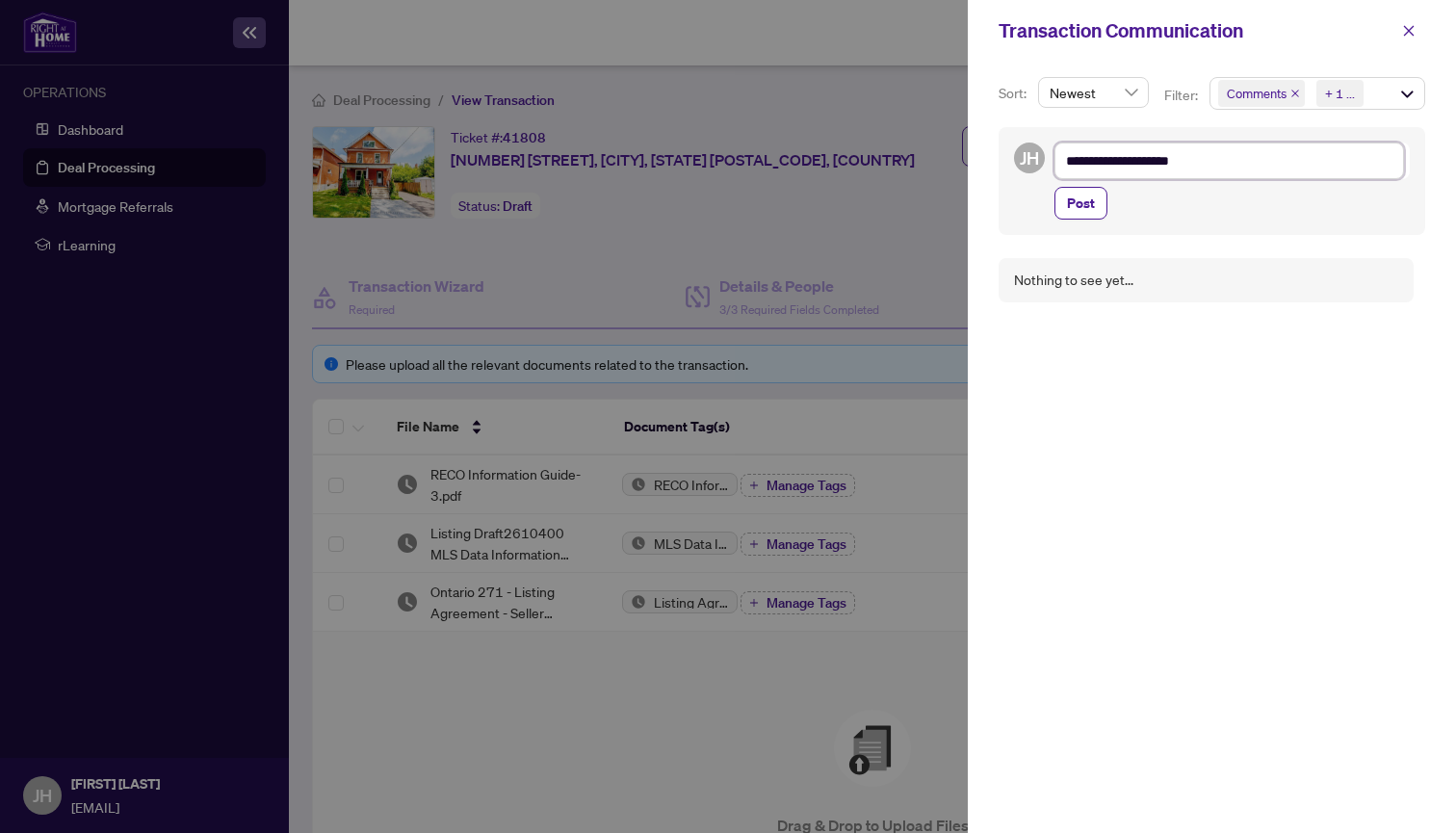click on "**********" at bounding box center (1229, 161) 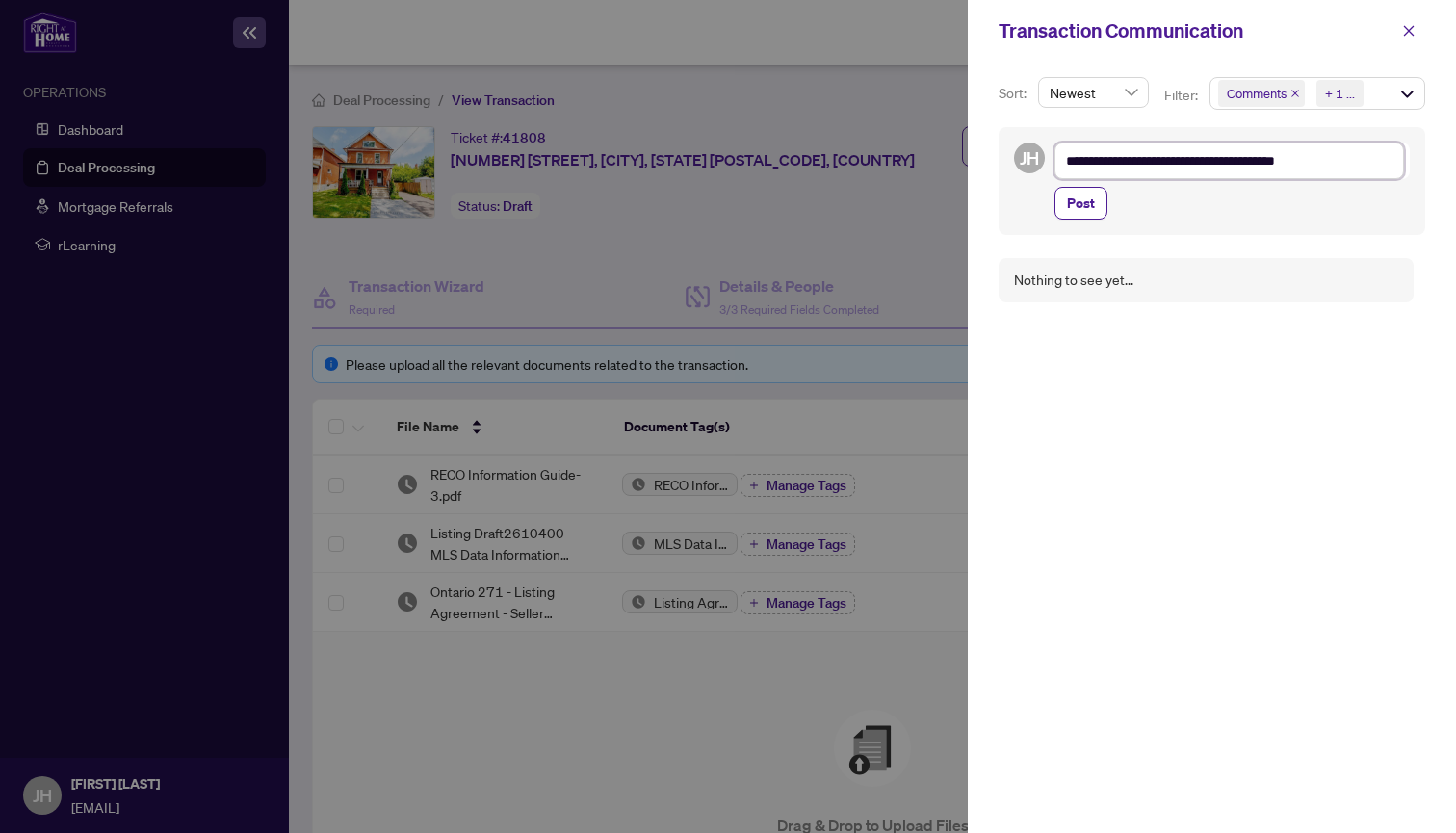 drag, startPoint x: 1191, startPoint y: 162, endPoint x: 1201, endPoint y: 207, distance: 46.097722 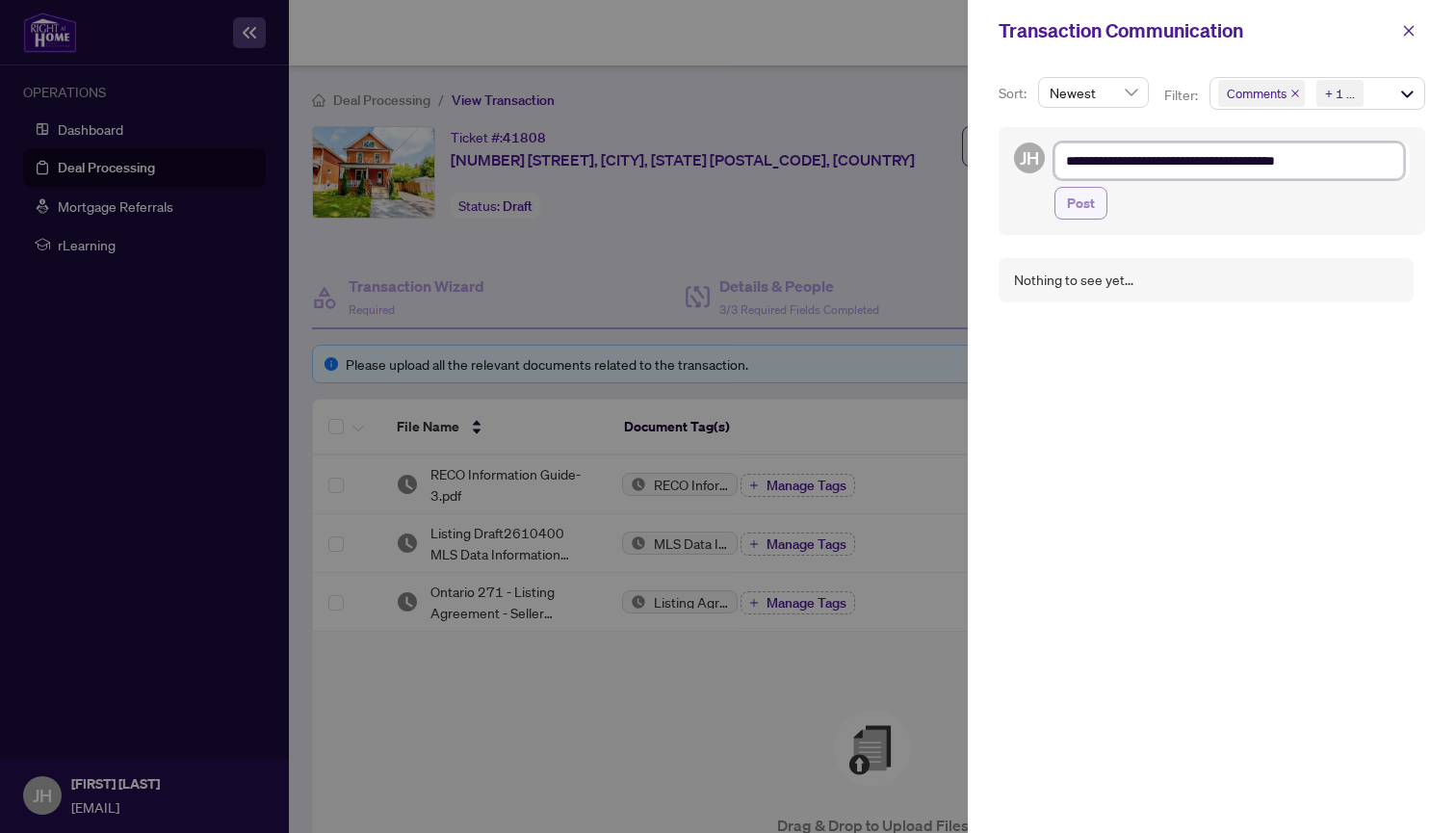 type on "**********" 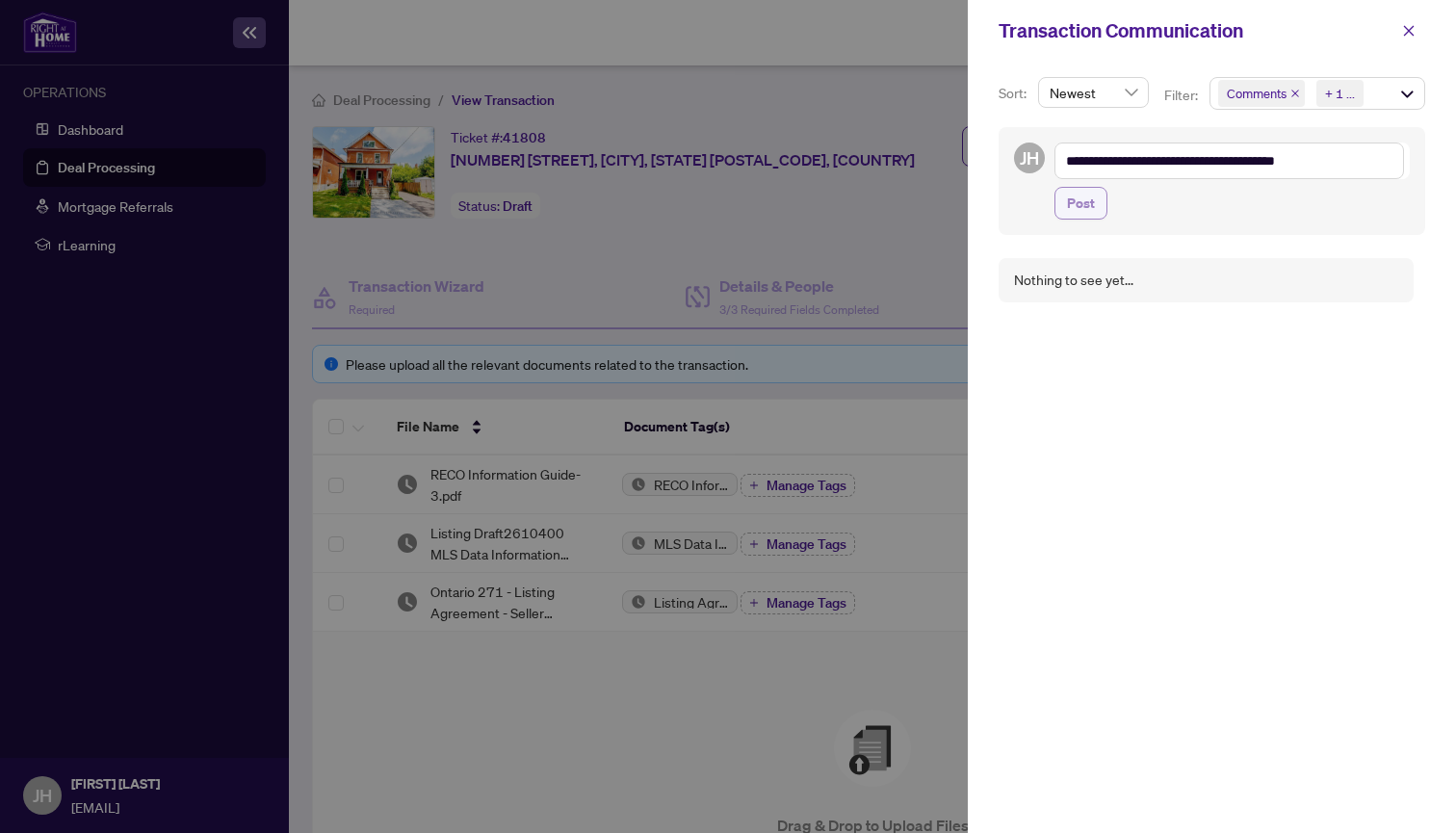 click on "Post" at bounding box center (1080, 203) 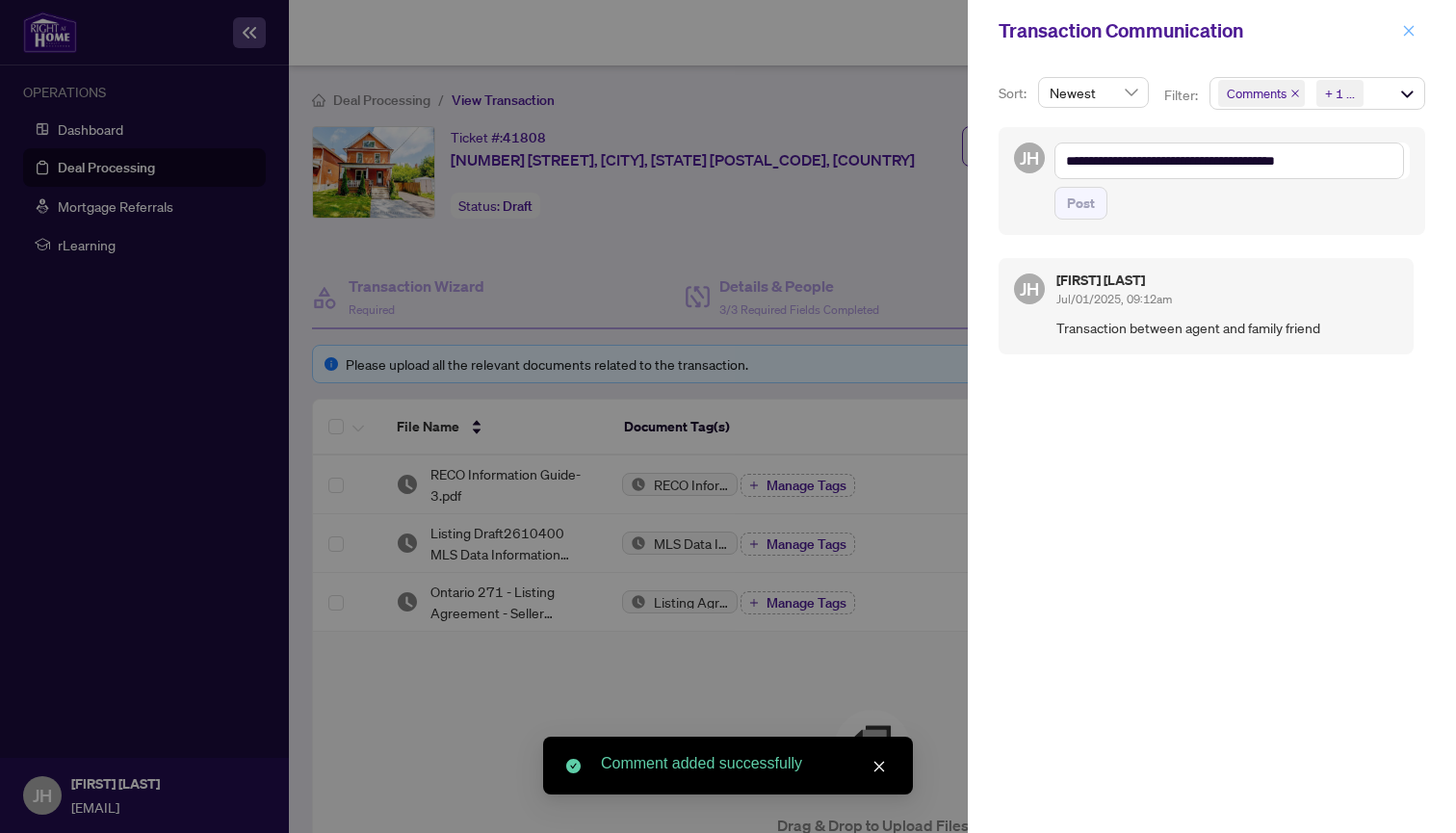 click at bounding box center (1409, 31) 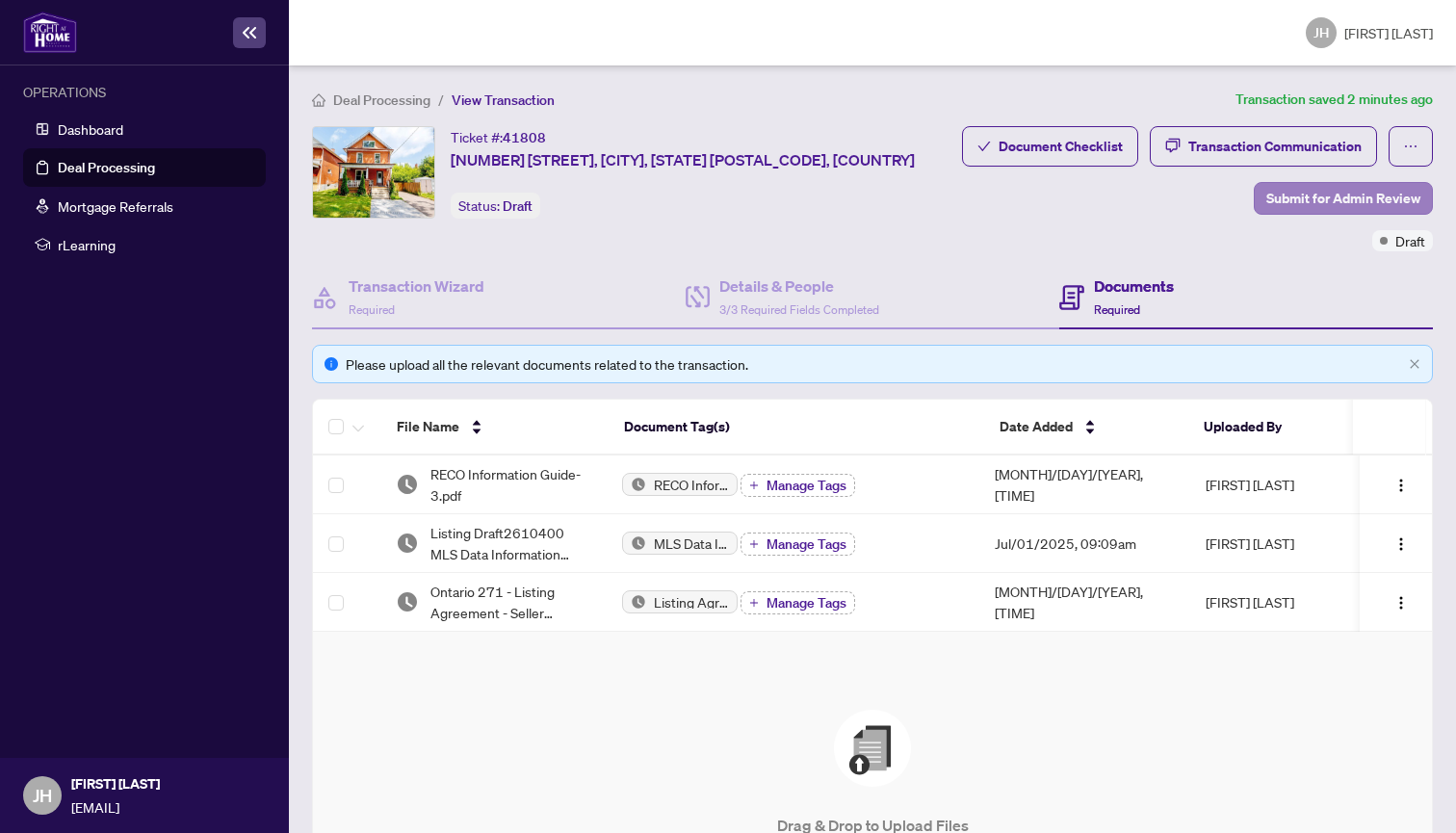 click on "Submit for Admin Review" at bounding box center [1343, 198] 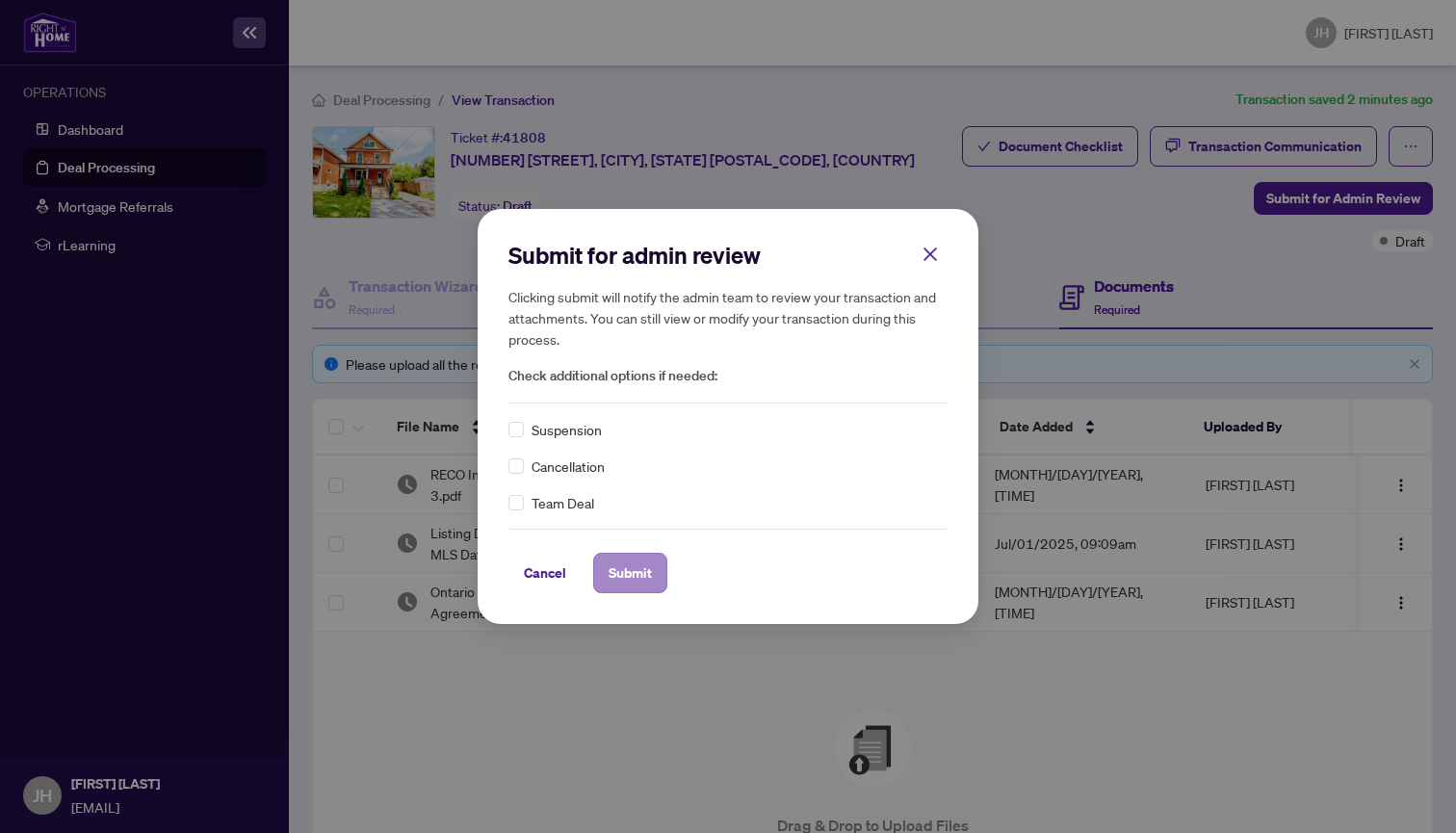 click on "Submit" at bounding box center (630, 573) 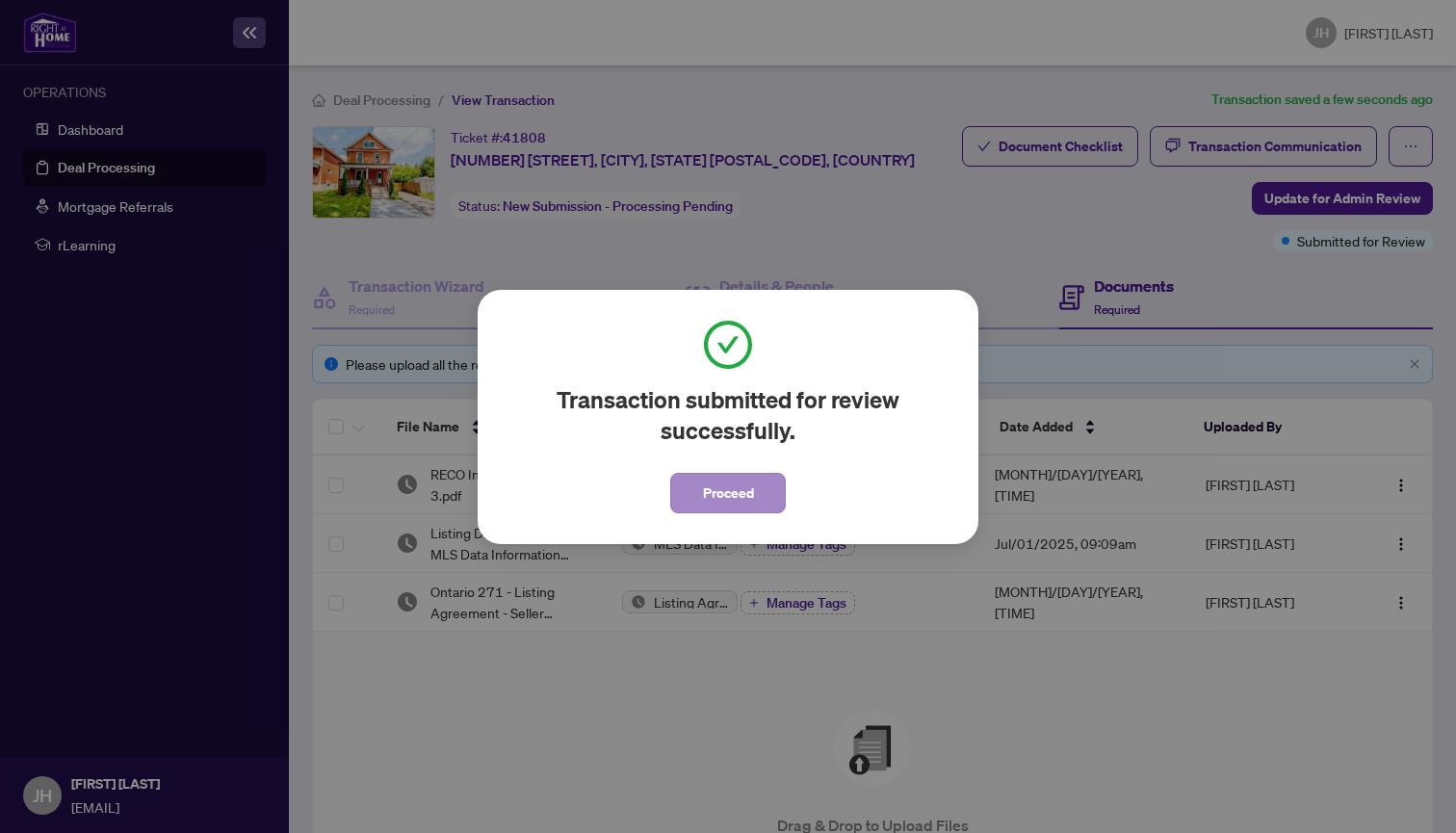 click on "Proceed" at bounding box center [728, 493] 